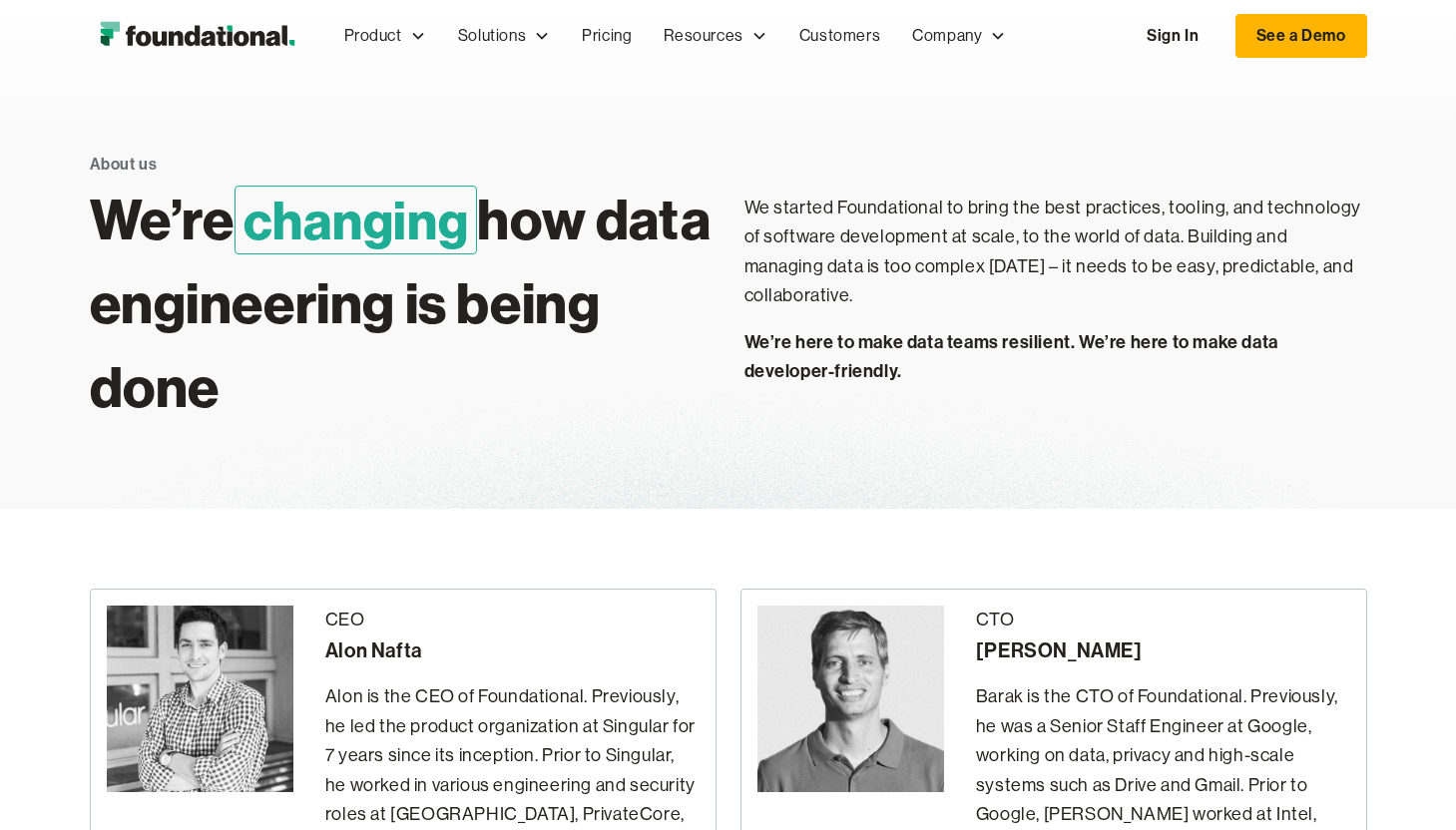 scroll, scrollTop: 0, scrollLeft: 0, axis: both 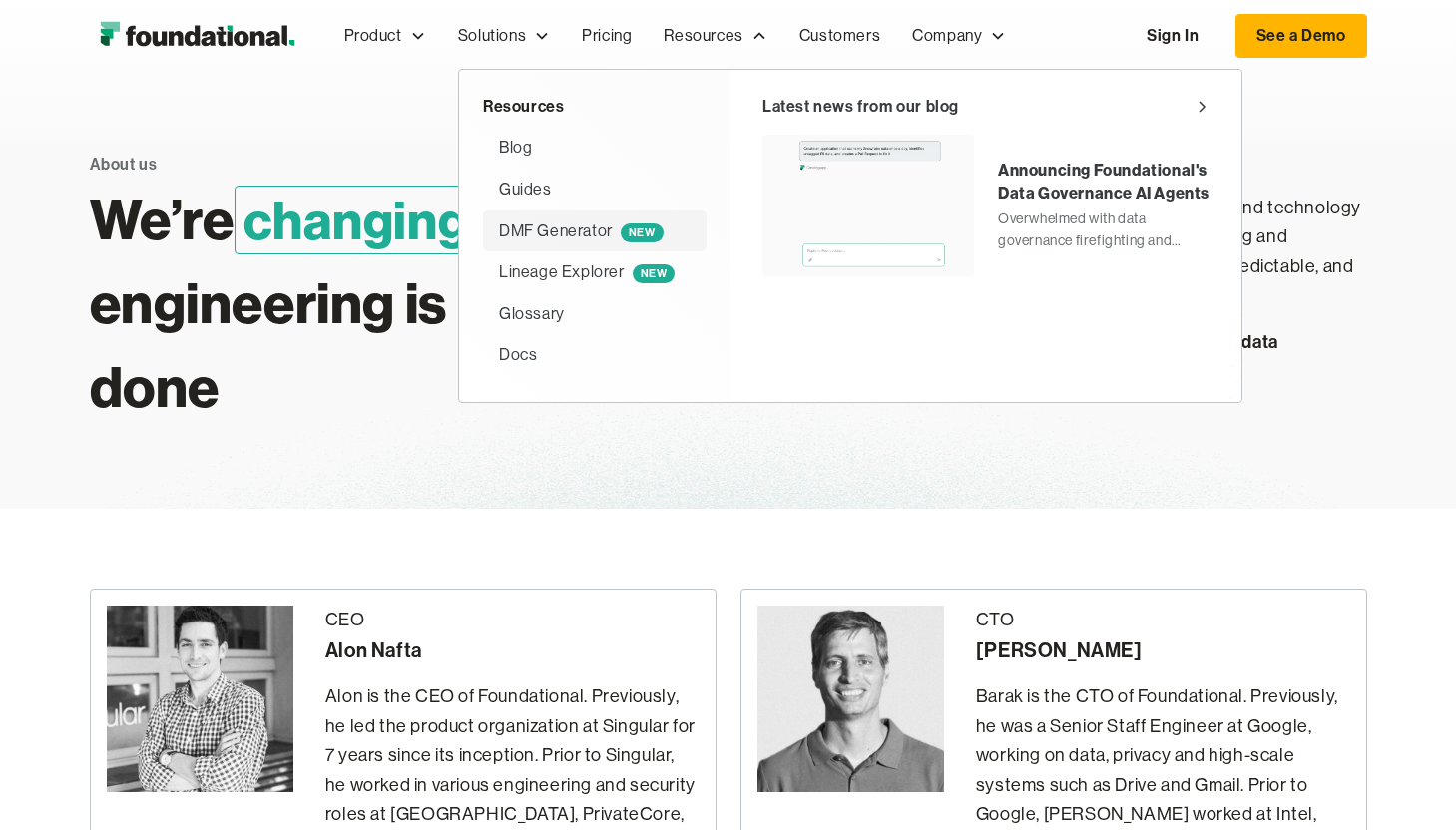 click on "DMF Generator  NEW" at bounding box center [581, 231] 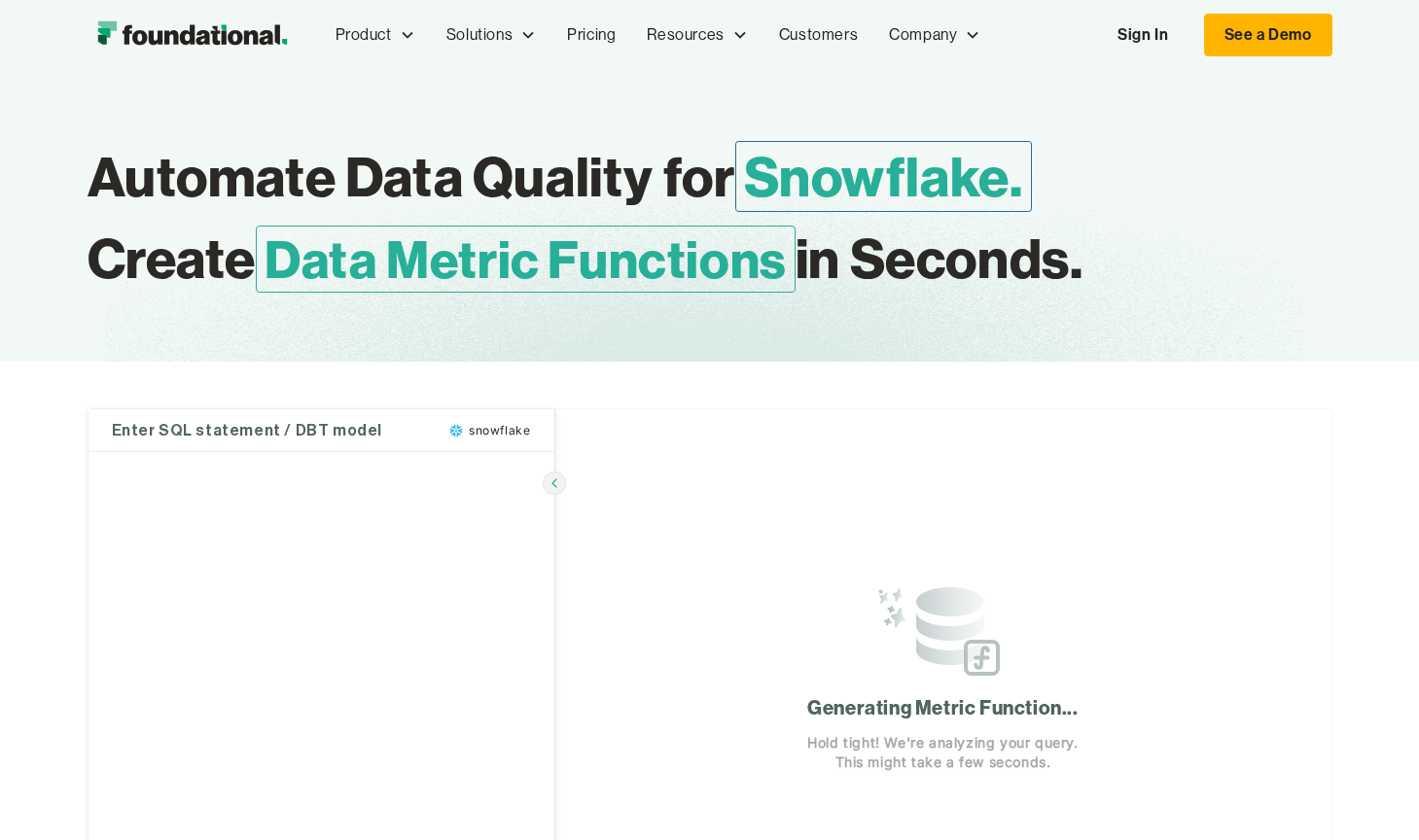 scroll, scrollTop: 0, scrollLeft: 0, axis: both 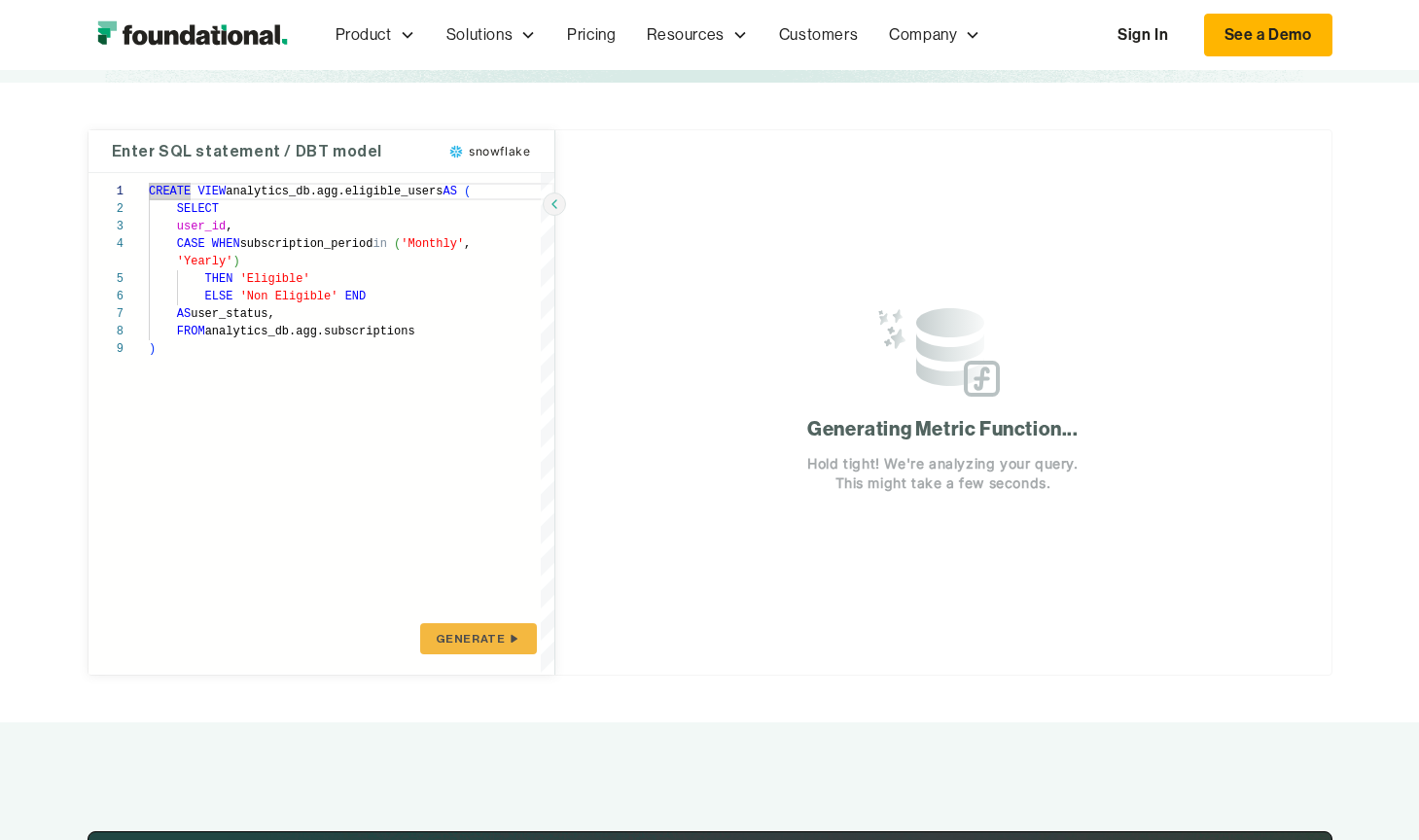type on "**********" 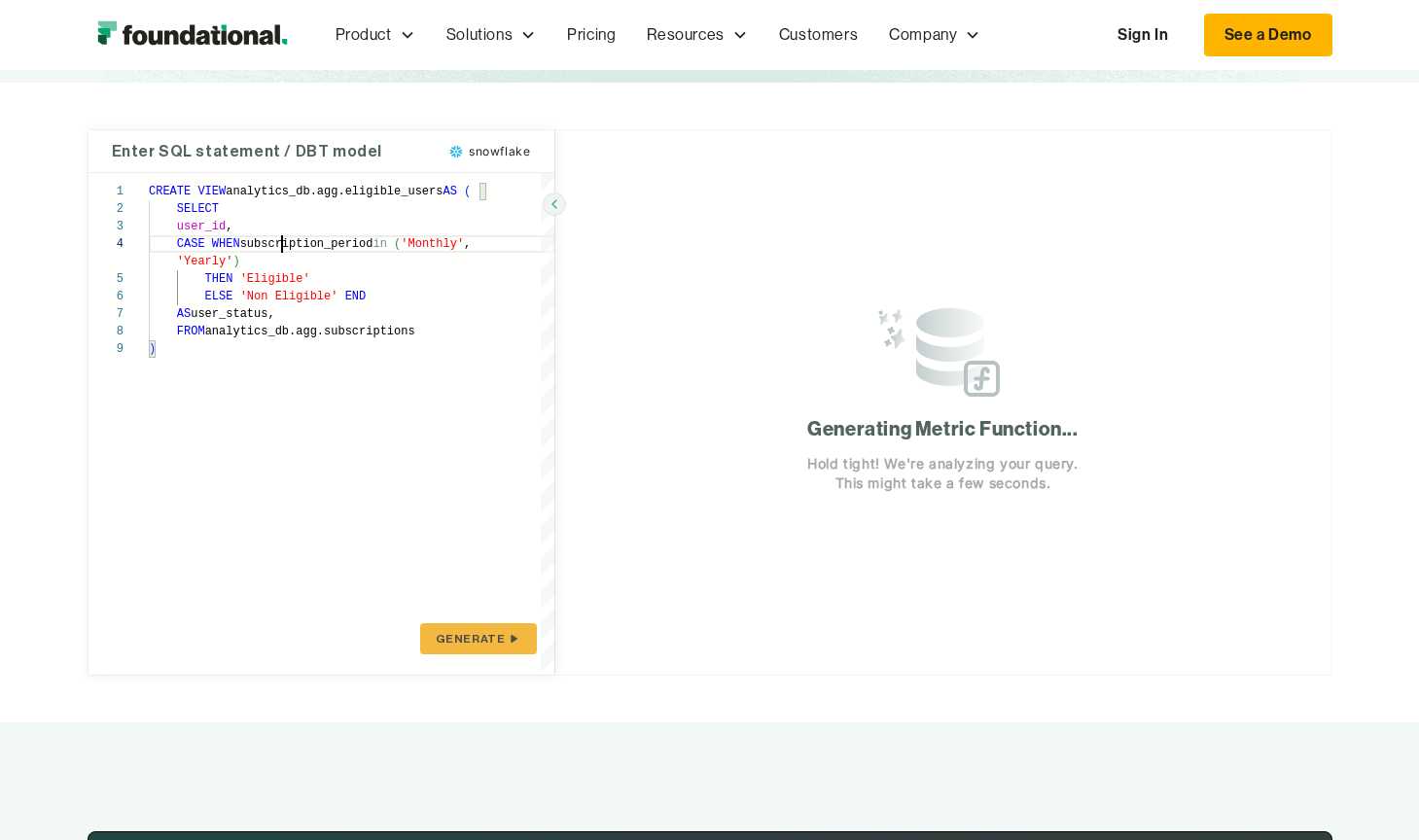 scroll, scrollTop: 52, scrollLeft: 0, axis: vertical 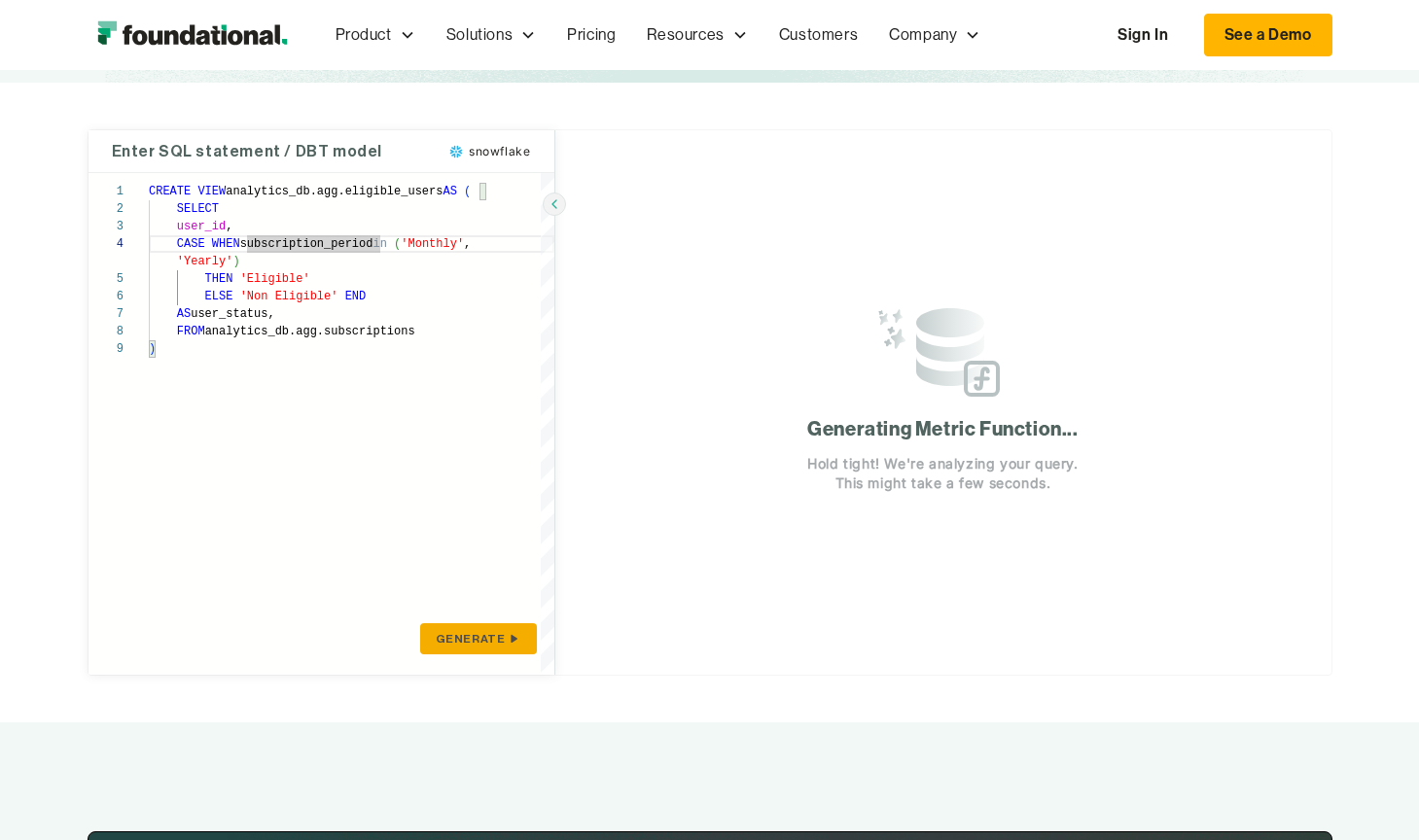 click on "GENERATE" at bounding box center [471, 639] 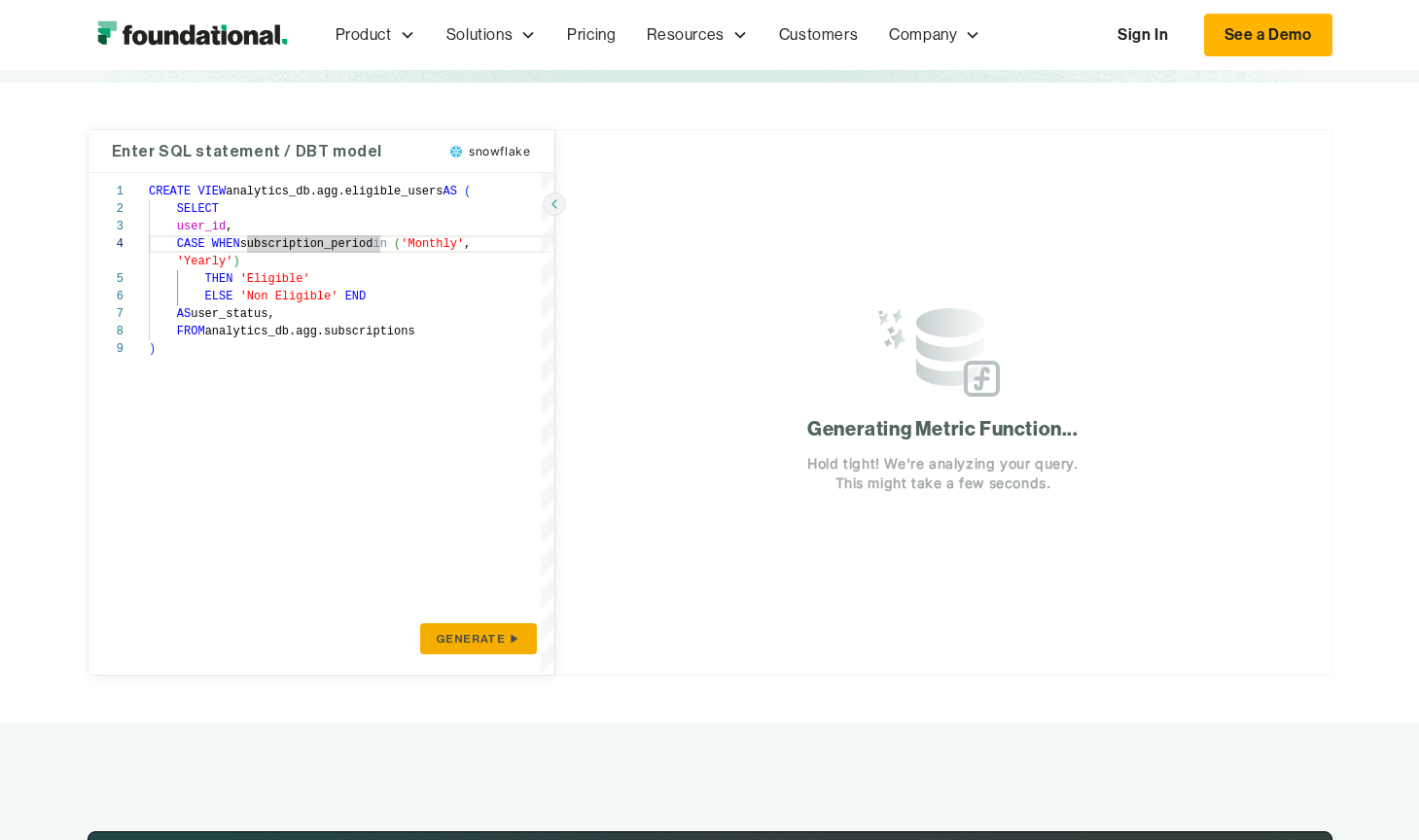 click on "GENERATE" at bounding box center [471, 639] 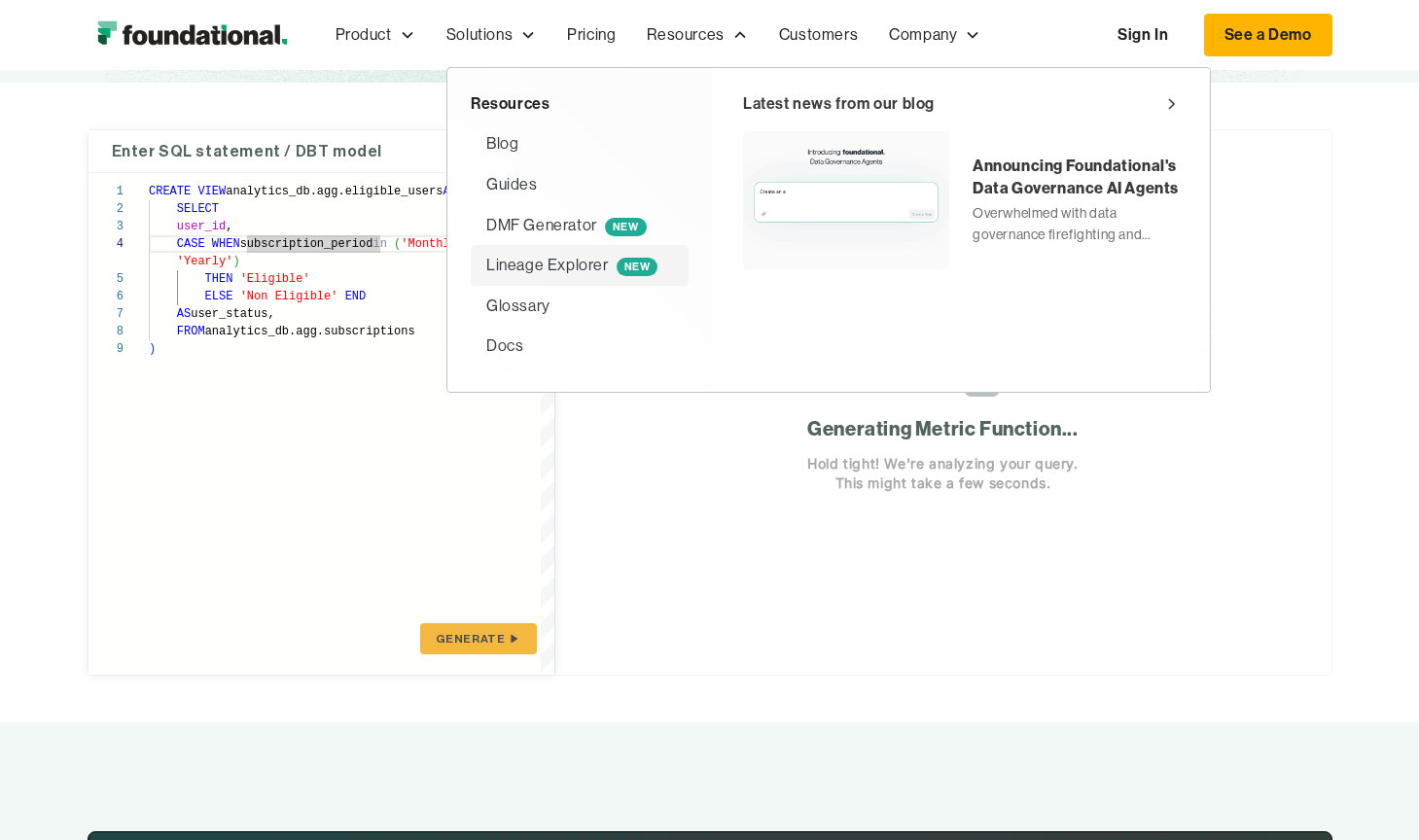 click on "Lineage Explorer  NEW" at bounding box center [572, 265] 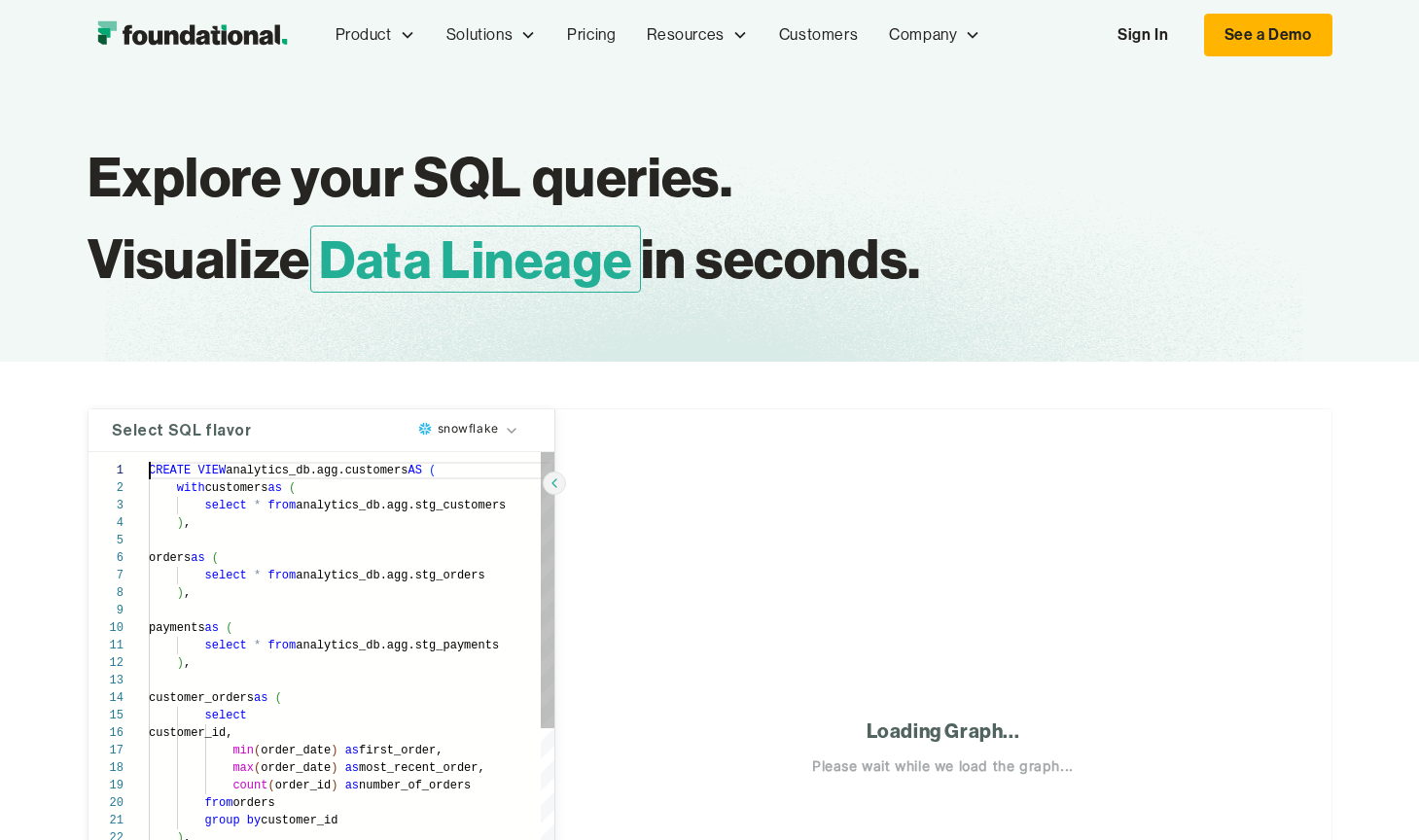 scroll, scrollTop: 0, scrollLeft: 0, axis: both 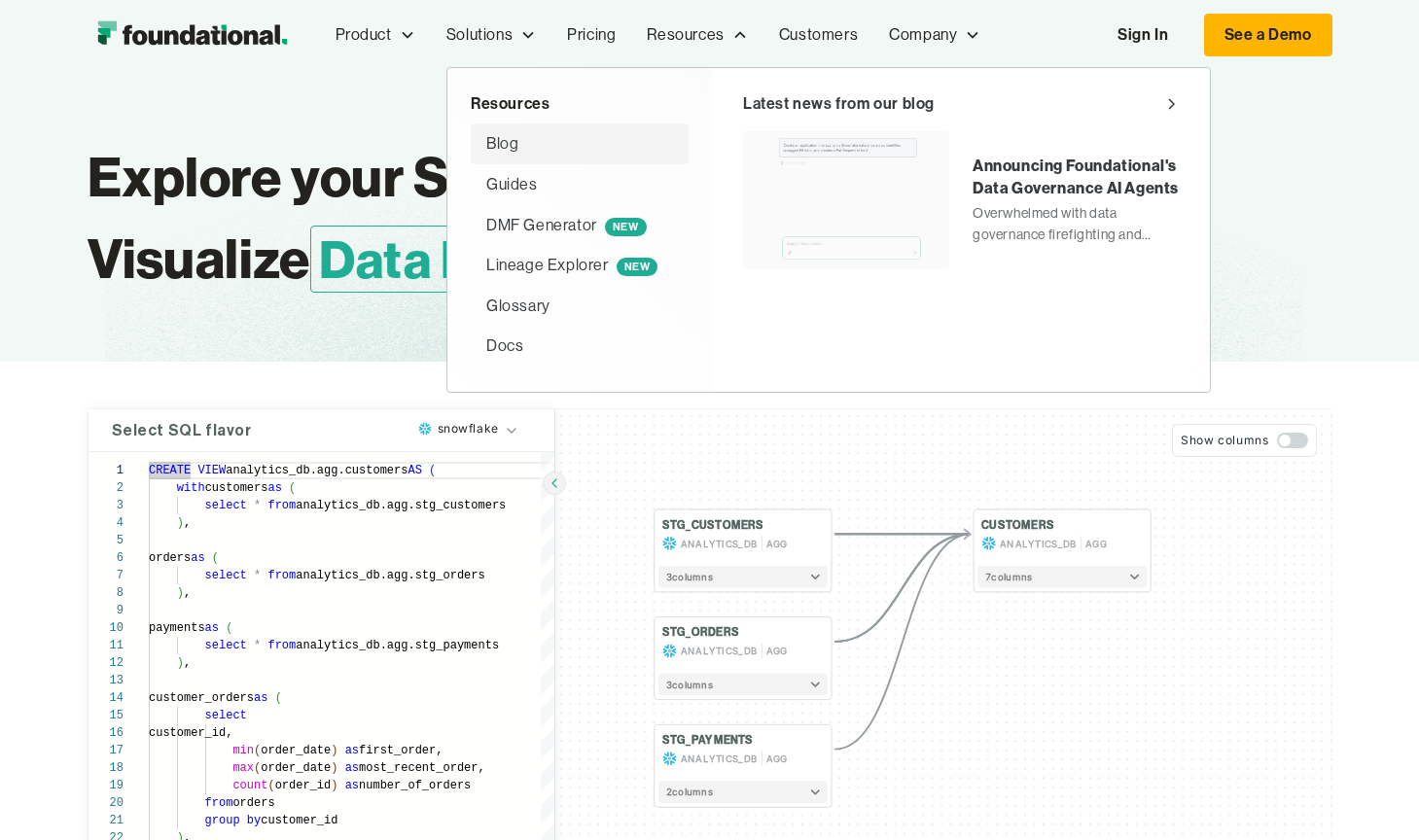 click on "Blog" at bounding box center (502, 144) 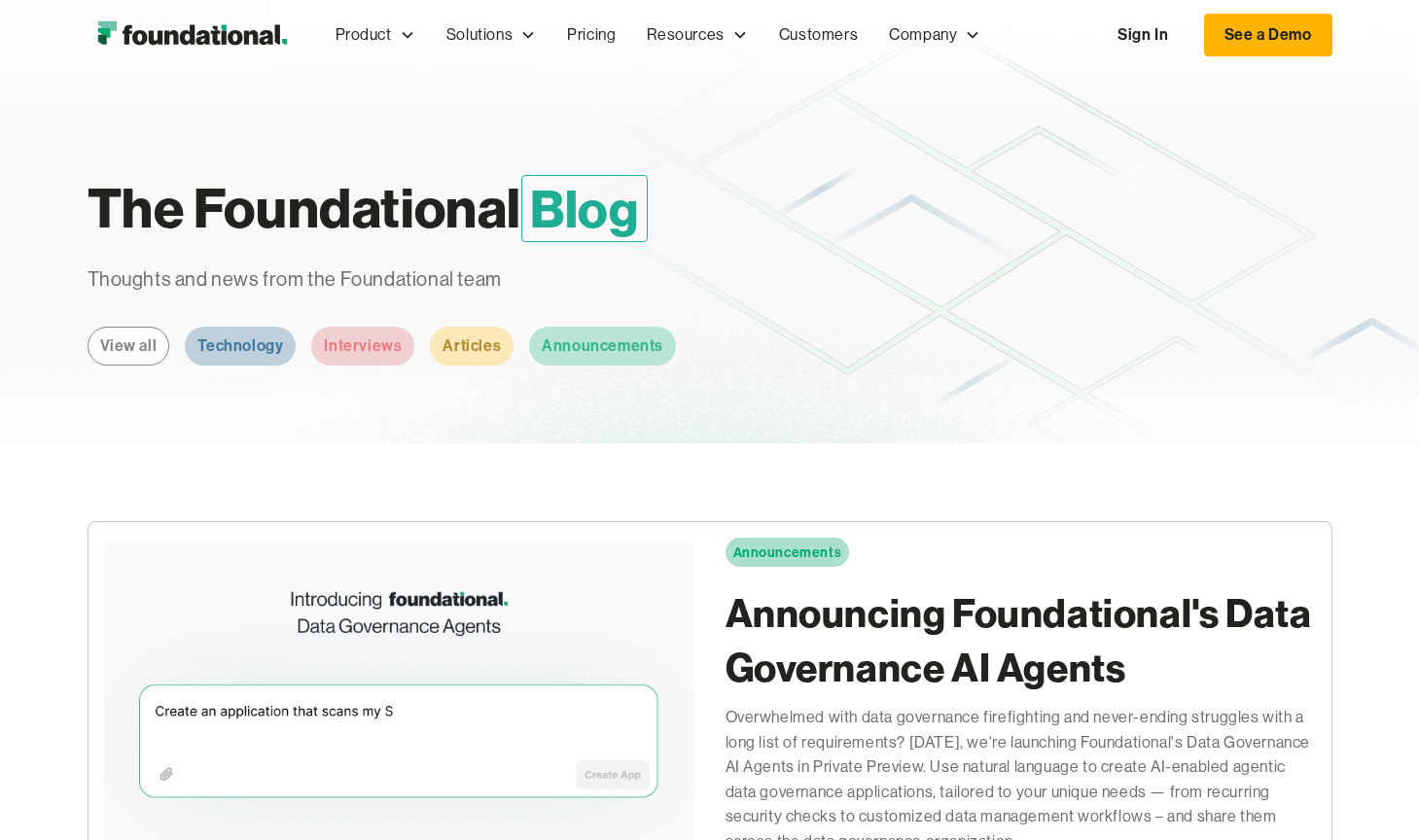 scroll, scrollTop: 0, scrollLeft: 0, axis: both 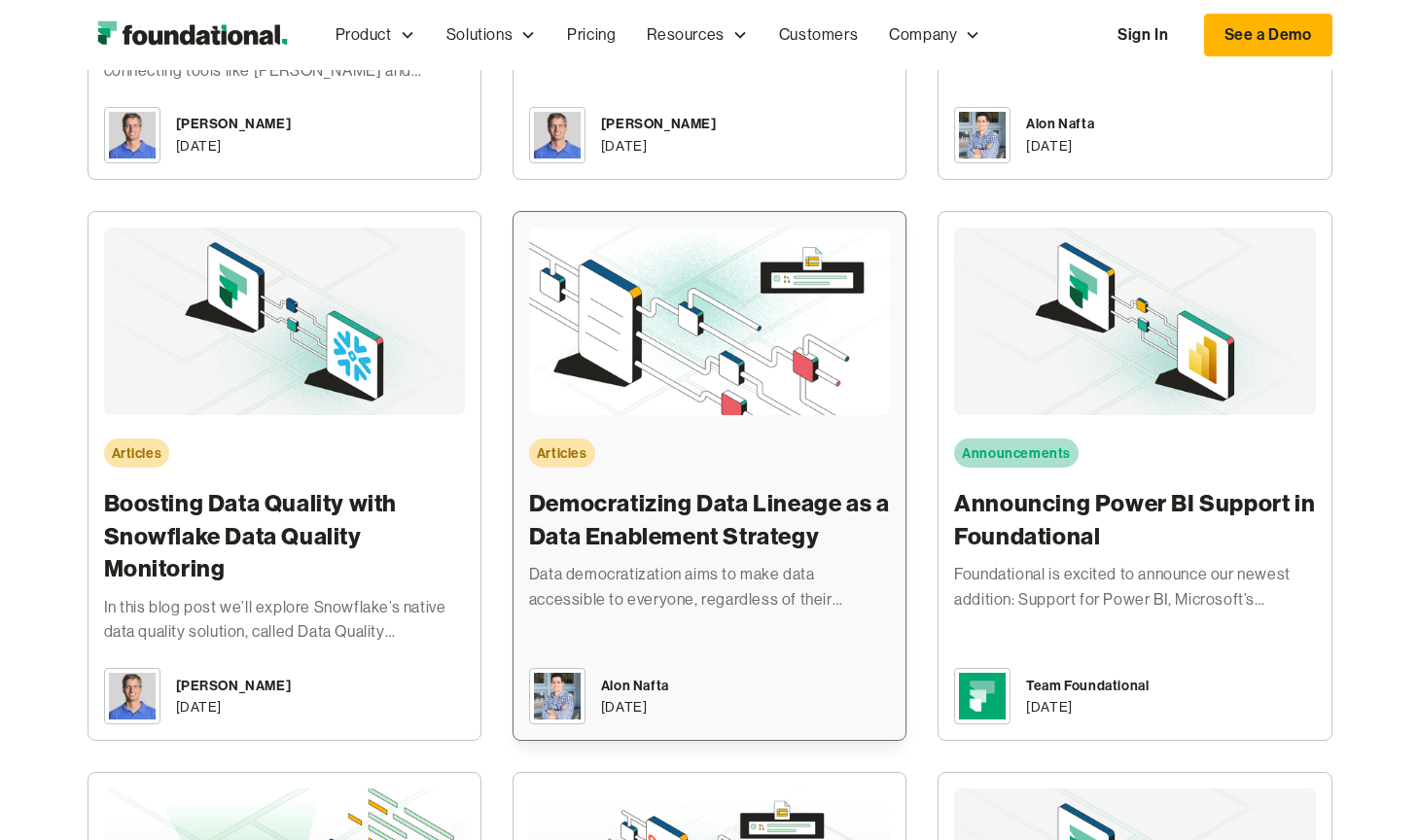 click on "Articles Democratizing Data Lineage as a Data Enablement Strategy Data democratization aims to make data accessible to everyone, regardless of their position within the organization or technical expertise. In this blog post we explain why and how data lineage is a critical component for data democratization." at bounding box center (709, 420) 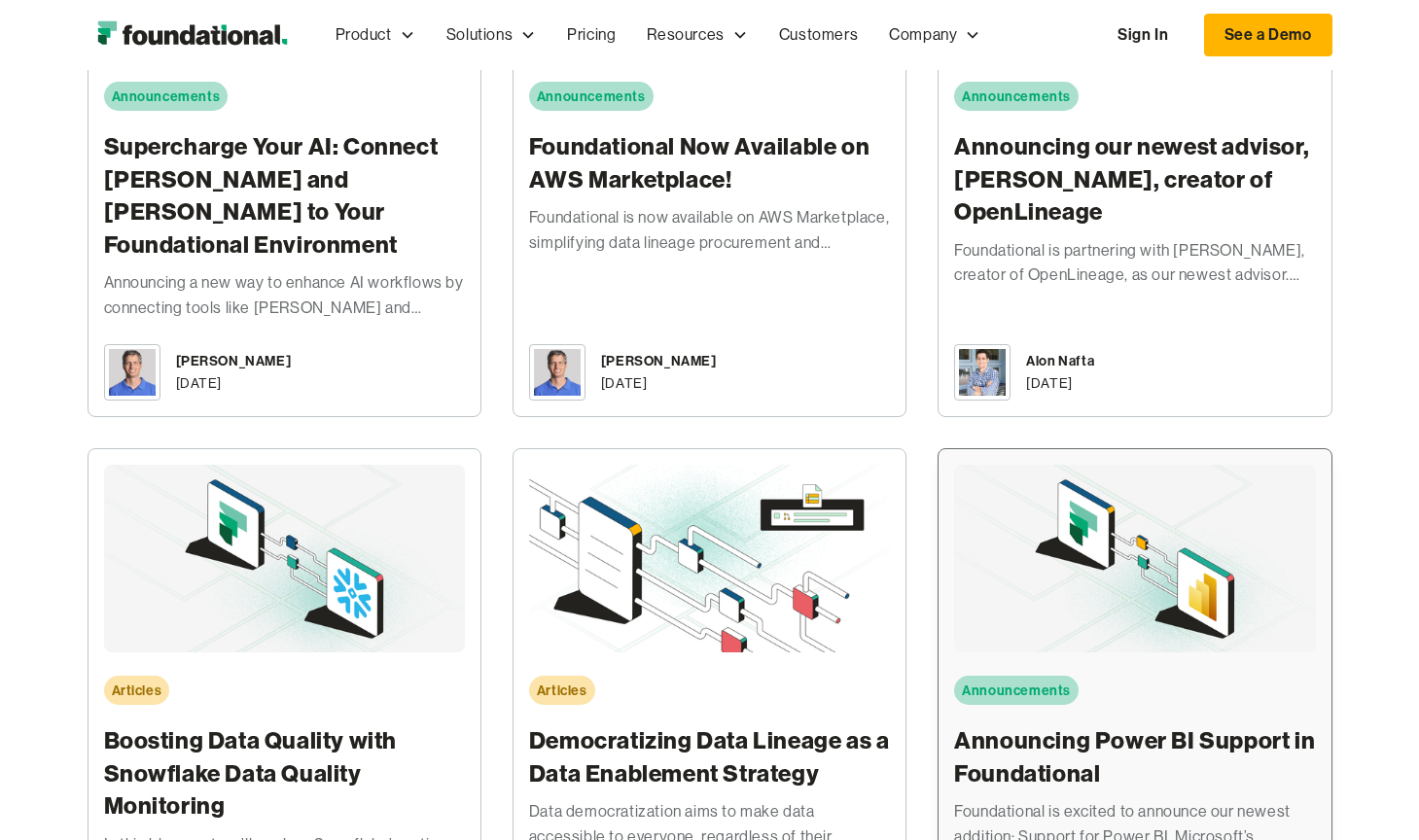 scroll, scrollTop: 1133, scrollLeft: 0, axis: vertical 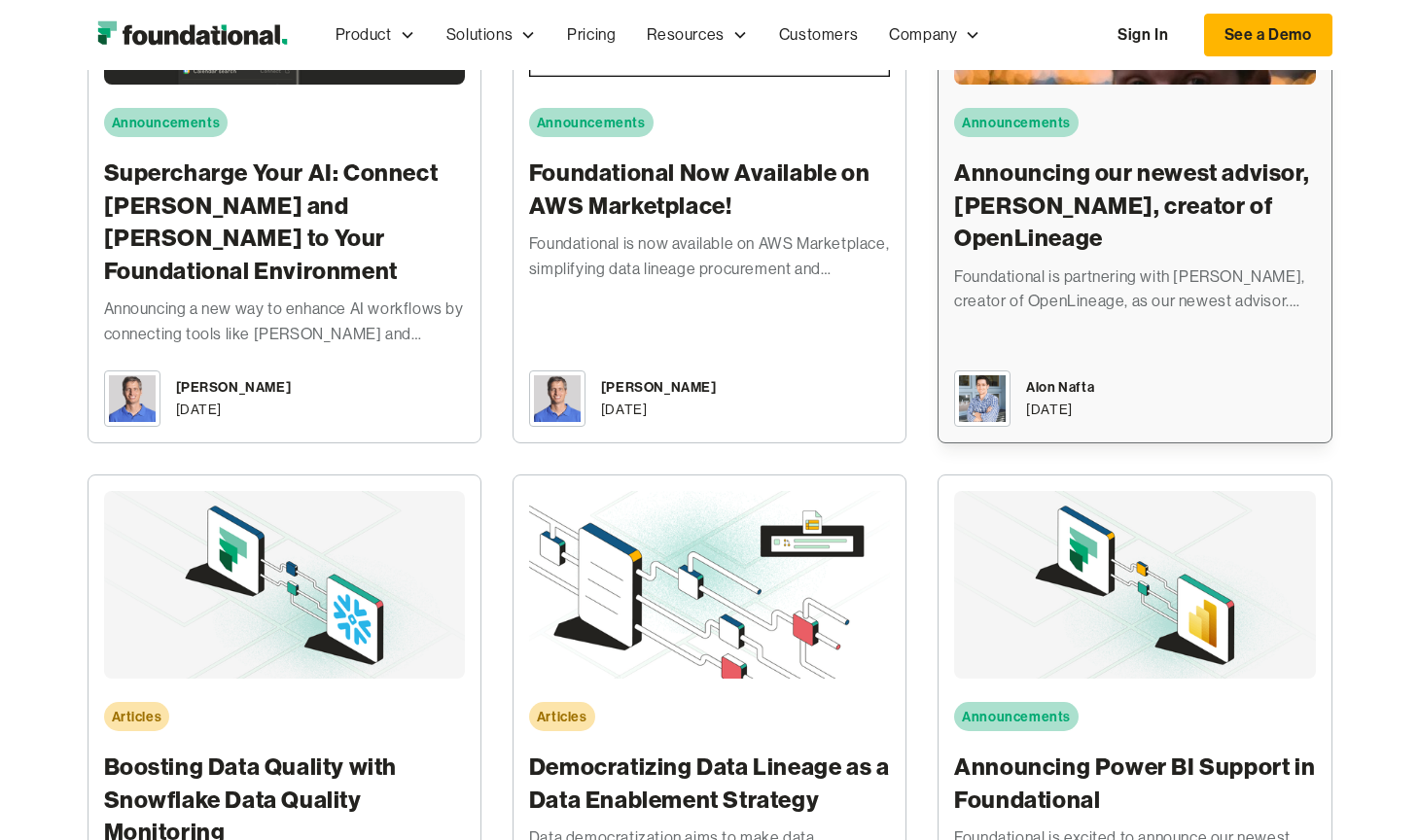 click on "Announcing our newest advisor, Julien Le Dem, creator of OpenLineage" at bounding box center [1134, 205] 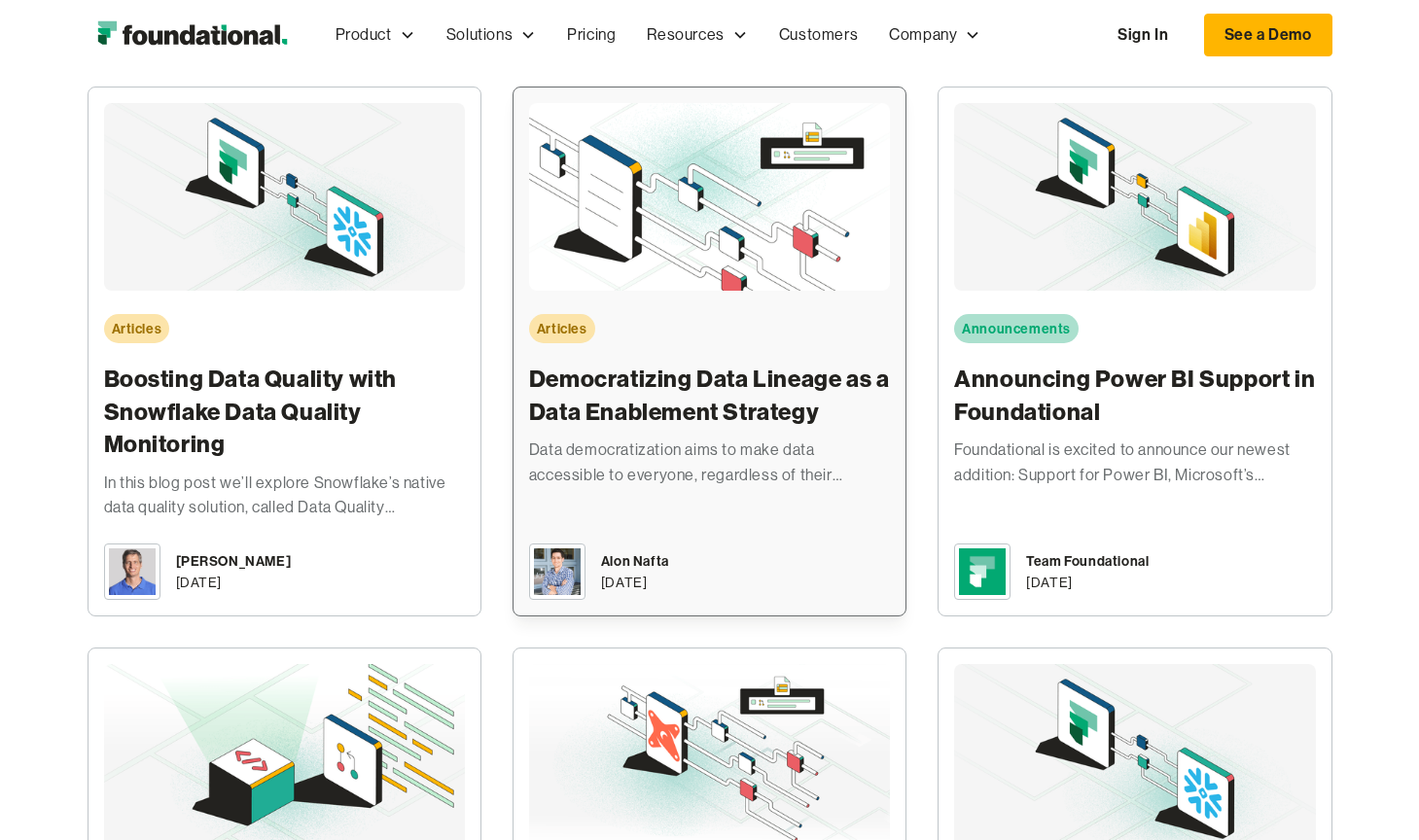 scroll, scrollTop: 1756, scrollLeft: 0, axis: vertical 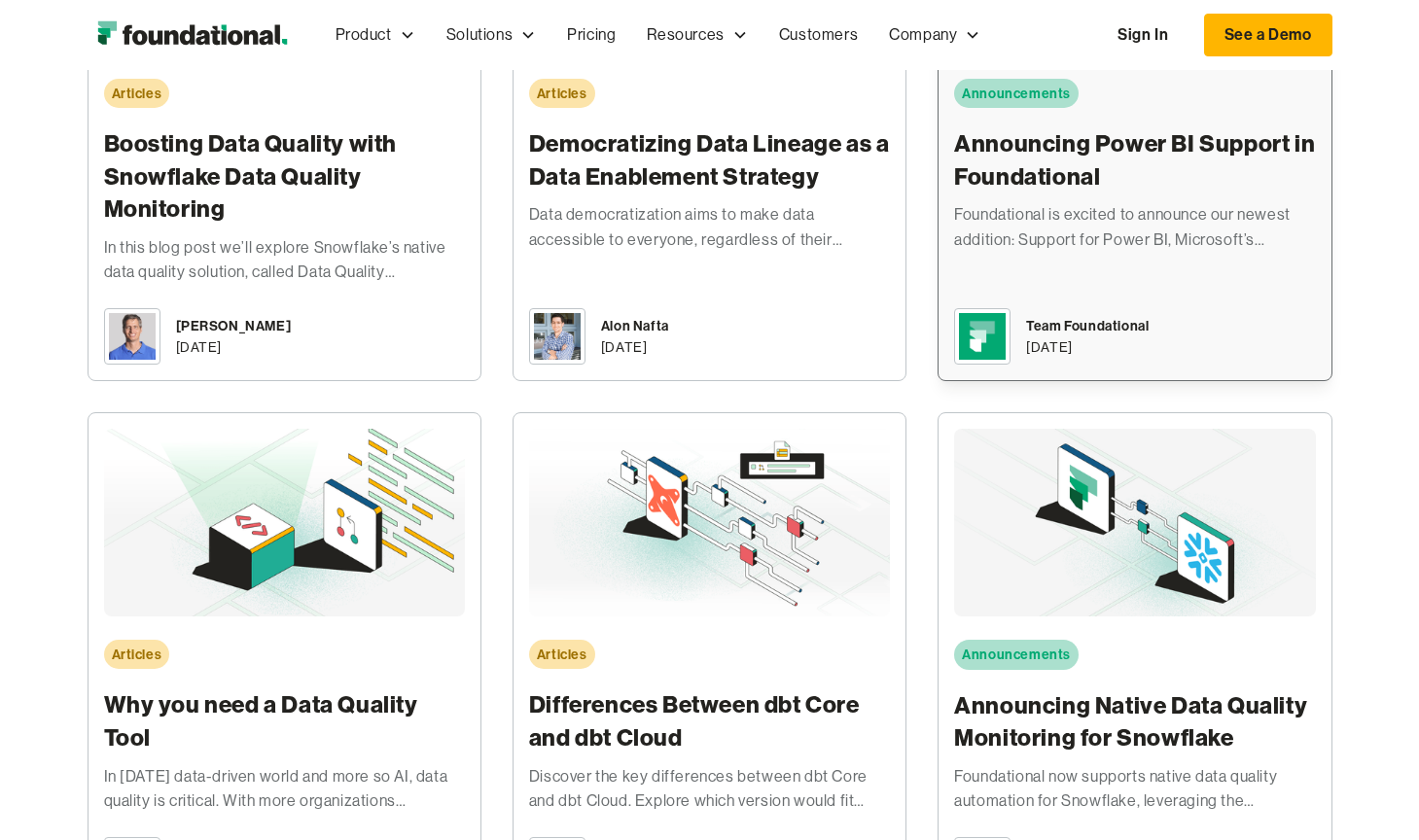click on "Announcing Power BI Support in Foundational" at bounding box center [1134, 159] 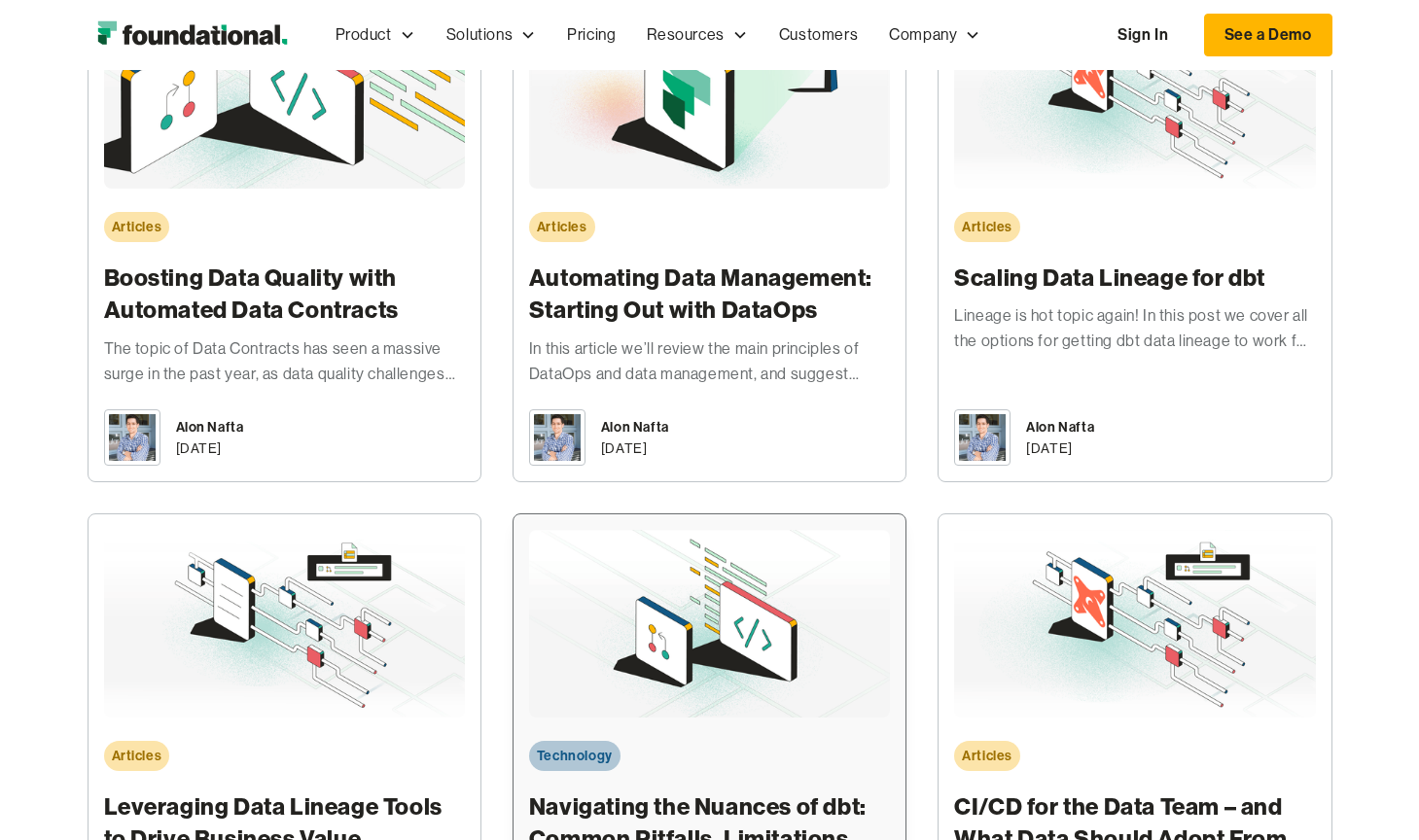 scroll, scrollTop: 3552, scrollLeft: 0, axis: vertical 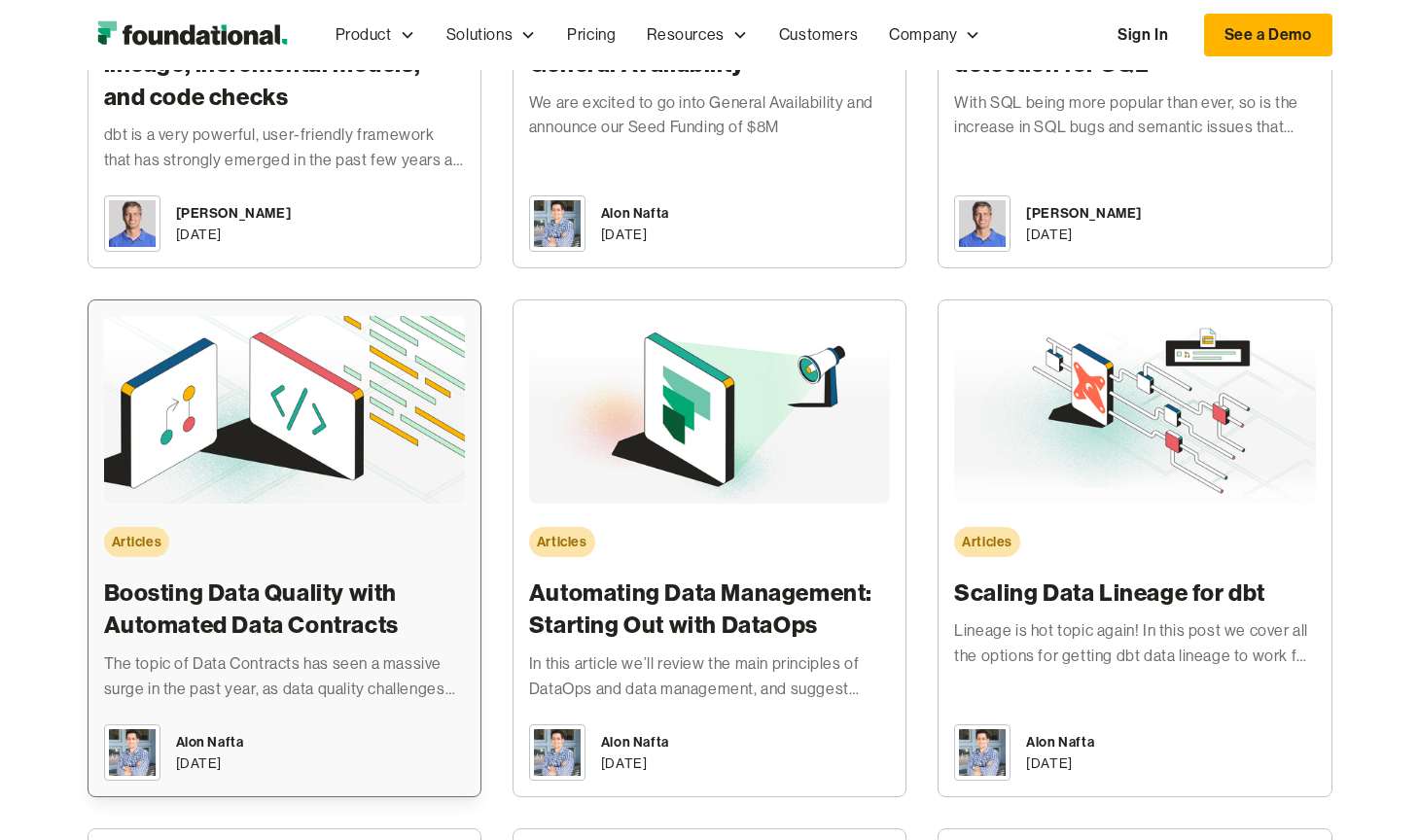click at bounding box center (284, 410) 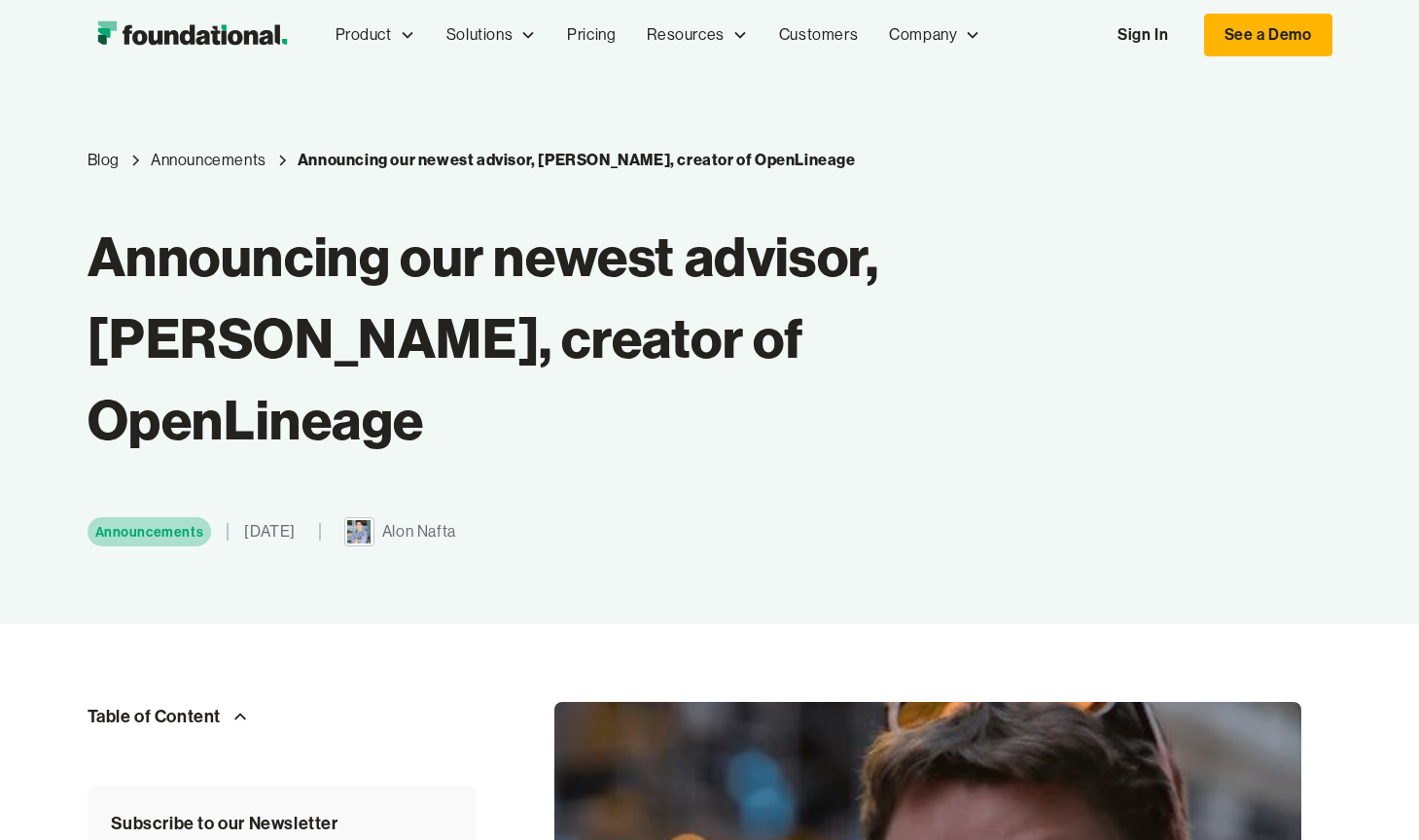 scroll, scrollTop: 0, scrollLeft: 0, axis: both 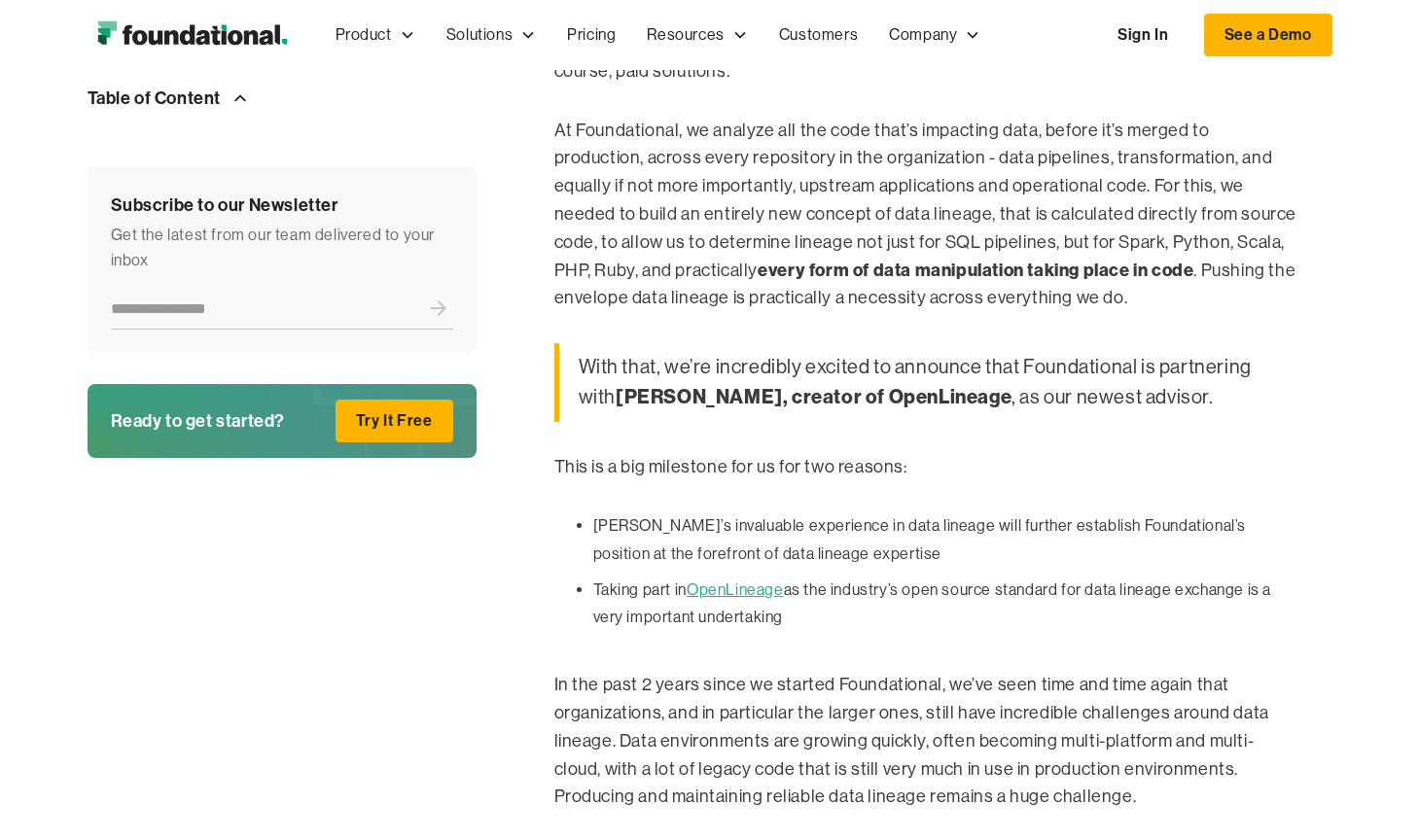 click on "OpenLineage" at bounding box center [735, 589] 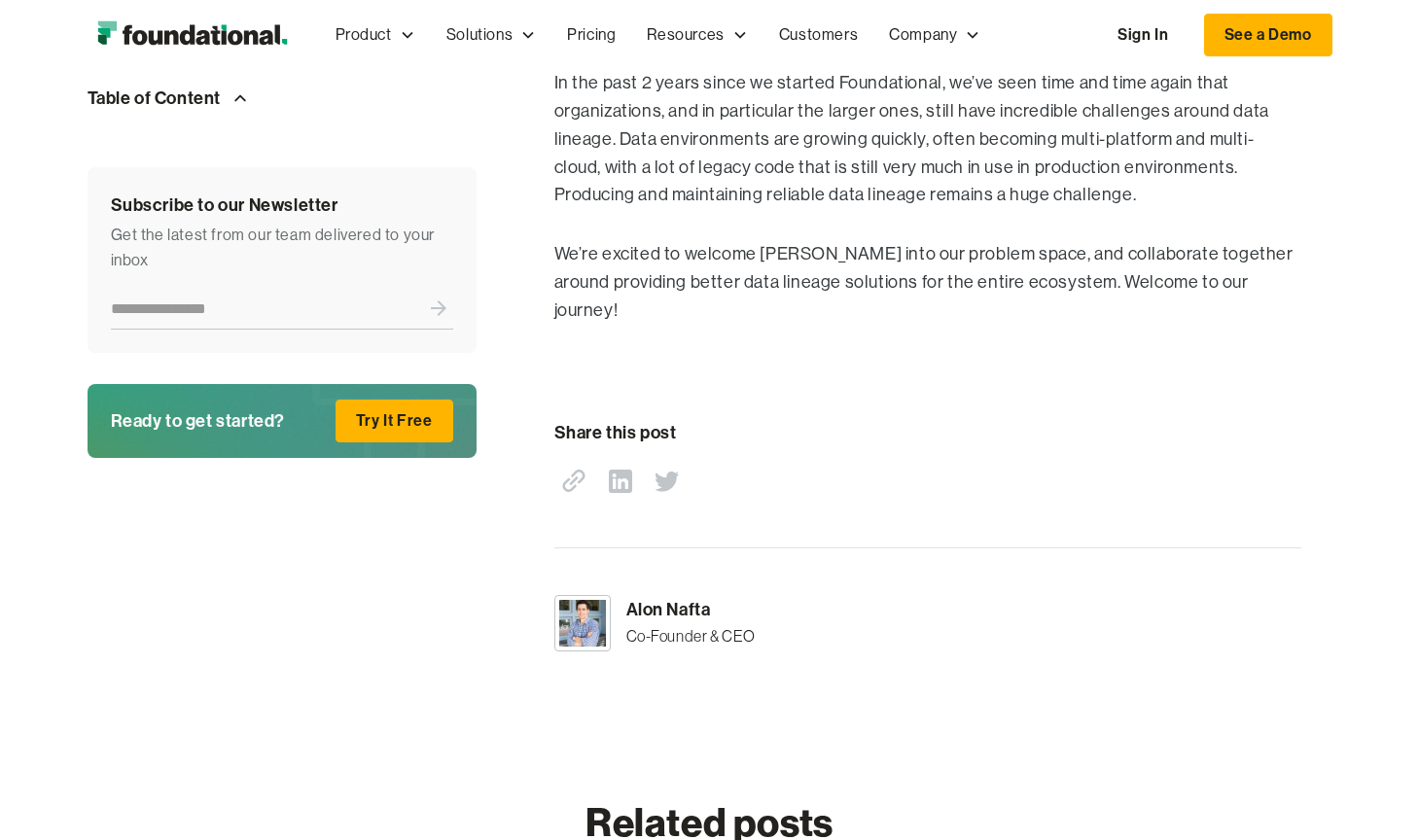 scroll, scrollTop: 1769, scrollLeft: 0, axis: vertical 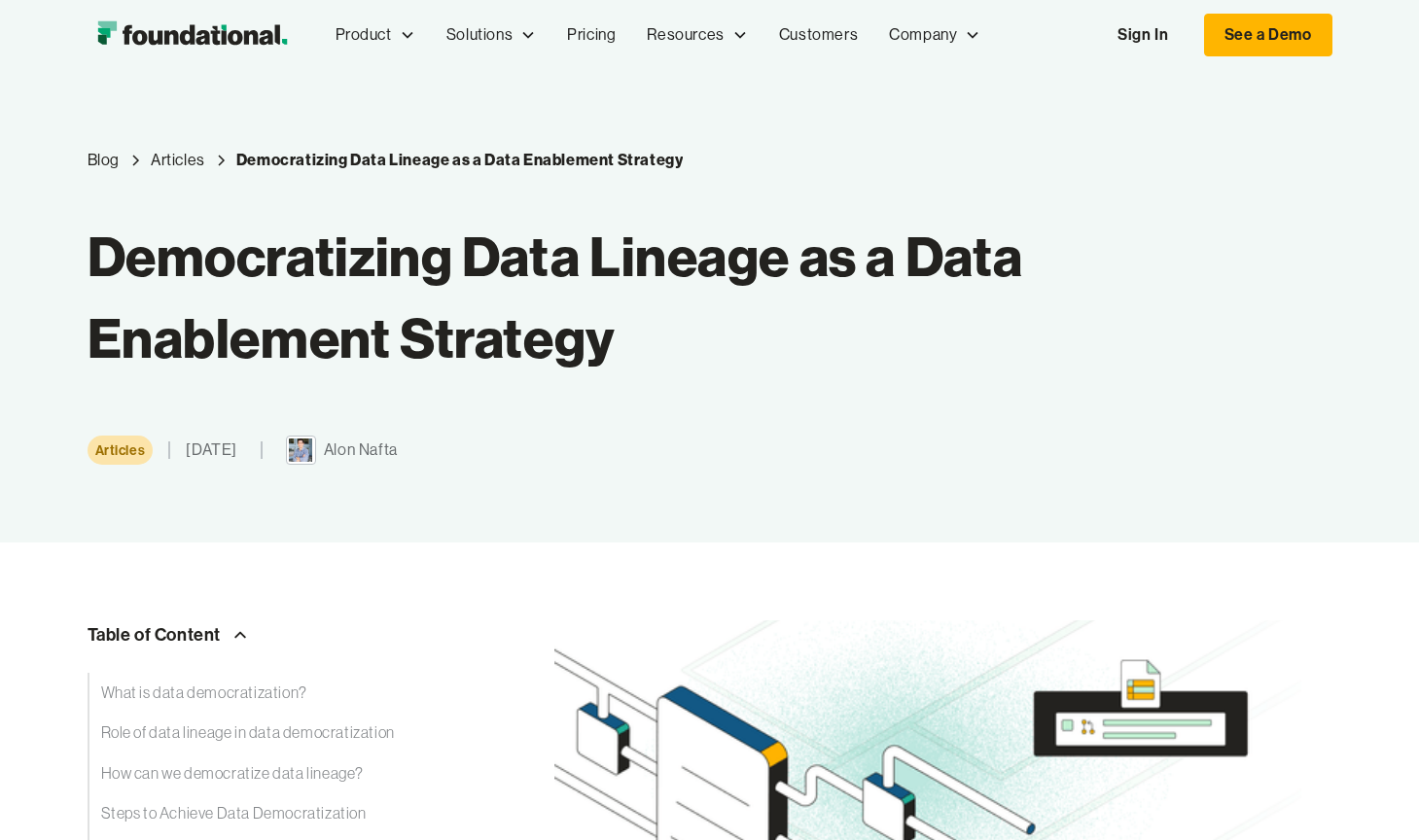 click on "Blog
Articles
Democratizing Data Lineage as a Data Enablement Strategy Democratizing Data Lineage as a Data Enablement Strategy Articles July 24, 2024 Alon Nafta" at bounding box center (585, 306) 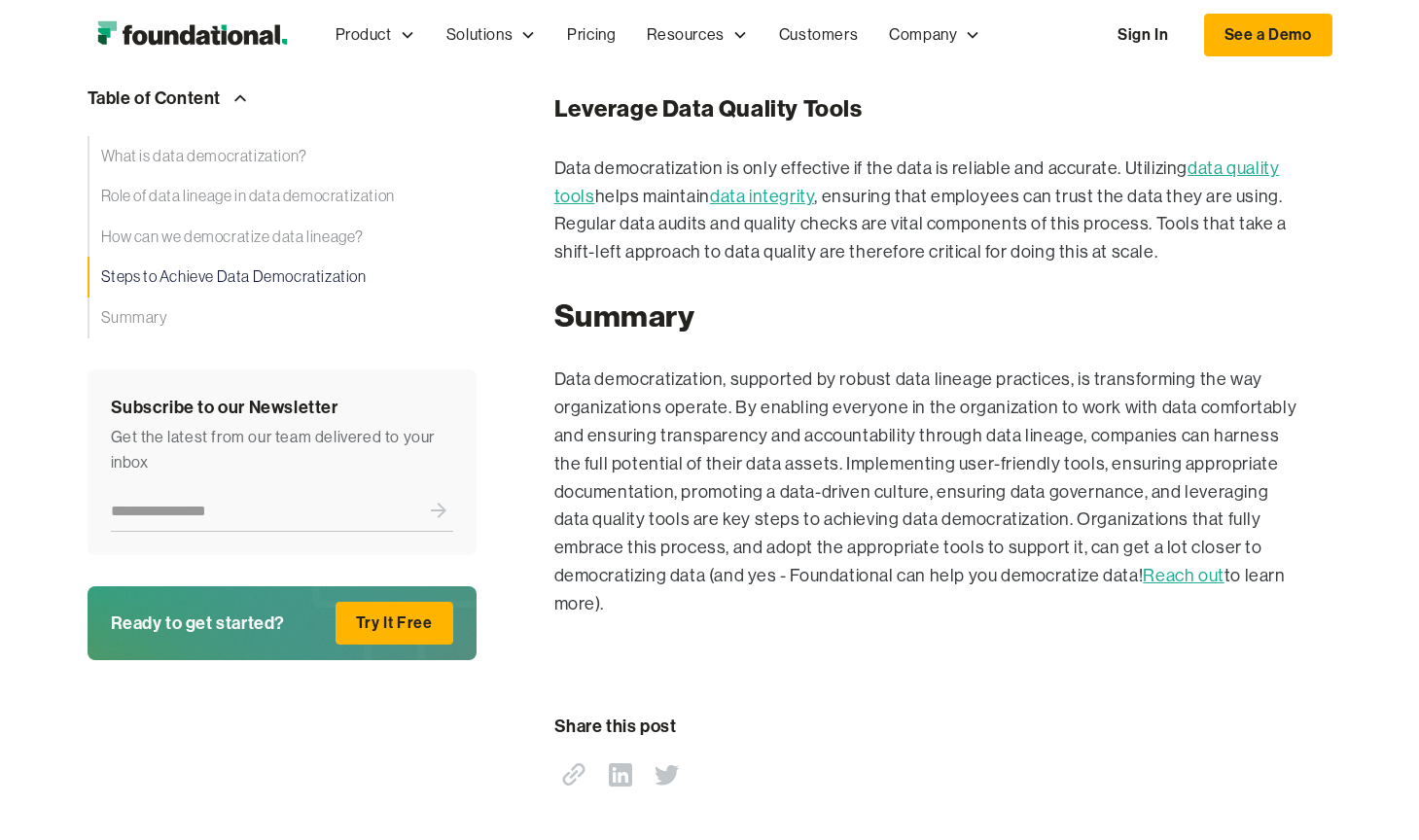 scroll, scrollTop: 4886, scrollLeft: 0, axis: vertical 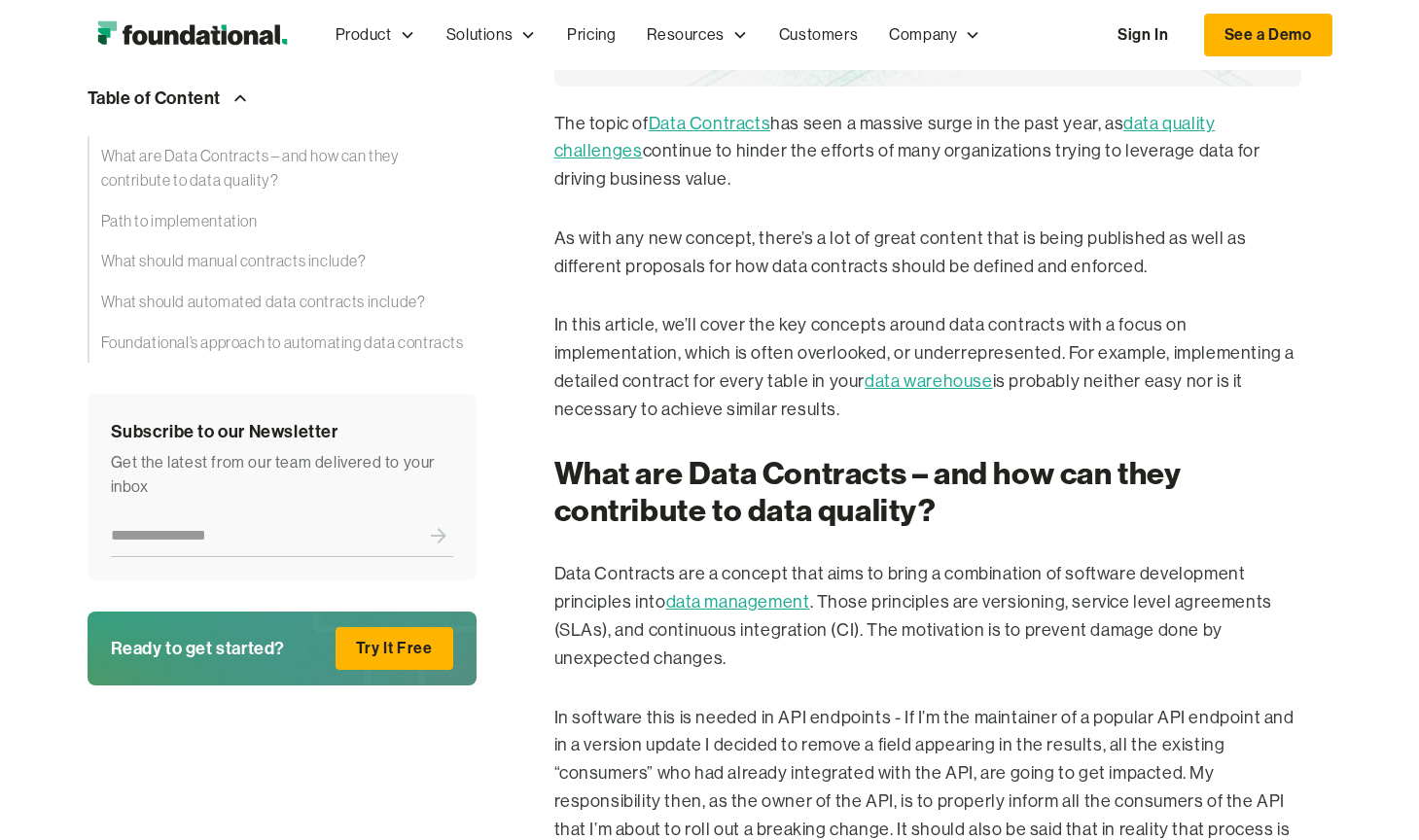 click on "data quality challenges" at bounding box center [885, 137] 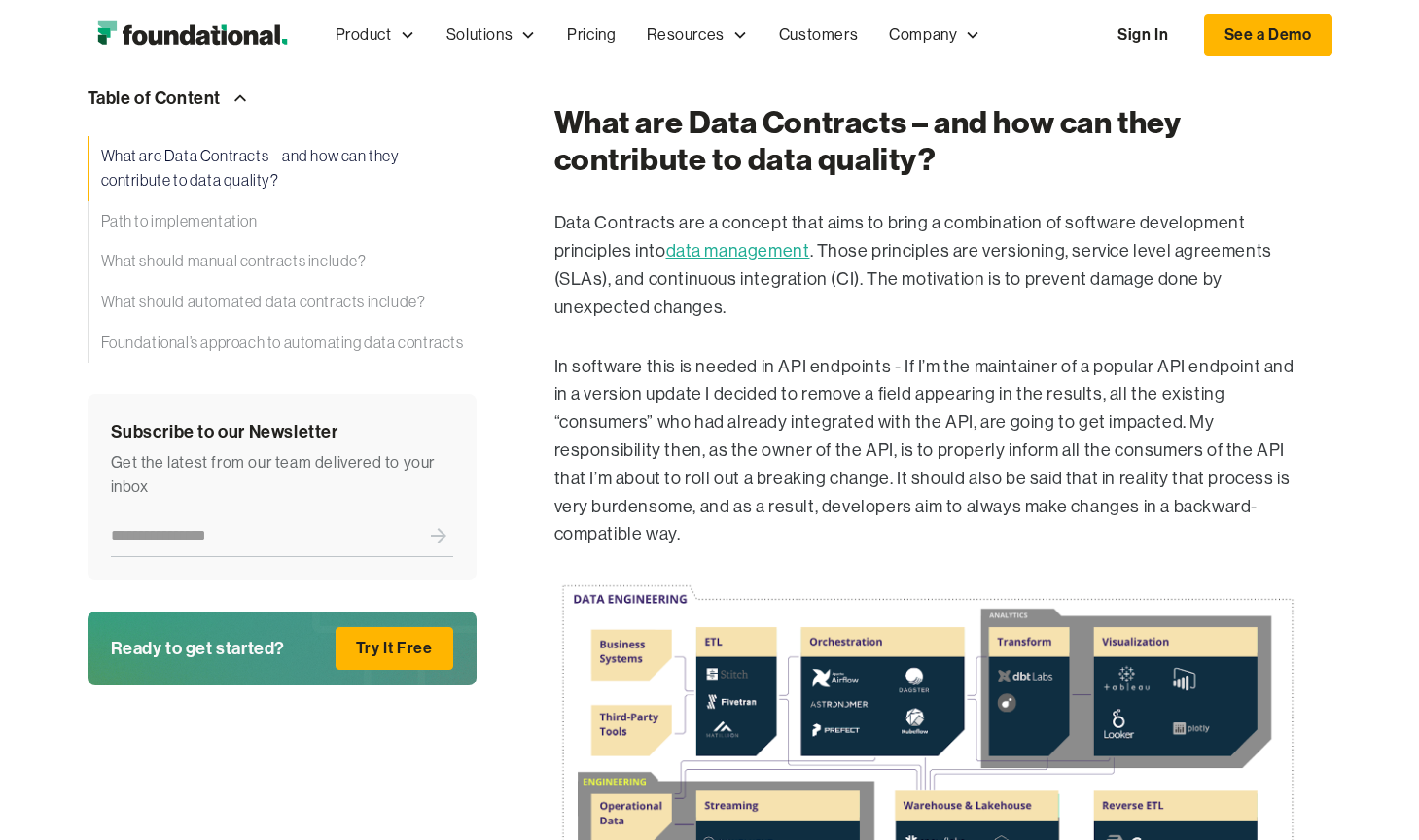 scroll, scrollTop: 1275, scrollLeft: 0, axis: vertical 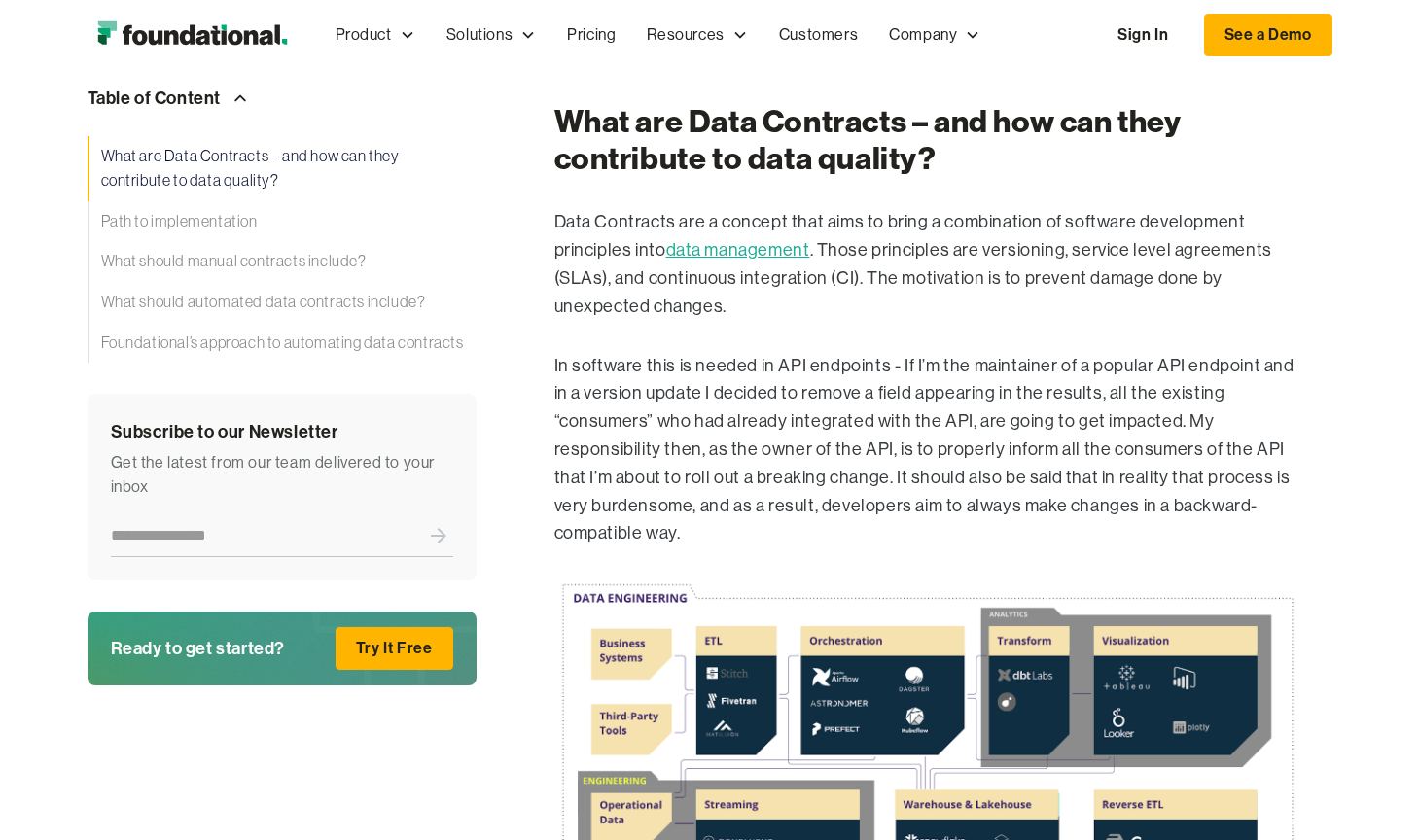 click on "Data Contracts are a concept that aims to bring a combination of software development principles into  data management . Those principles are versioning, service level agreements (SLAs), and continuous integration (CI). The motivation is to prevent damage done by unexpected changes." at bounding box center (928, 263) 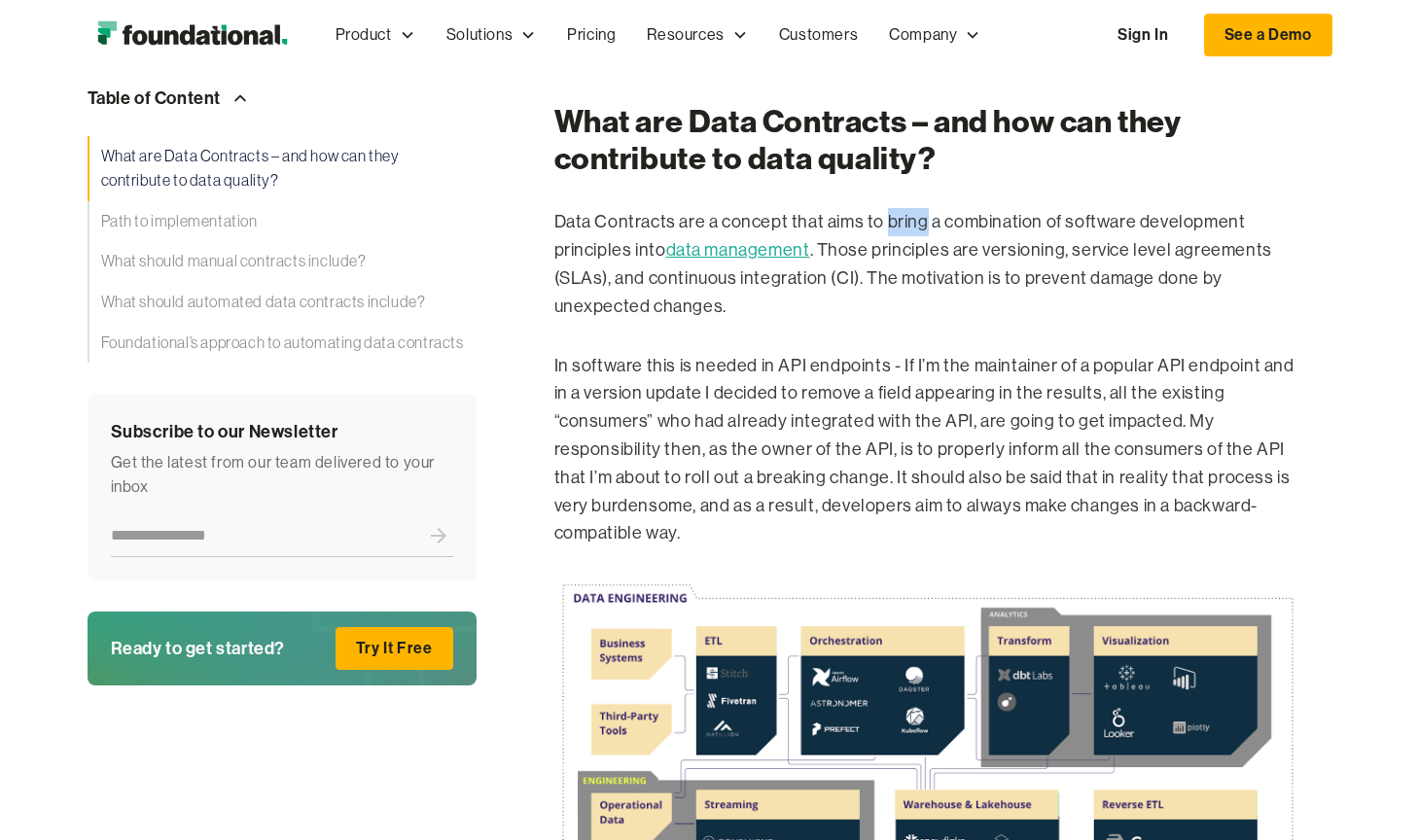click on "Data Contracts are a concept that aims to bring a combination of software development principles into  data management . Those principles are versioning, service level agreements (SLAs), and continuous integration (CI). The motivation is to prevent damage done by unexpected changes." at bounding box center [928, 263] 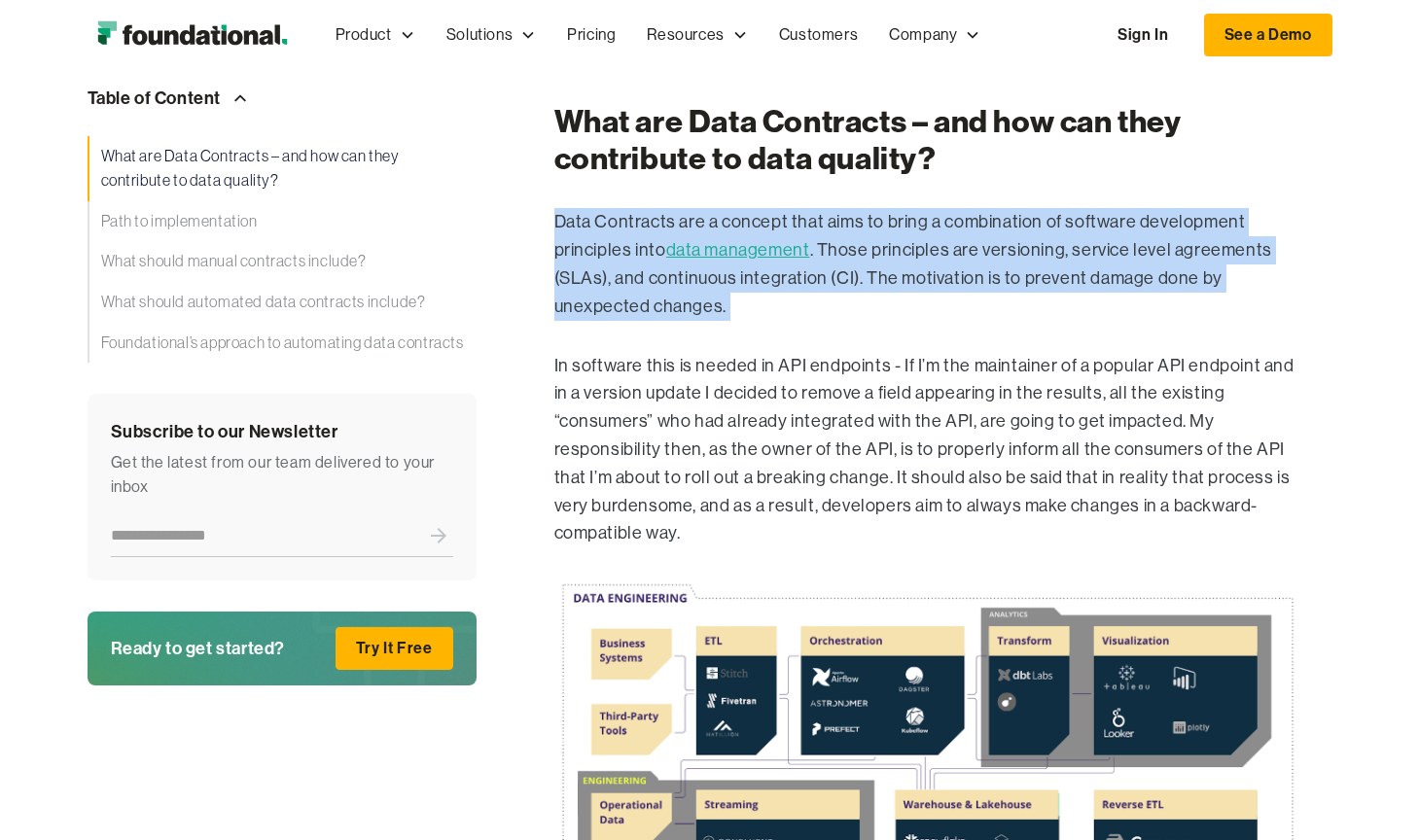 click on "Data Contracts are a concept that aims to bring a combination of software development principles into  data management . Those principles are versioning, service level agreements (SLAs), and continuous integration (CI). The motivation is to prevent damage done by unexpected changes." at bounding box center [928, 263] 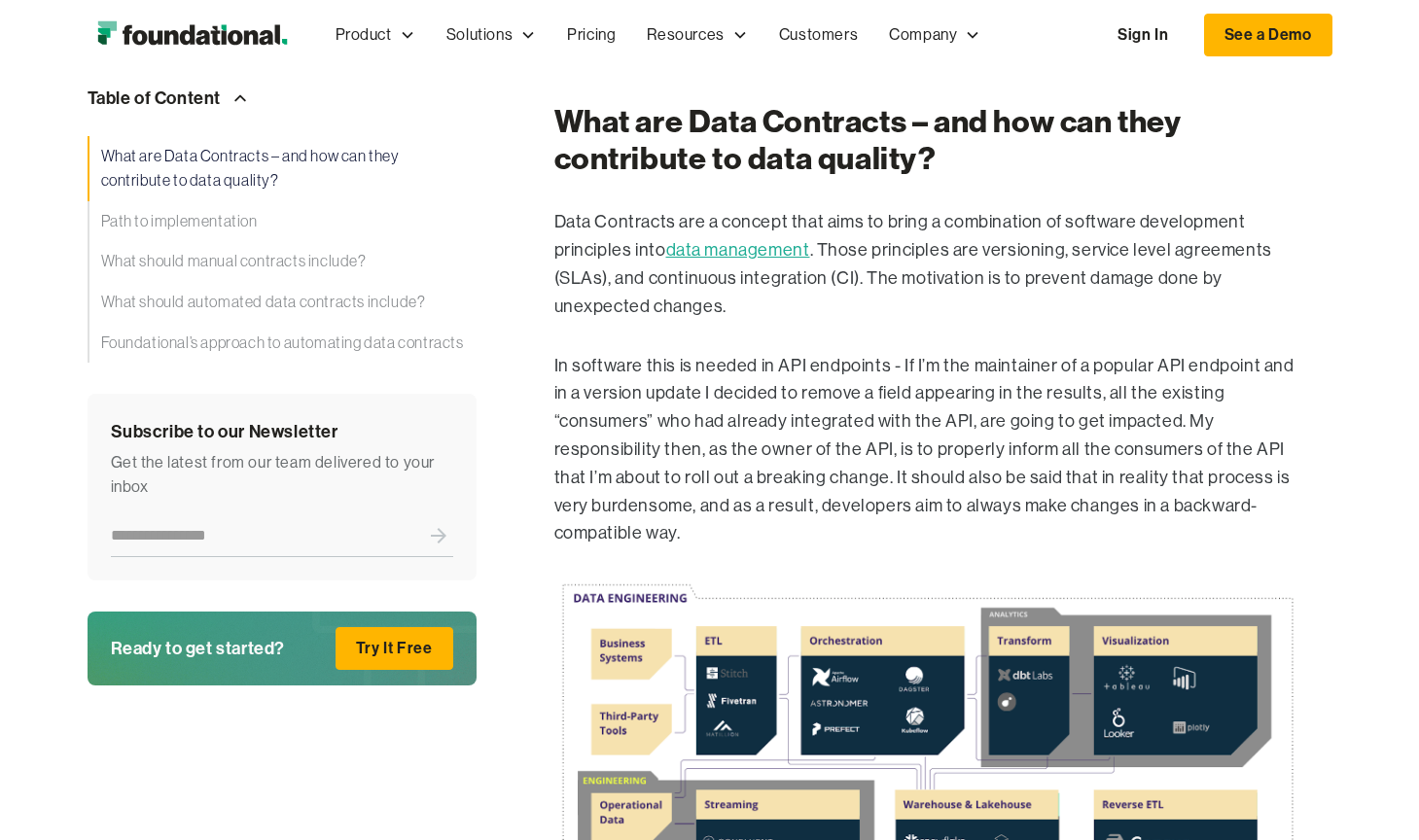 click on "Data Contracts are a concept that aims to bring a combination of software development principles into  data management . Those principles are versioning, service level agreements (SLAs), and continuous integration (CI). The motivation is to prevent damage done by unexpected changes." at bounding box center (928, 263) 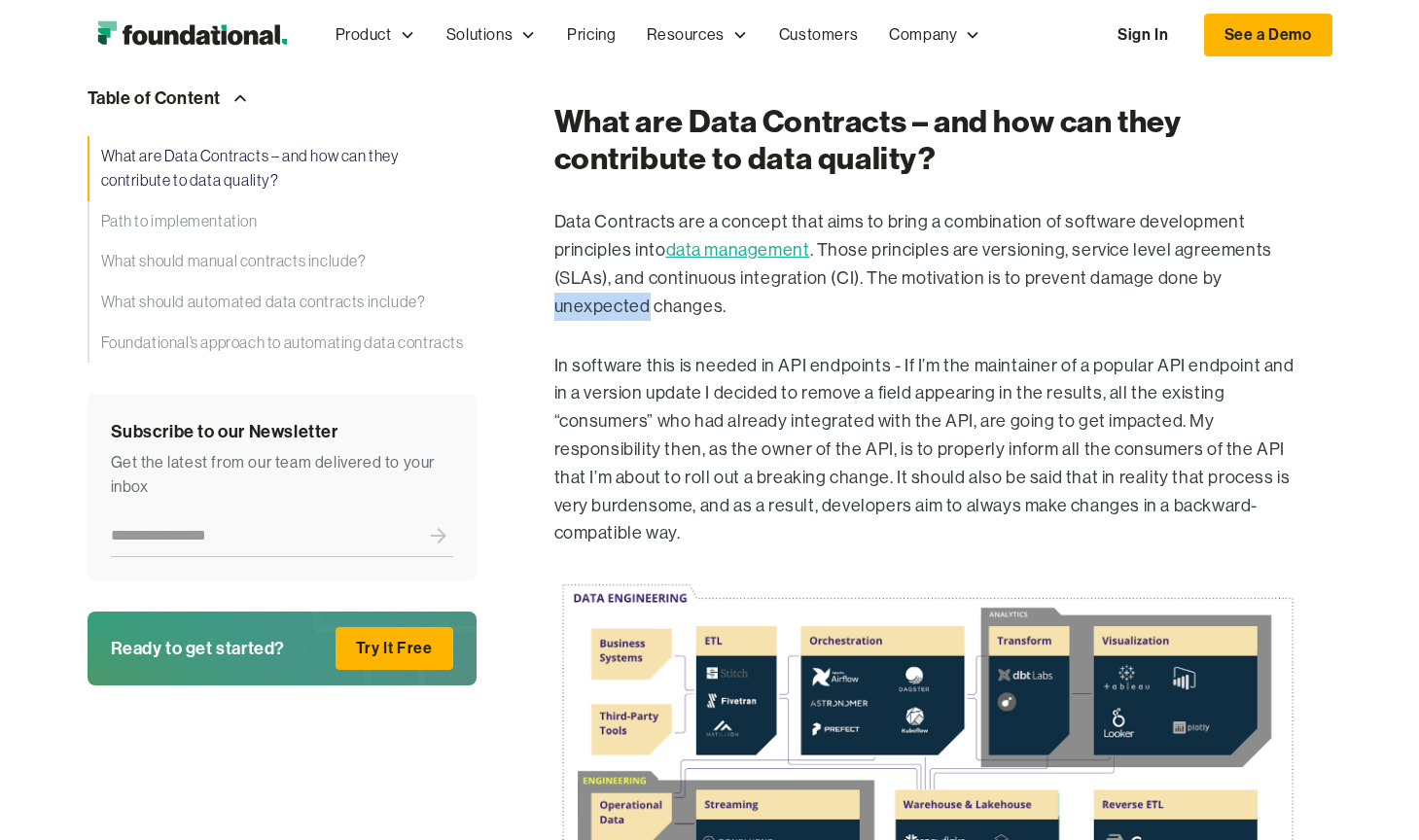 click on "Data Contracts are a concept that aims to bring a combination of software development principles into  data management . Those principles are versioning, service level agreements (SLAs), and continuous integration (CI). The motivation is to prevent damage done by unexpected changes." at bounding box center [928, 263] 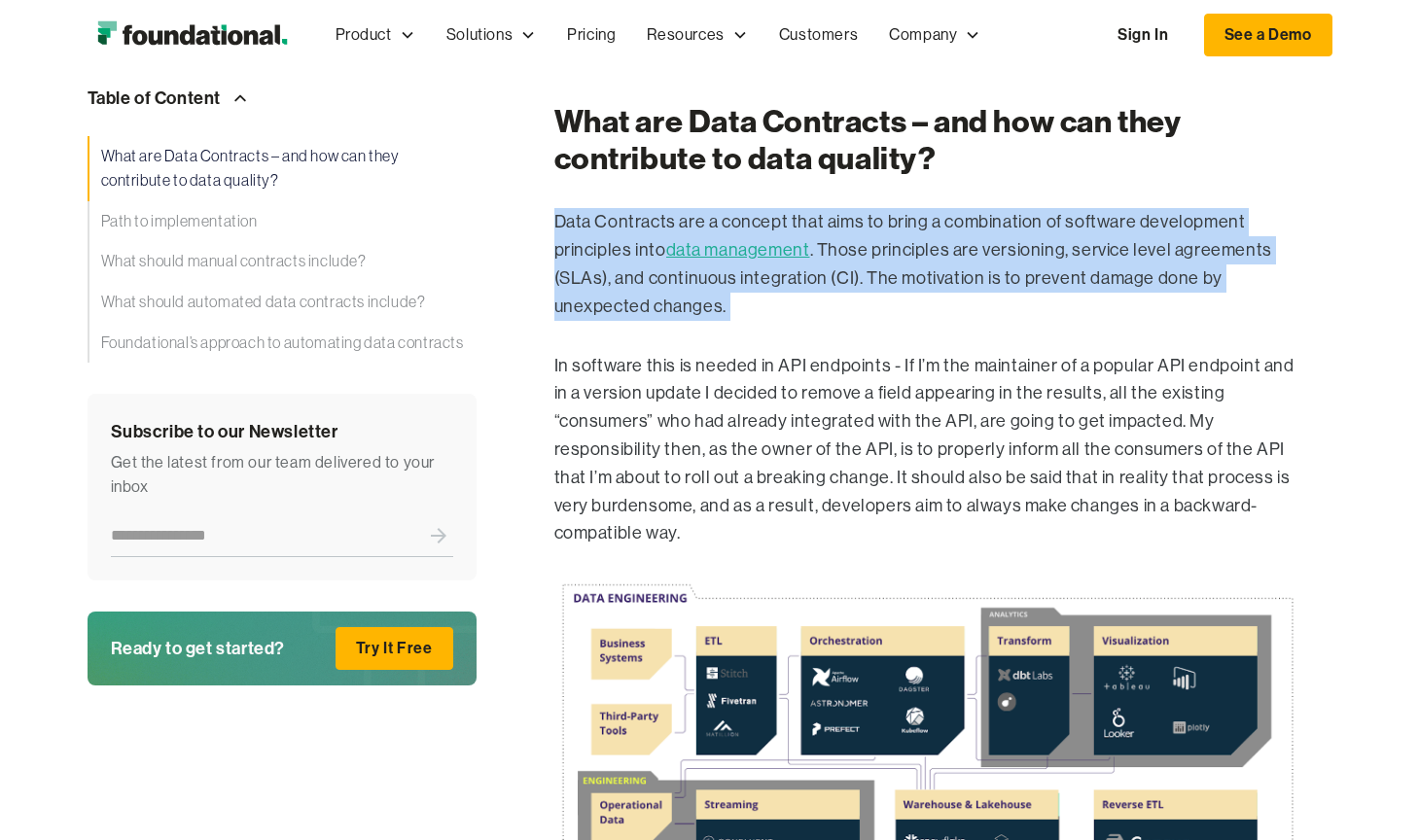 scroll, scrollTop: 1315, scrollLeft: 0, axis: vertical 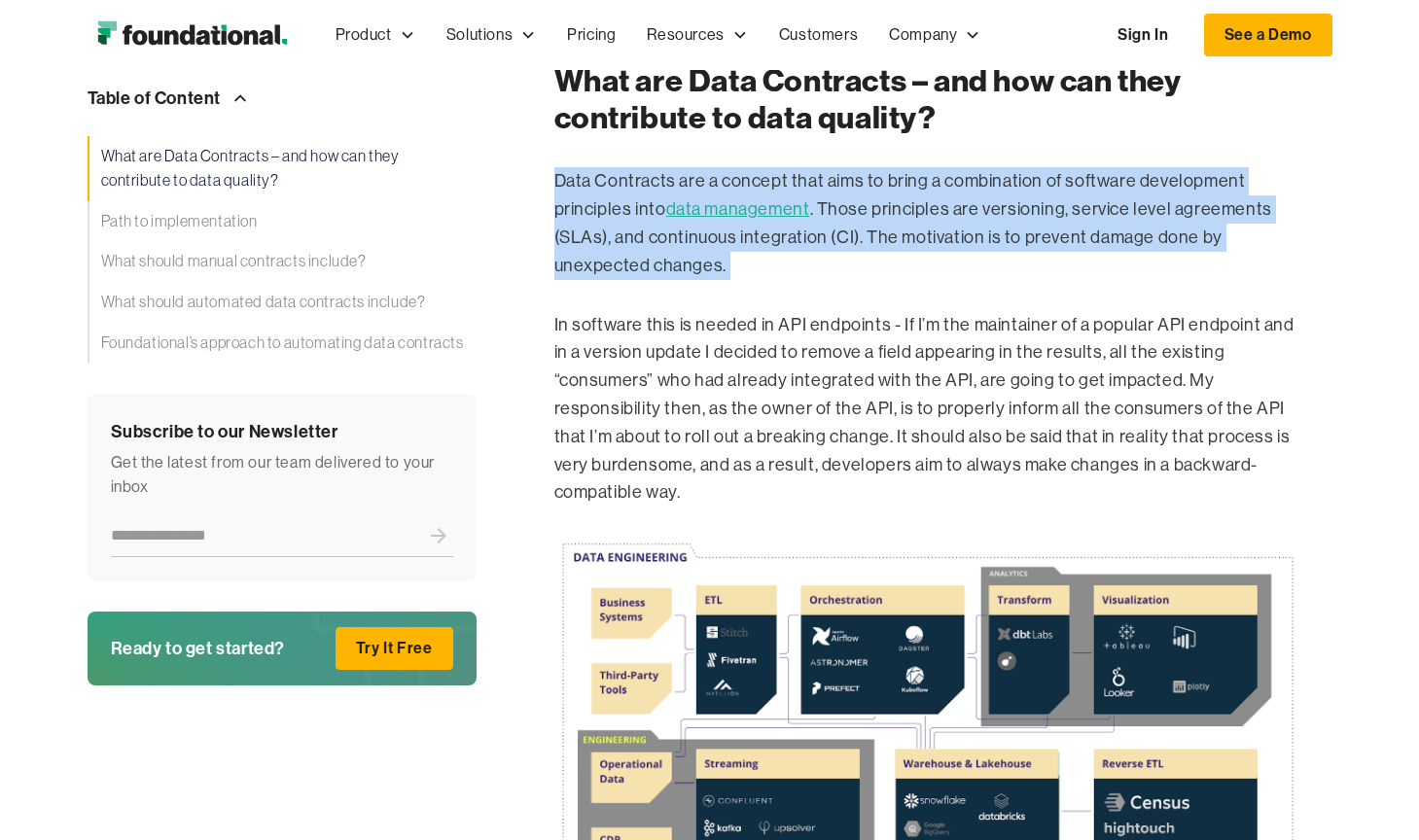 click on "In software this is needed in API endpoints - If I’m the maintainer of a popular API endpoint and in a version update I decided to remove a field appearing in the results, all the existing “consumers” who had already integrated with the API, are going to get impacted. My responsibility then, as the owner of the API, is to properly inform all the consumers of the API that I’m about to roll out a breaking change. It should also be said that in reality that process is very burdensome, and as a result, developers aim to always make changes in a backward-compatible way." at bounding box center [928, 409] 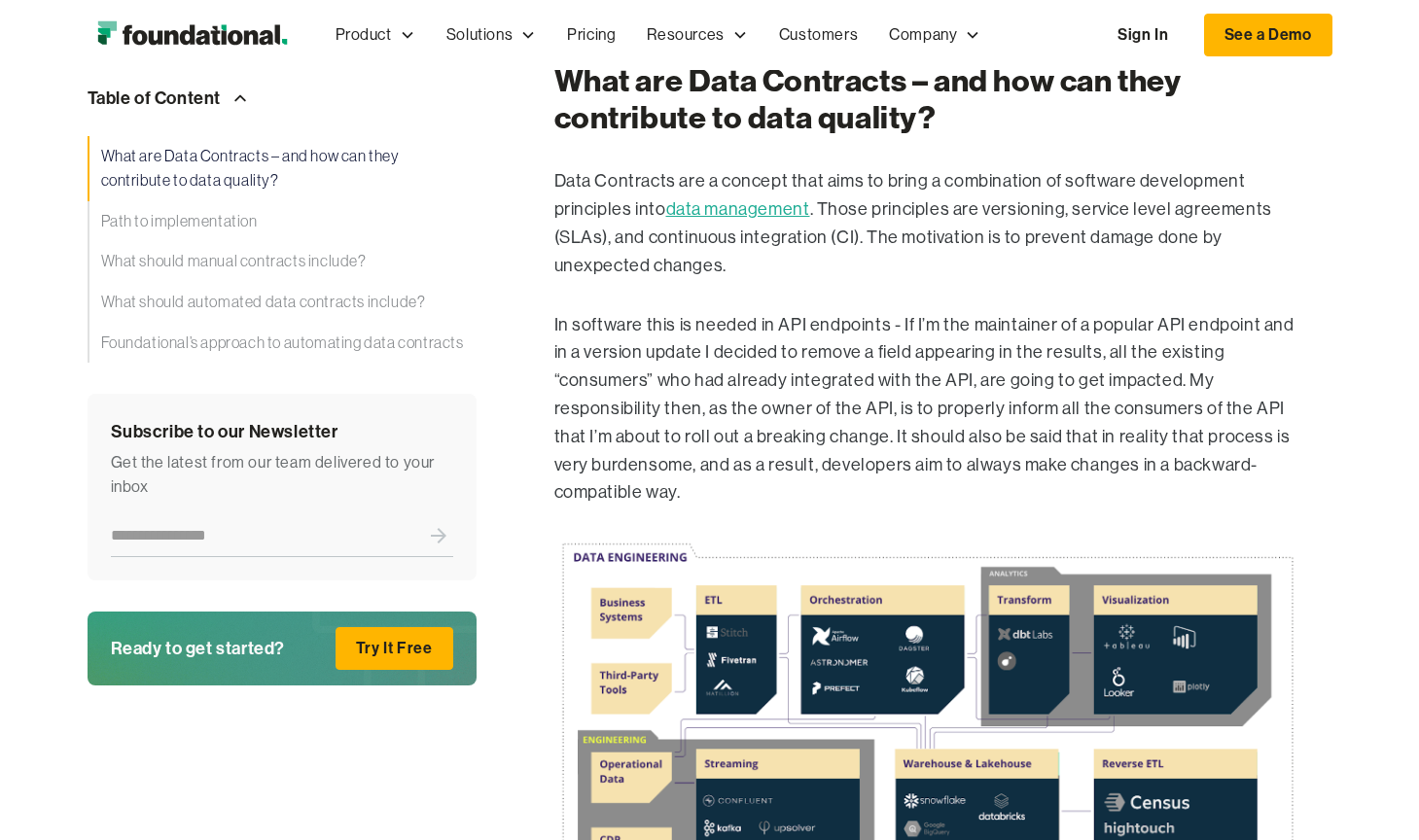 click on "In software this is needed in API endpoints - If I’m the maintainer of a popular API endpoint and in a version update I decided to remove a field appearing in the results, all the existing “consumers” who had already integrated with the API, are going to get impacted. My responsibility then, as the owner of the API, is to properly inform all the consumers of the API that I’m about to roll out a breaking change. It should also be said that in reality that process is very burdensome, and as a result, developers aim to always make changes in a backward-compatible way." at bounding box center [928, 409] 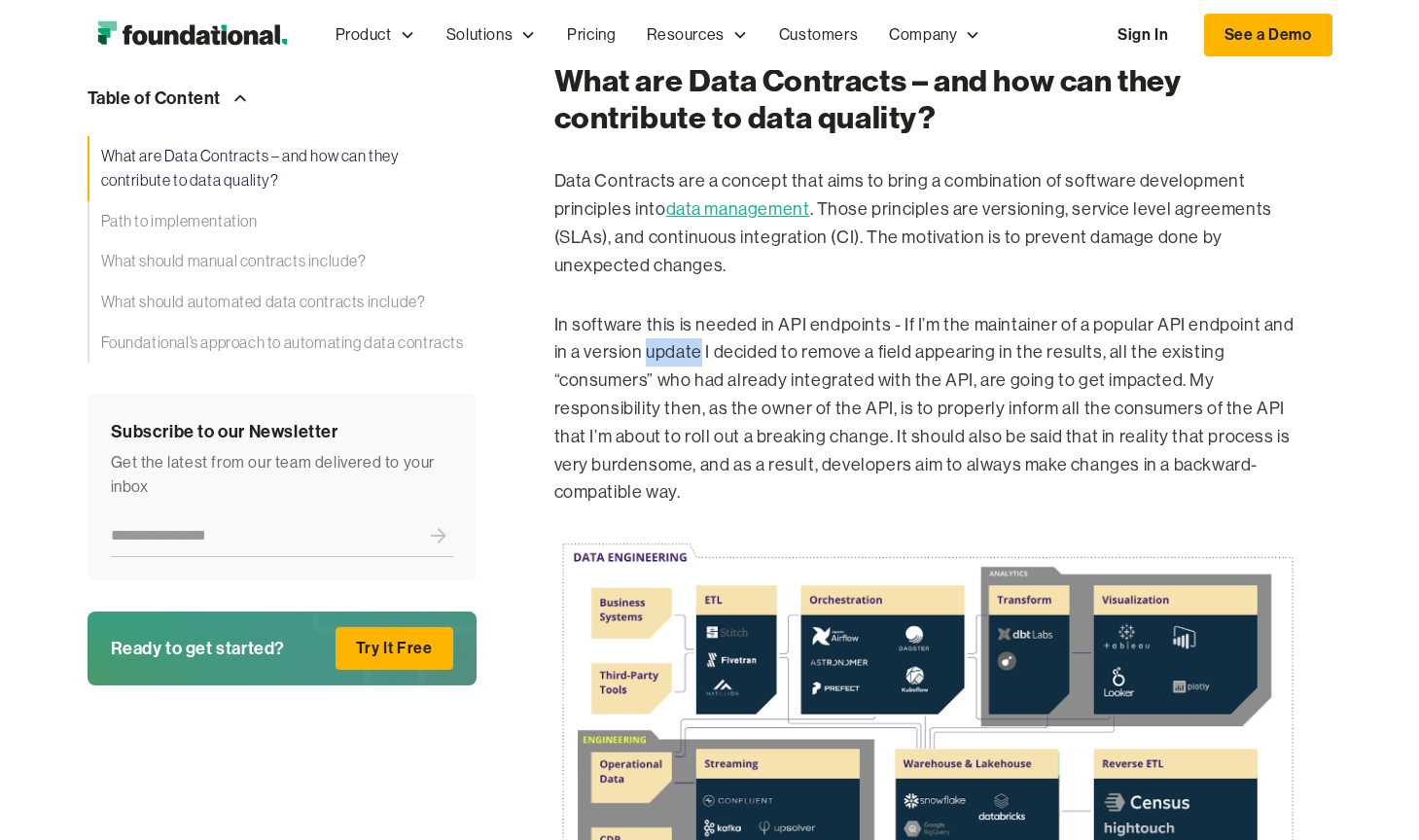 click on "In software this is needed in API endpoints - If I’m the maintainer of a popular API endpoint and in a version update I decided to remove a field appearing in the results, all the existing “consumers” who had already integrated with the API, are going to get impacted. My responsibility then, as the owner of the API, is to properly inform all the consumers of the API that I’m about to roll out a breaking change. It should also be said that in reality that process is very burdensome, and as a result, developers aim to always make changes in a backward-compatible way." at bounding box center (928, 409) 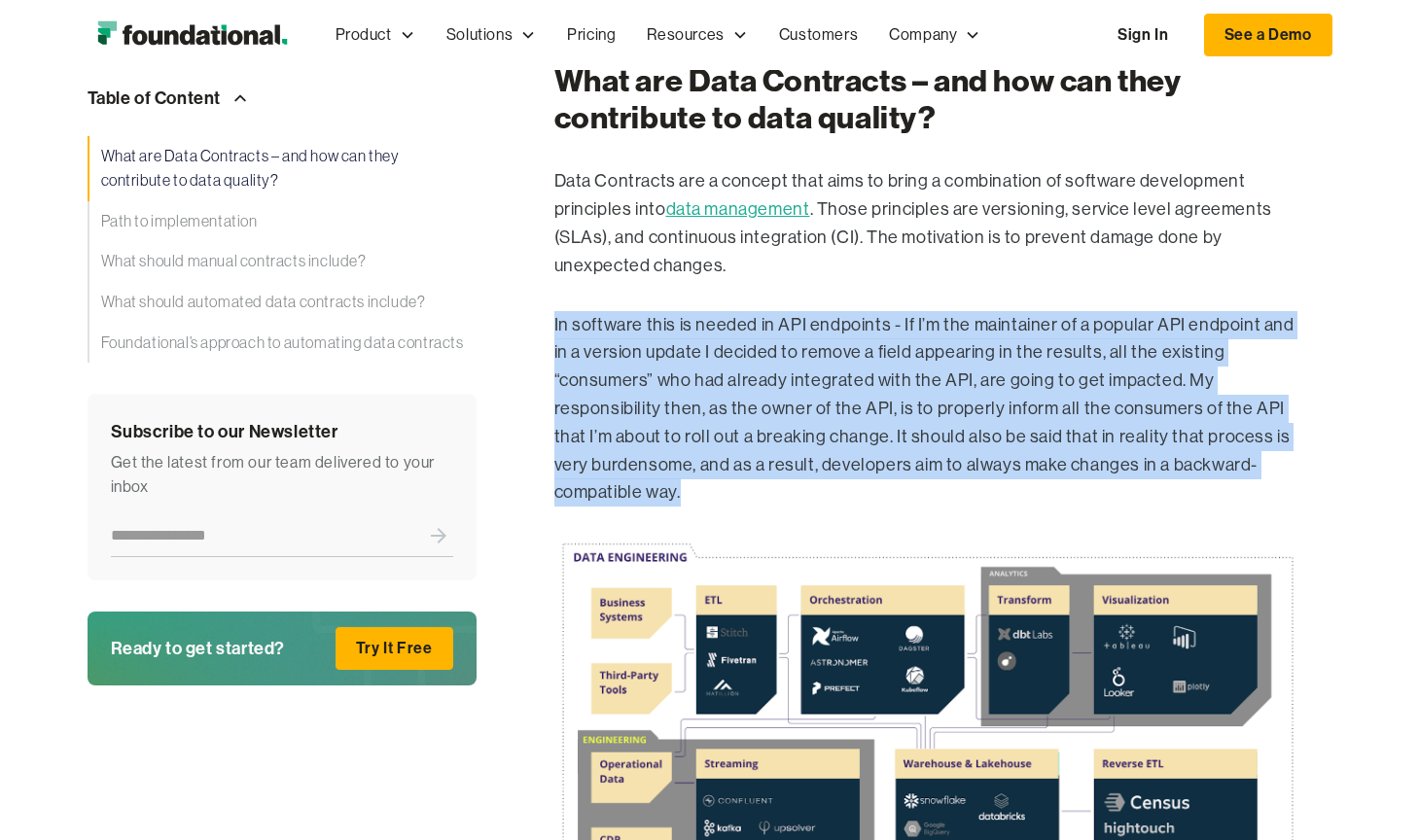 click on "In software this is needed in API endpoints - If I’m the maintainer of a popular API endpoint and in a version update I decided to remove a field appearing in the results, all the existing “consumers” who had already integrated with the API, are going to get impacted. My responsibility then, as the owner of the API, is to properly inform all the consumers of the API that I’m about to roll out a breaking change. It should also be said that in reality that process is very burdensome, and as a result, developers aim to always make changes in a backward-compatible way." at bounding box center (928, 409) 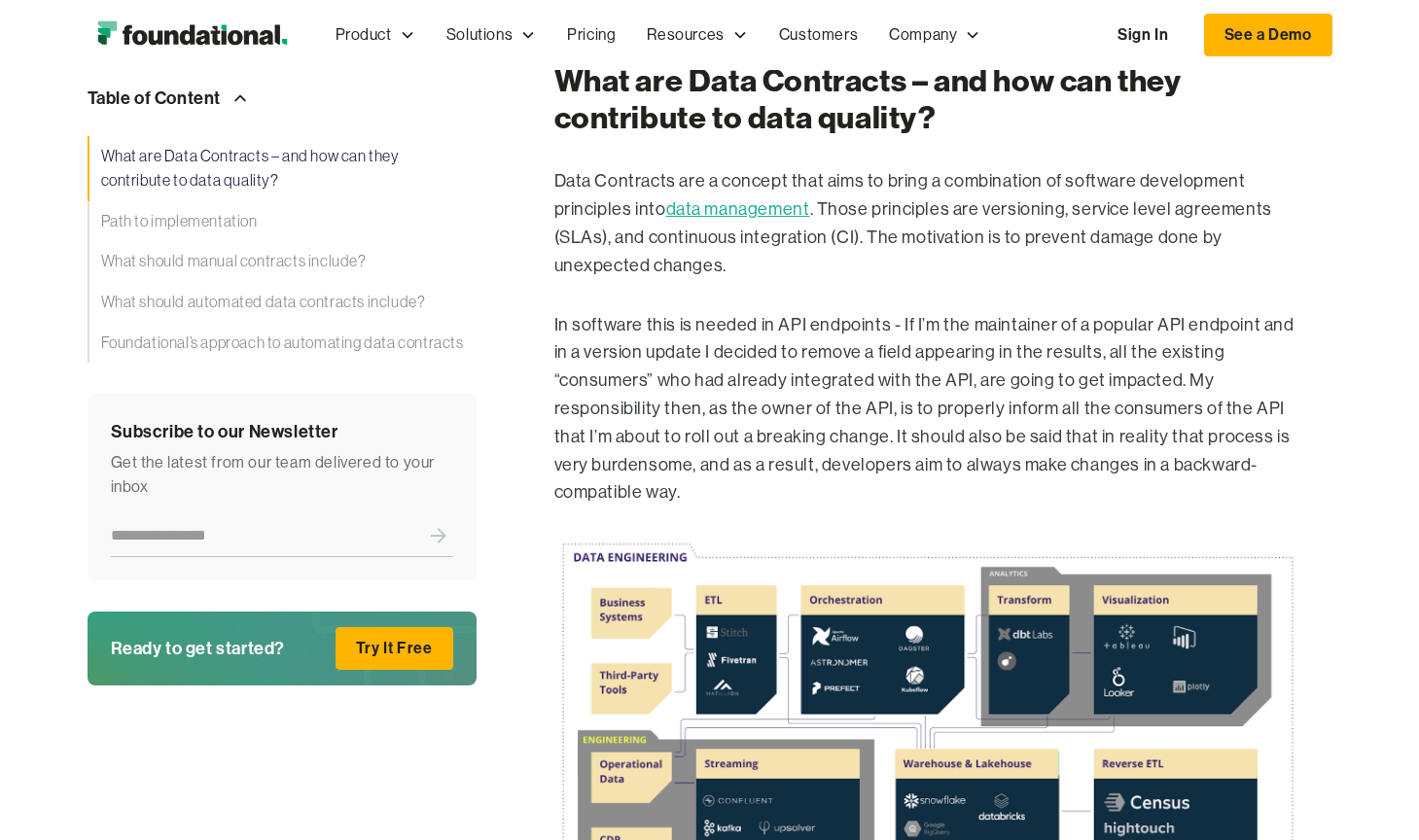click on "In software this is needed in API endpoints - If I’m the maintainer of a popular API endpoint and in a version update I decided to remove a field appearing in the results, all the existing “consumers” who had already integrated with the API, are going to get impacted. My responsibility then, as the owner of the API, is to properly inform all the consumers of the API that I’m about to roll out a breaking change. It should also be said that in reality that process is very burdensome, and as a result, developers aim to always make changes in a backward-compatible way." at bounding box center [928, 409] 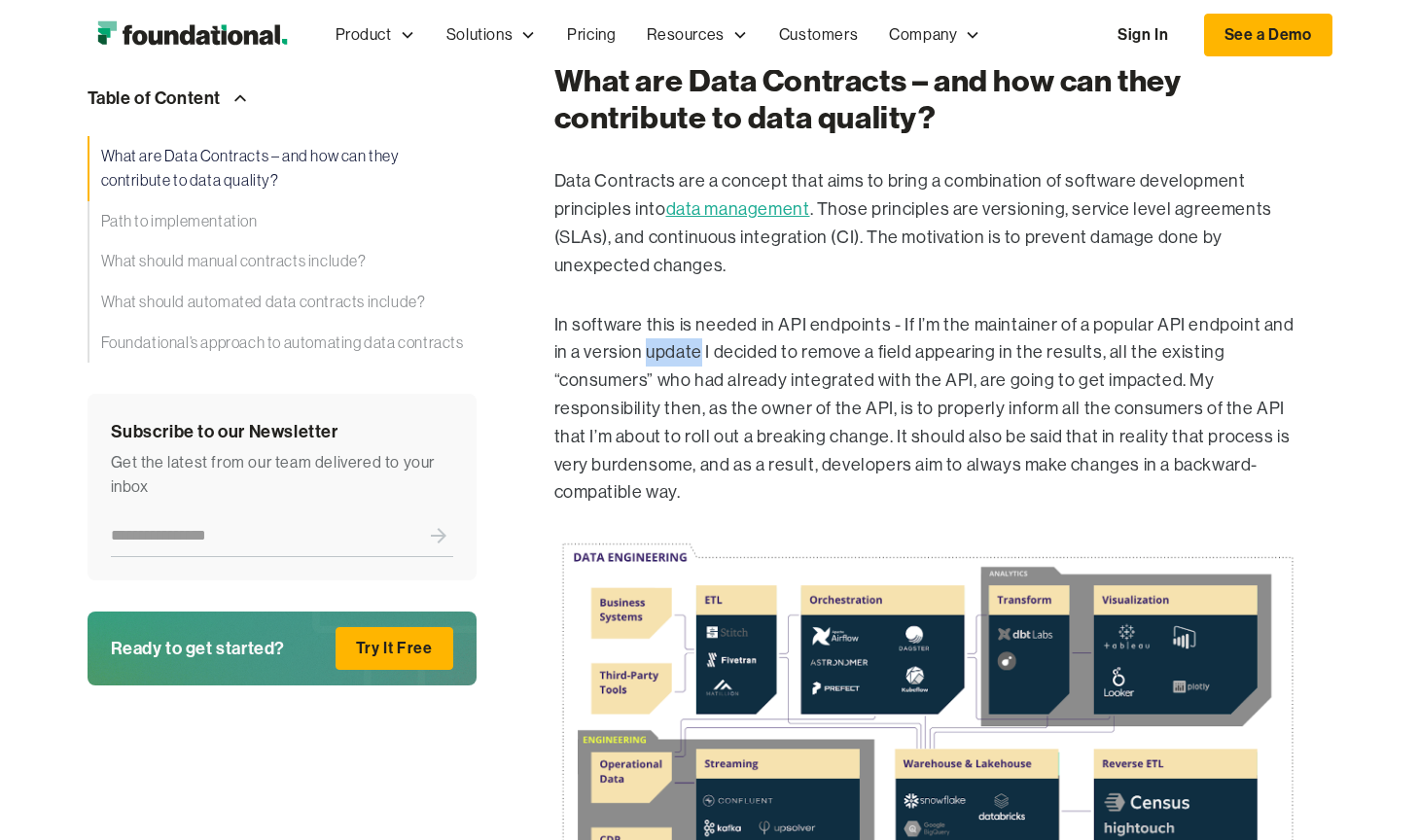 click on "In software this is needed in API endpoints - If I’m the maintainer of a popular API endpoint and in a version update I decided to remove a field appearing in the results, all the existing “consumers” who had already integrated with the API, are going to get impacted. My responsibility then, as the owner of the API, is to properly inform all the consumers of the API that I’m about to roll out a breaking change. It should also be said that in reality that process is very burdensome, and as a result, developers aim to always make changes in a backward-compatible way." at bounding box center [928, 409] 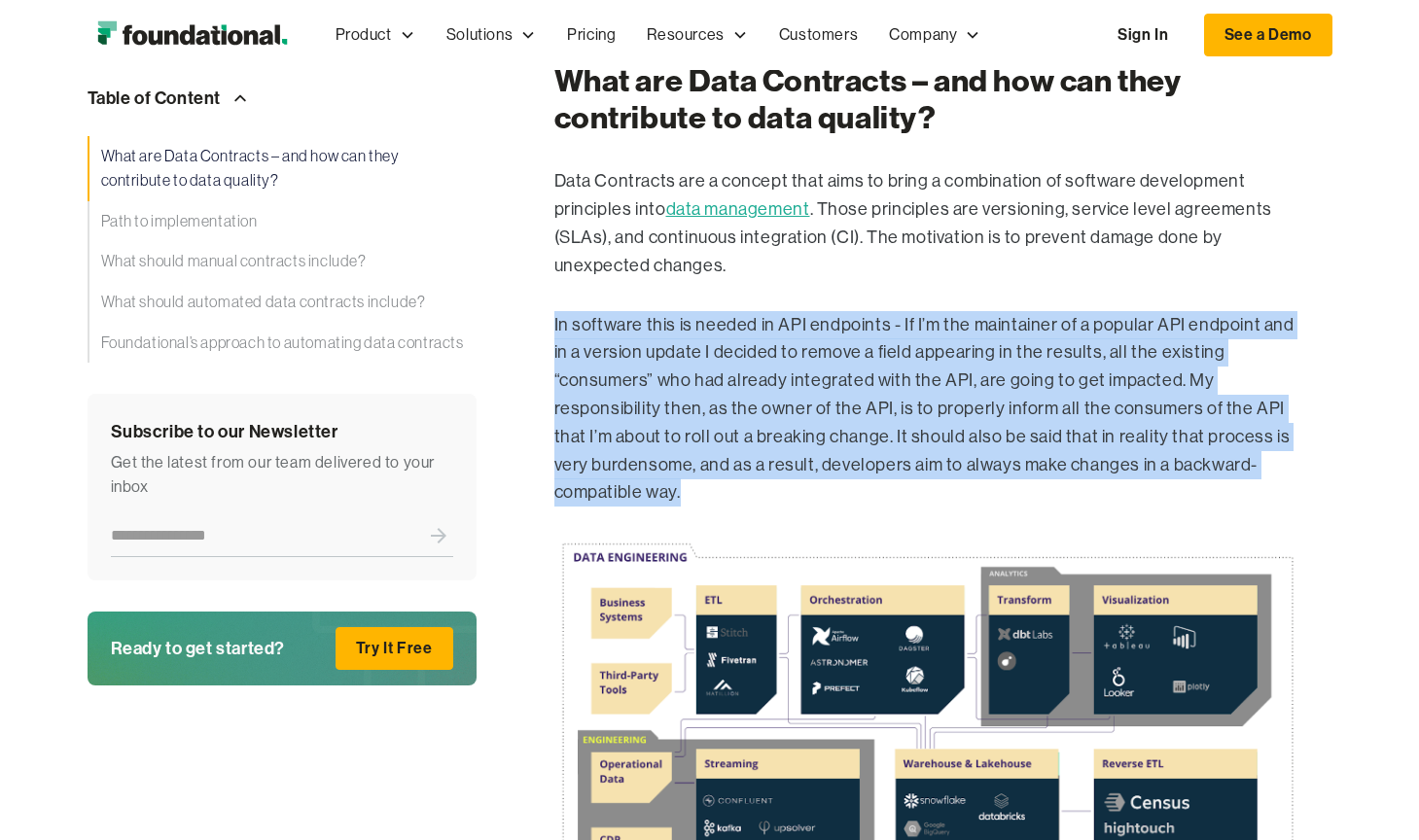 click on "In software this is needed in API endpoints - If I’m the maintainer of a popular API endpoint and in a version update I decided to remove a field appearing in the results, all the existing “consumers” who had already integrated with the API, are going to get impacted. My responsibility then, as the owner of the API, is to properly inform all the consumers of the API that I’m about to roll out a breaking change. It should also be said that in reality that process is very burdensome, and as a result, developers aim to always make changes in a backward-compatible way." at bounding box center (928, 409) 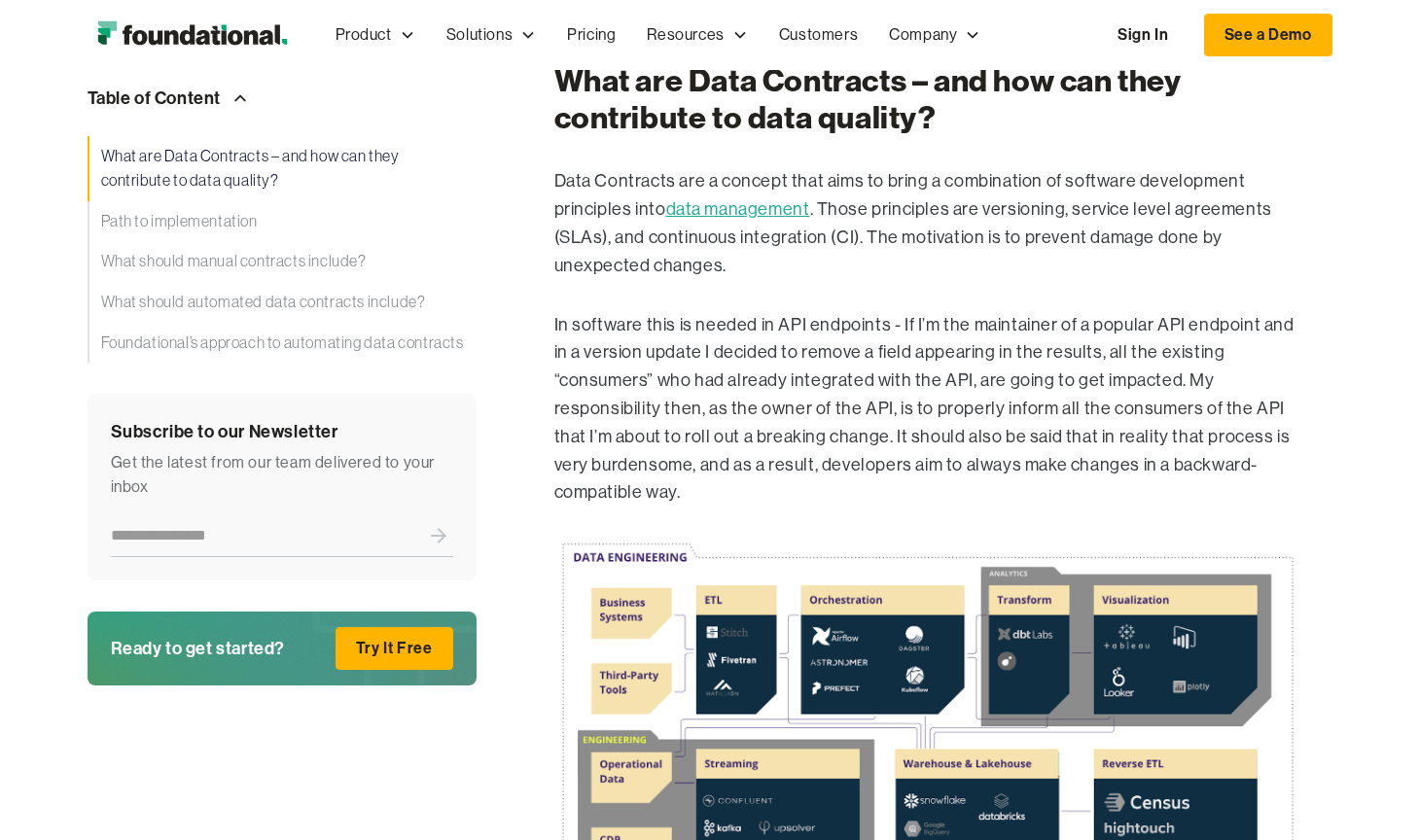 click on "In software this is needed in API endpoints - If I’m the maintainer of a popular API endpoint and in a version update I decided to remove a field appearing in the results, all the existing “consumers” who had already integrated with the API, are going to get impacted. My responsibility then, as the owner of the API, is to properly inform all the consumers of the API that I’m about to roll out a breaking change. It should also be said that in reality that process is very burdensome, and as a result, developers aim to always make changes in a backward-compatible way." at bounding box center (928, 409) 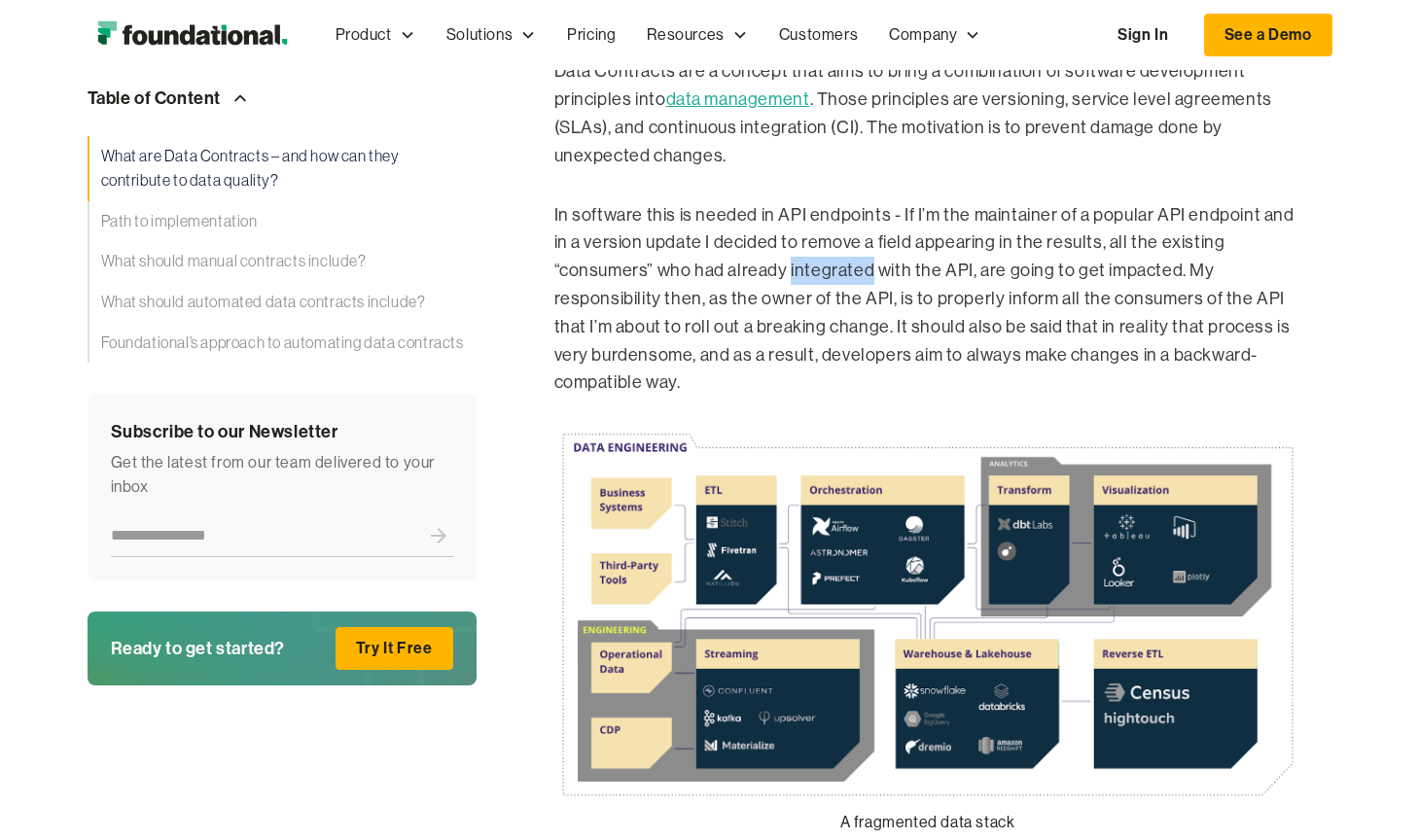 scroll, scrollTop: 1429, scrollLeft: 0, axis: vertical 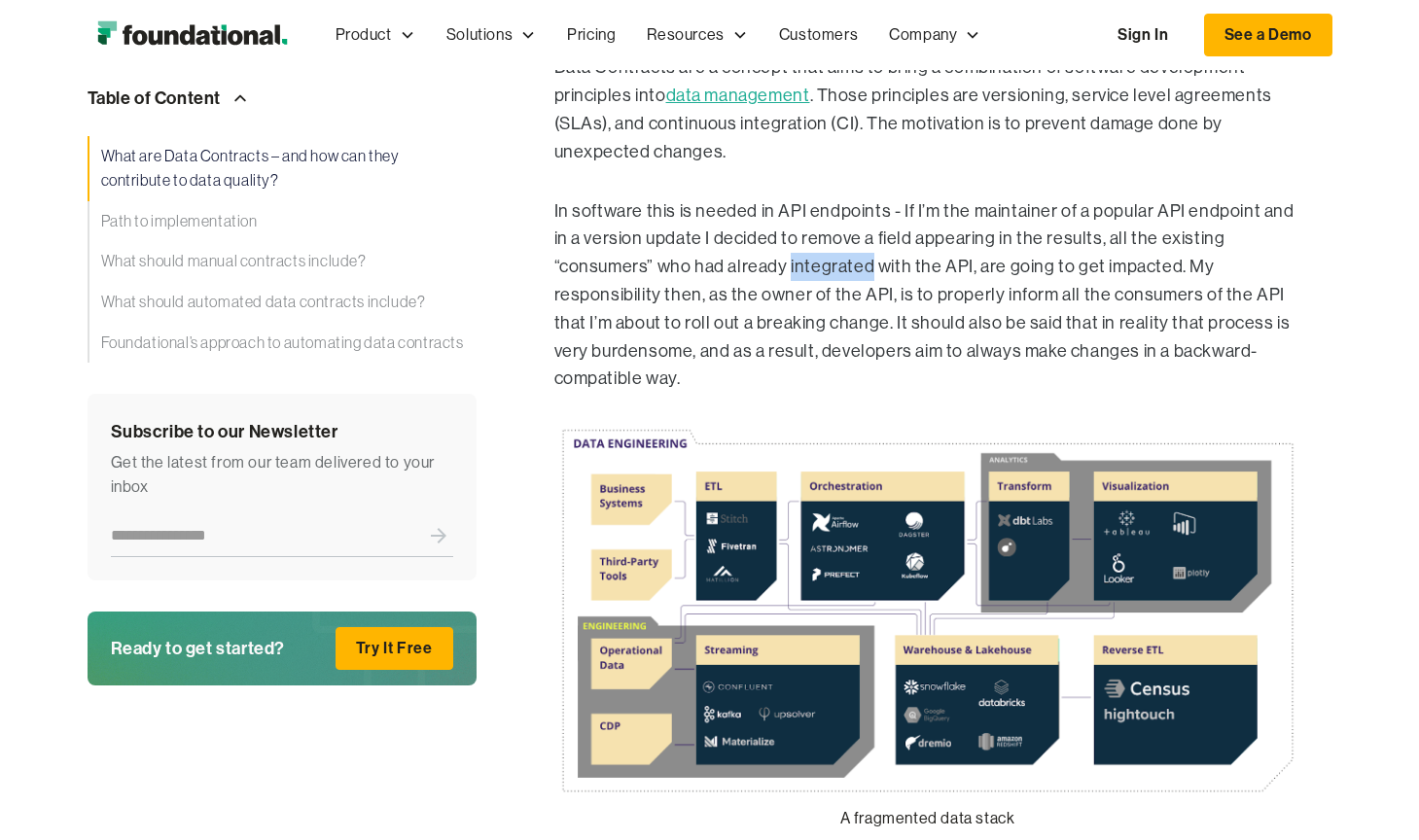click on "In software this is needed in API endpoints - If I’m the maintainer of a popular API endpoint and in a version update I decided to remove a field appearing in the results, all the existing “consumers” who had already integrated with the API, are going to get impacted. My responsibility then, as the owner of the API, is to properly inform all the consumers of the API that I’m about to roll out a breaking change. It should also be said that in reality that process is very burdensome, and as a result, developers aim to always make changes in a backward-compatible way." at bounding box center (928, 296) 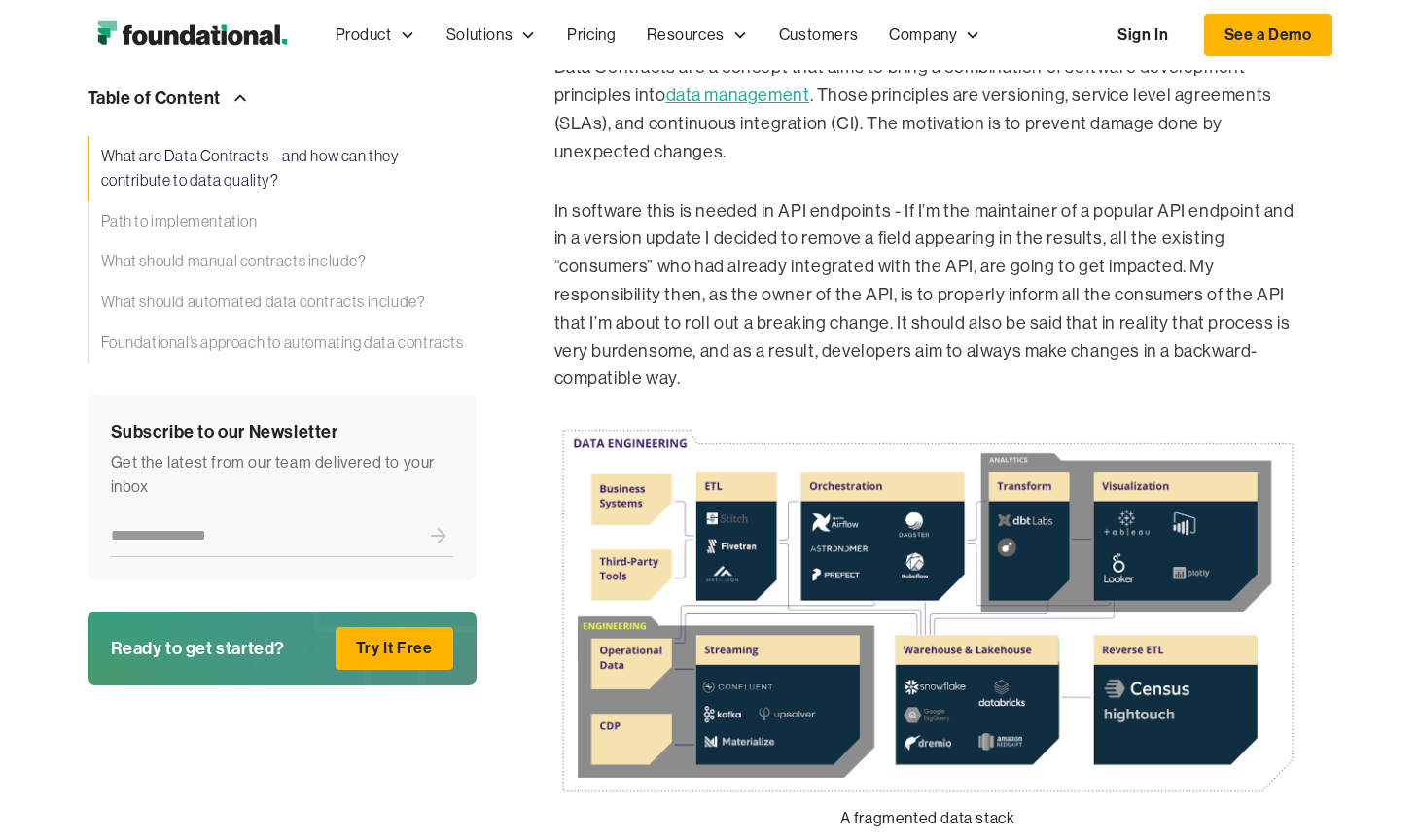 click on "In software this is needed in API endpoints - If I’m the maintainer of a popular API endpoint and in a version update I decided to remove a field appearing in the results, all the existing “consumers” who had already integrated with the API, are going to get impacted. My responsibility then, as the owner of the API, is to properly inform all the consumers of the API that I’m about to roll out a breaking change. It should also be said that in reality that process is very burdensome, and as a result, developers aim to always make changes in a backward-compatible way." at bounding box center (928, 296) 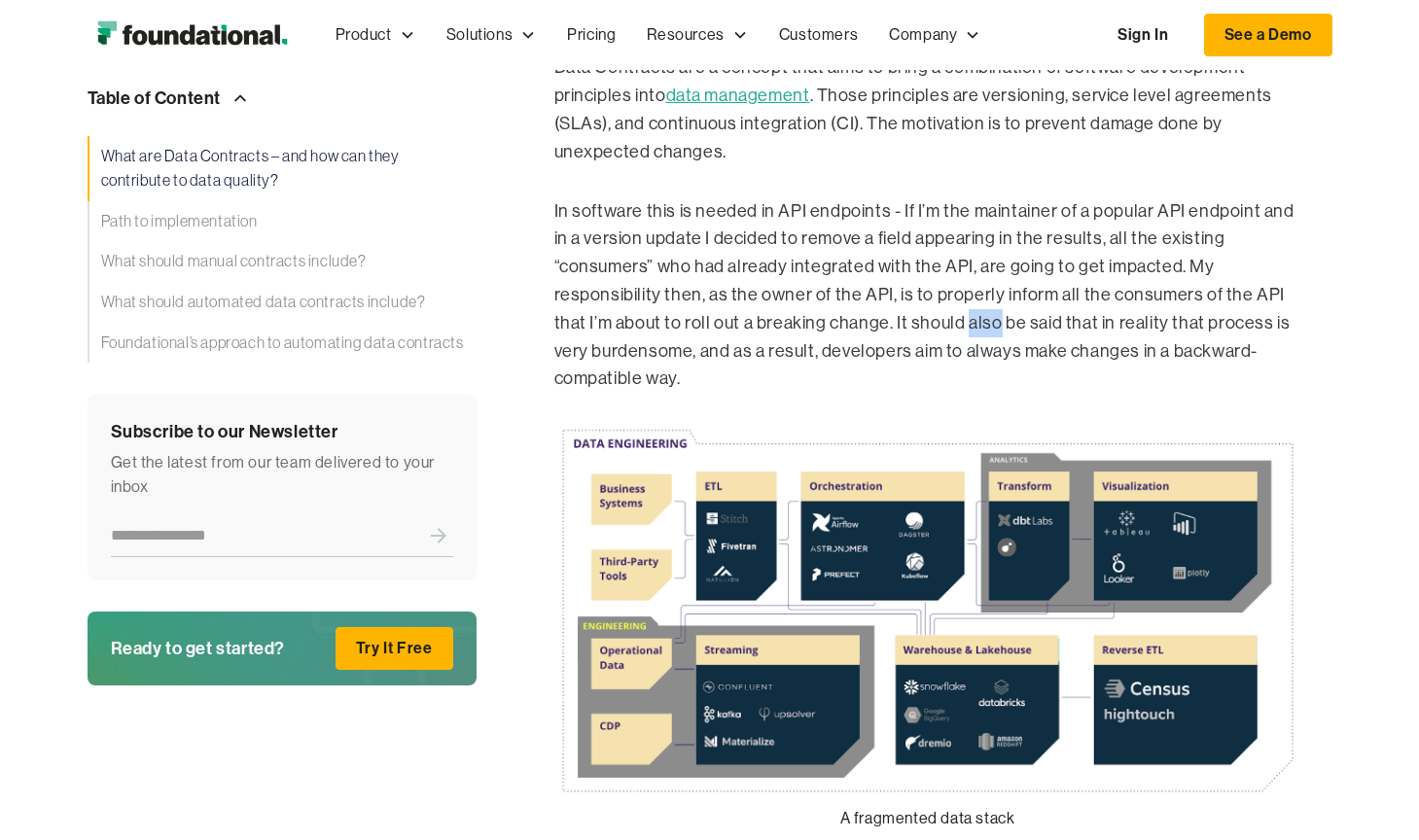click on "In software this is needed in API endpoints - If I’m the maintainer of a popular API endpoint and in a version update I decided to remove a field appearing in the results, all the existing “consumers” who had already integrated with the API, are going to get impacted. My responsibility then, as the owner of the API, is to properly inform all the consumers of the API that I’m about to roll out a breaking change. It should also be said that in reality that process is very burdensome, and as a result, developers aim to always make changes in a backward-compatible way." at bounding box center [928, 296] 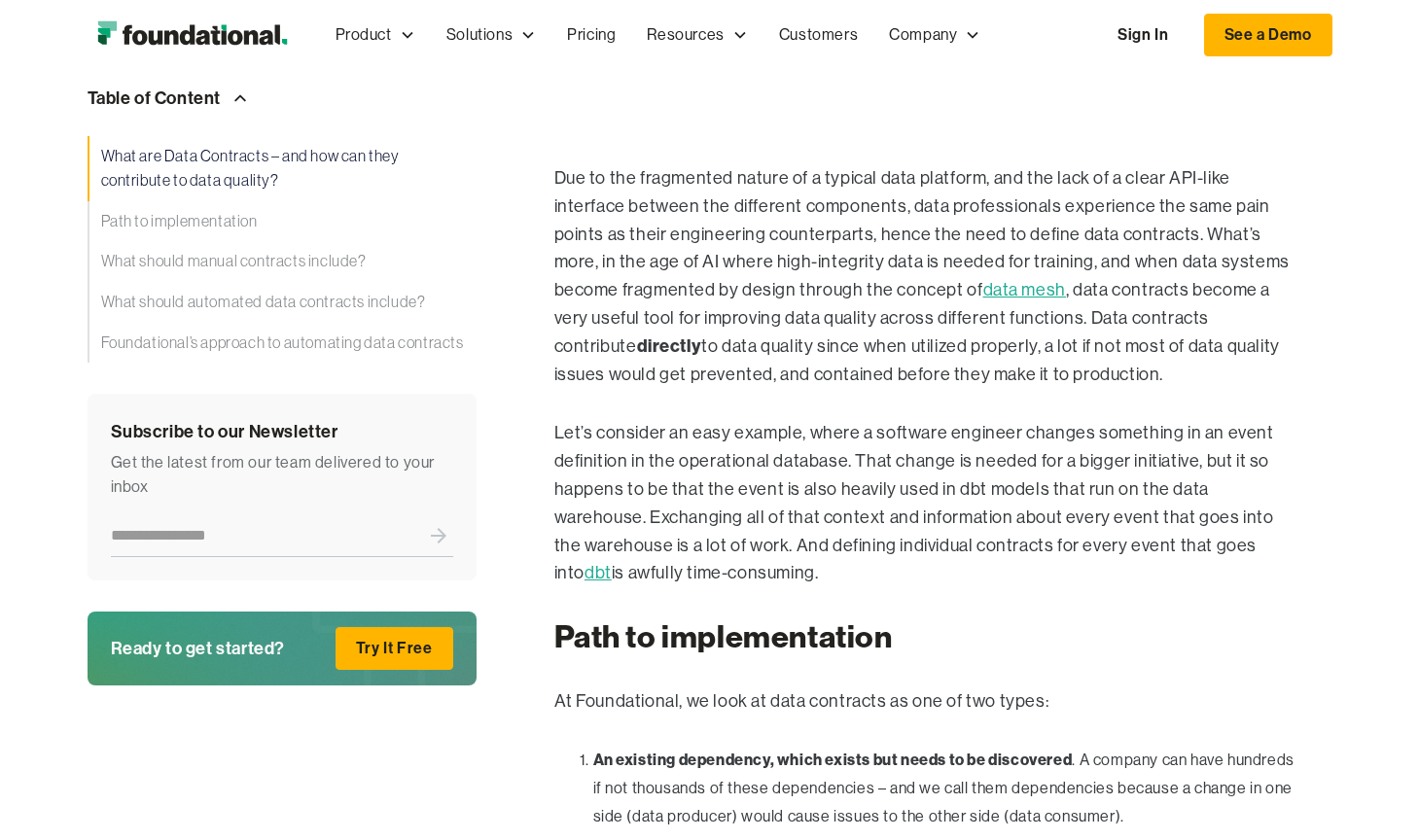 scroll, scrollTop: 2182, scrollLeft: 0, axis: vertical 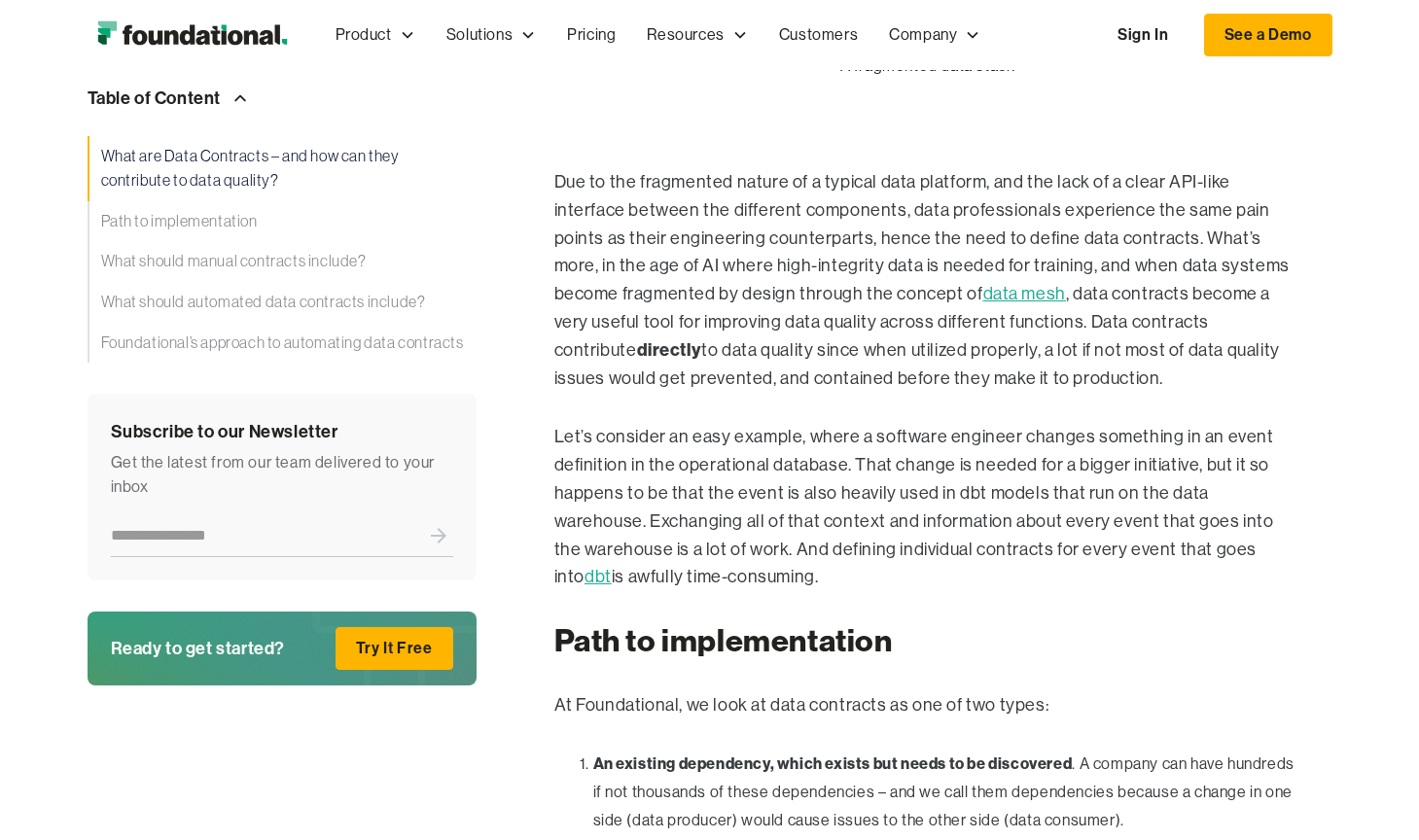 click on "Due to the fragmented nature of a typical data platform, and the lack of a clear API-like interface between the different components, data professionals experience the same pain points as their engineering counterparts, hence the need to define data contracts. What’s more, in the age of AI where high-integrity data is needed for training, and when data systems become fragmented by design through the concept of  data mesh , data contracts become a very useful tool for improving data quality across different functions. Data contracts contribute  directly  to data quality since when utilized properly, a lot if not most of data quality issues would get prevented, and contained before they make it to production." at bounding box center [928, 280] 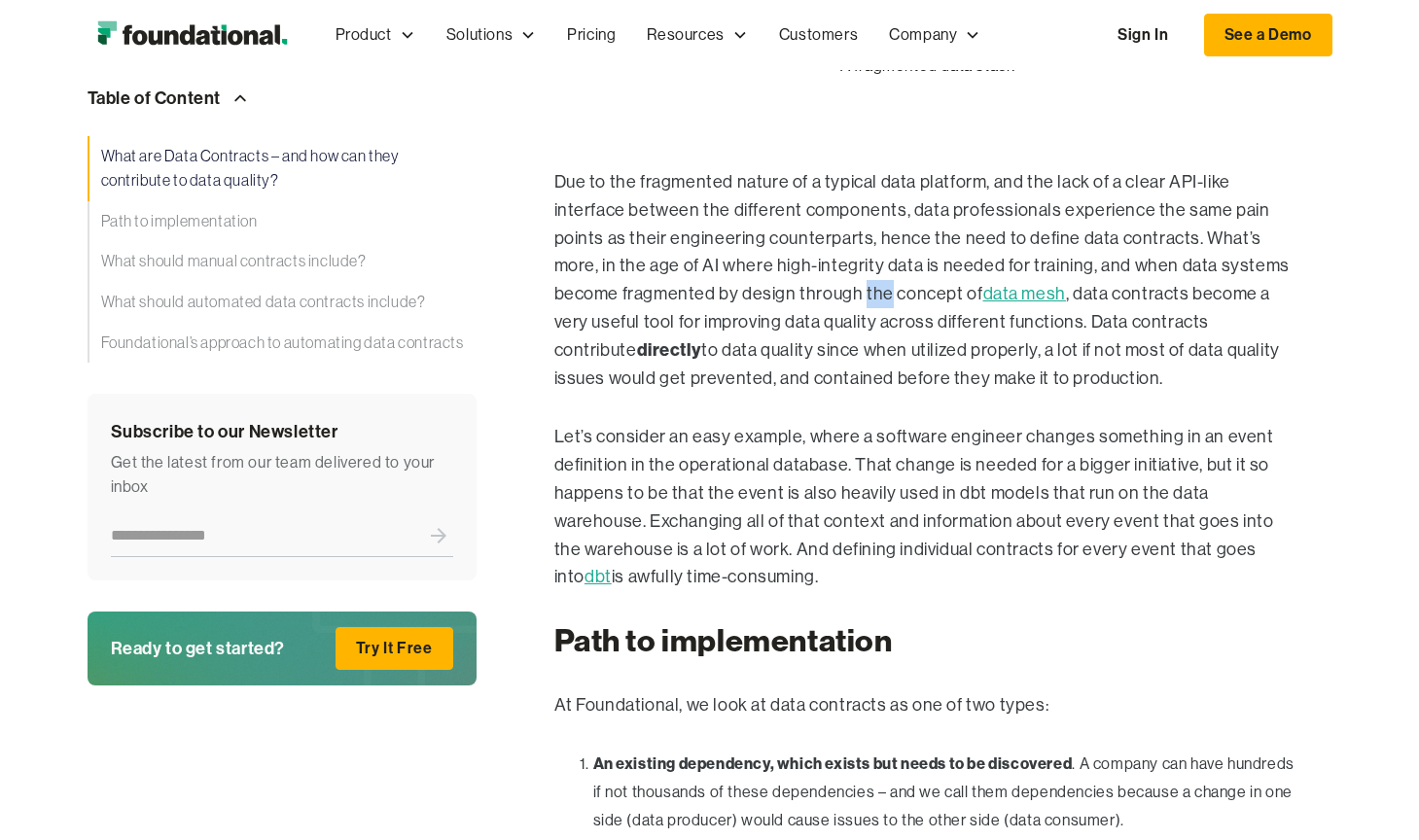 click on "Due to the fragmented nature of a typical data platform, and the lack of a clear API-like interface between the different components, data professionals experience the same pain points as their engineering counterparts, hence the need to define data contracts. What’s more, in the age of AI where high-integrity data is needed for training, and when data systems become fragmented by design through the concept of  data mesh , data contracts become a very useful tool for improving data quality across different functions. Data contracts contribute  directly  to data quality since when utilized properly, a lot if not most of data quality issues would get prevented, and contained before they make it to production." at bounding box center [928, 280] 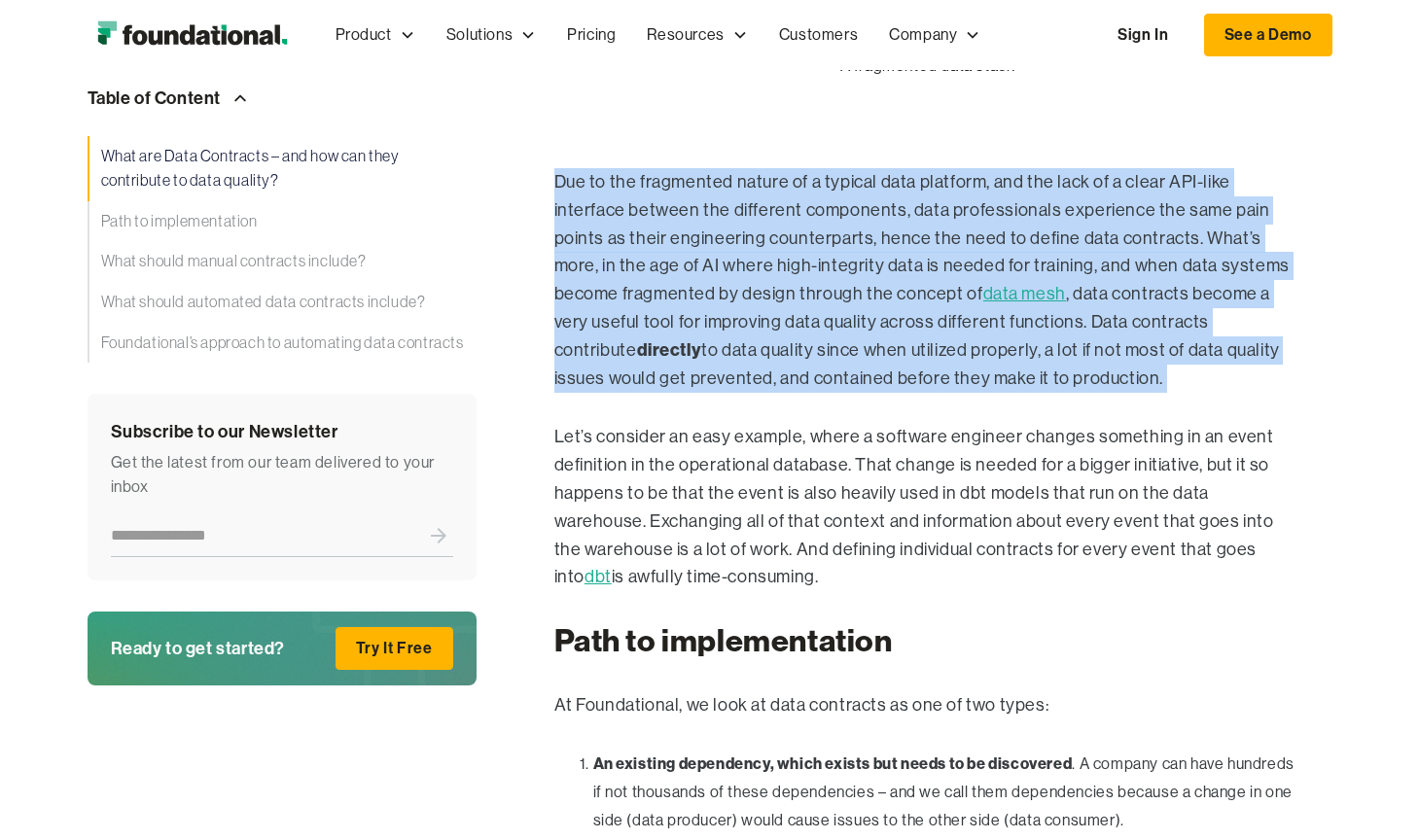 click on "Due to the fragmented nature of a typical data platform, and the lack of a clear API-like interface between the different components, data professionals experience the same pain points as their engineering counterparts, hence the need to define data contracts. What’s more, in the age of AI where high-integrity data is needed for training, and when data systems become fragmented by design through the concept of  data mesh , data contracts become a very useful tool for improving data quality across different functions. Data contracts contribute  directly  to data quality since when utilized properly, a lot if not most of data quality issues would get prevented, and contained before they make it to production." at bounding box center [928, 280] 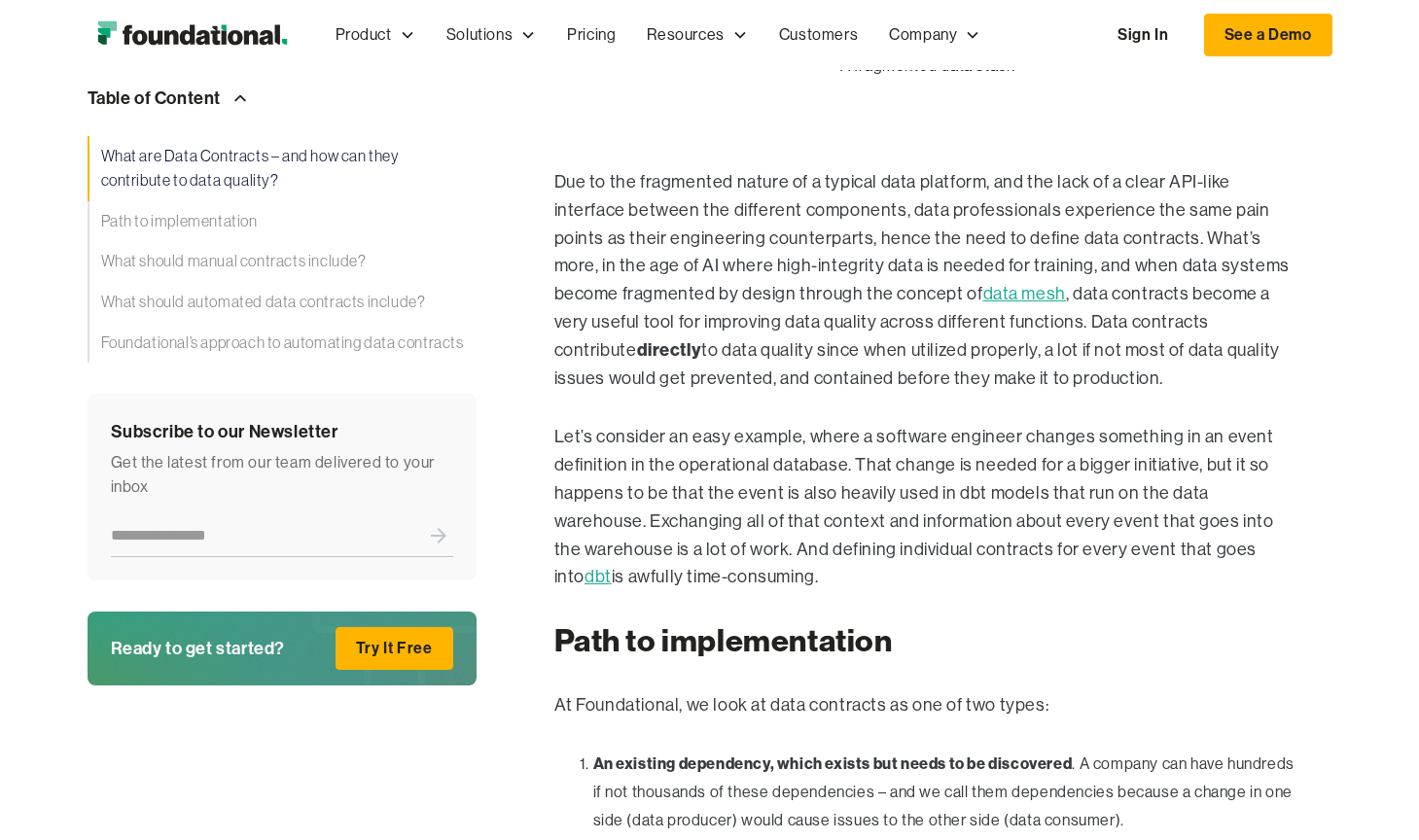 click on "Due to the fragmented nature of a typical data platform, and the lack of a clear API-like interface between the different components, data professionals experience the same pain points as their engineering counterparts, hence the need to define data contracts. What’s more, in the age of AI where high-integrity data is needed for training, and when data systems become fragmented by design through the concept of  data mesh , data contracts become a very useful tool for improving data quality across different functions. Data contracts contribute  directly  to data quality since when utilized properly, a lot if not most of data quality issues would get prevented, and contained before they make it to production." at bounding box center (928, 280) 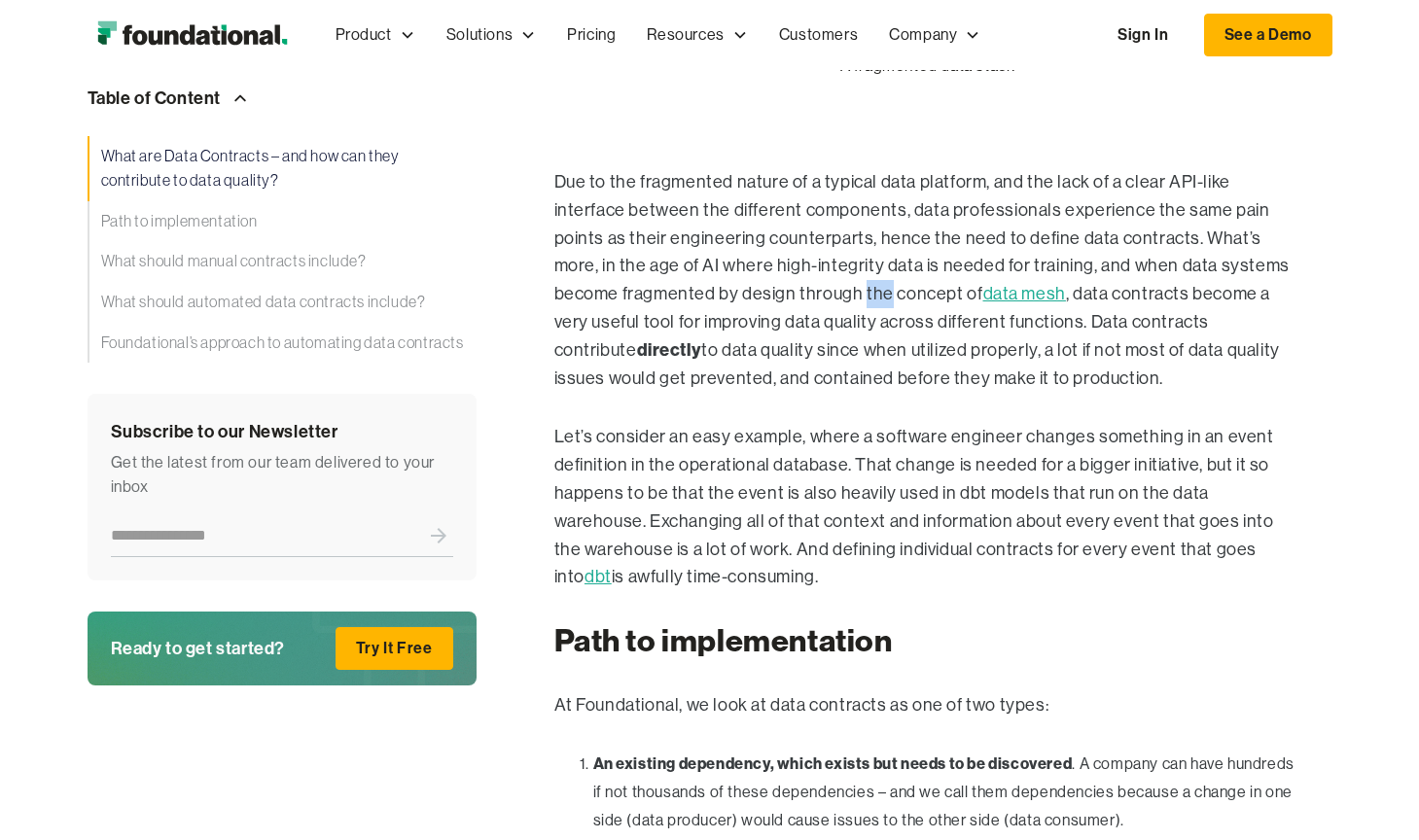 click on "Due to the fragmented nature of a typical data platform, and the lack of a clear API-like interface between the different components, data professionals experience the same pain points as their engineering counterparts, hence the need to define data contracts. What’s more, in the age of AI where high-integrity data is needed for training, and when data systems become fragmented by design through the concept of  data mesh , data contracts become a very useful tool for improving data quality across different functions. Data contracts contribute  directly  to data quality since when utilized properly, a lot if not most of data quality issues would get prevented, and contained before they make it to production." at bounding box center [928, 280] 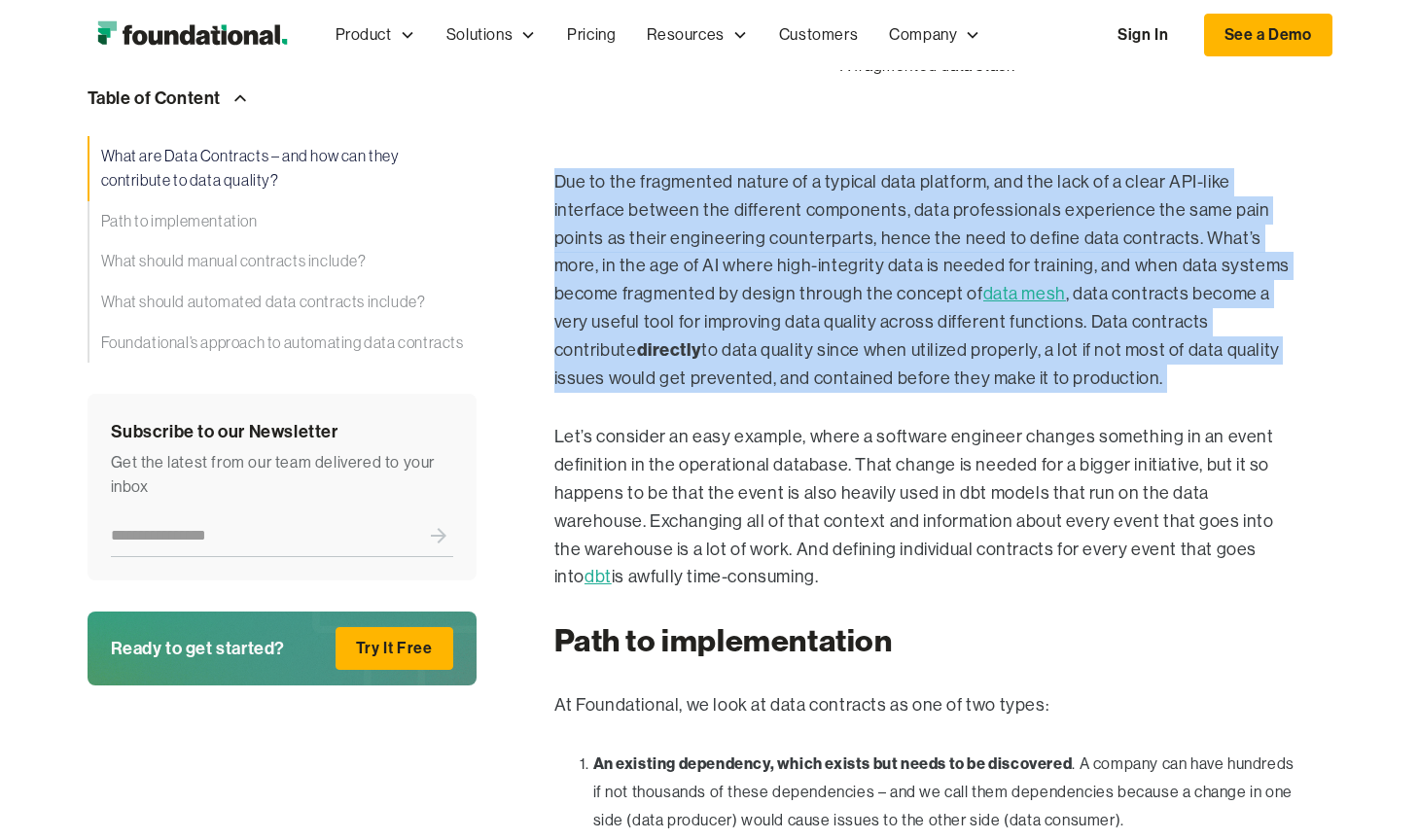 click on "Due to the fragmented nature of a typical data platform, and the lack of a clear API-like interface between the different components, data professionals experience the same pain points as their engineering counterparts, hence the need to define data contracts. What’s more, in the age of AI where high-integrity data is needed for training, and when data systems become fragmented by design through the concept of  data mesh , data contracts become a very useful tool for improving data quality across different functions. Data contracts contribute  directly  to data quality since when utilized properly, a lot if not most of data quality issues would get prevented, and contained before they make it to production." at bounding box center [928, 280] 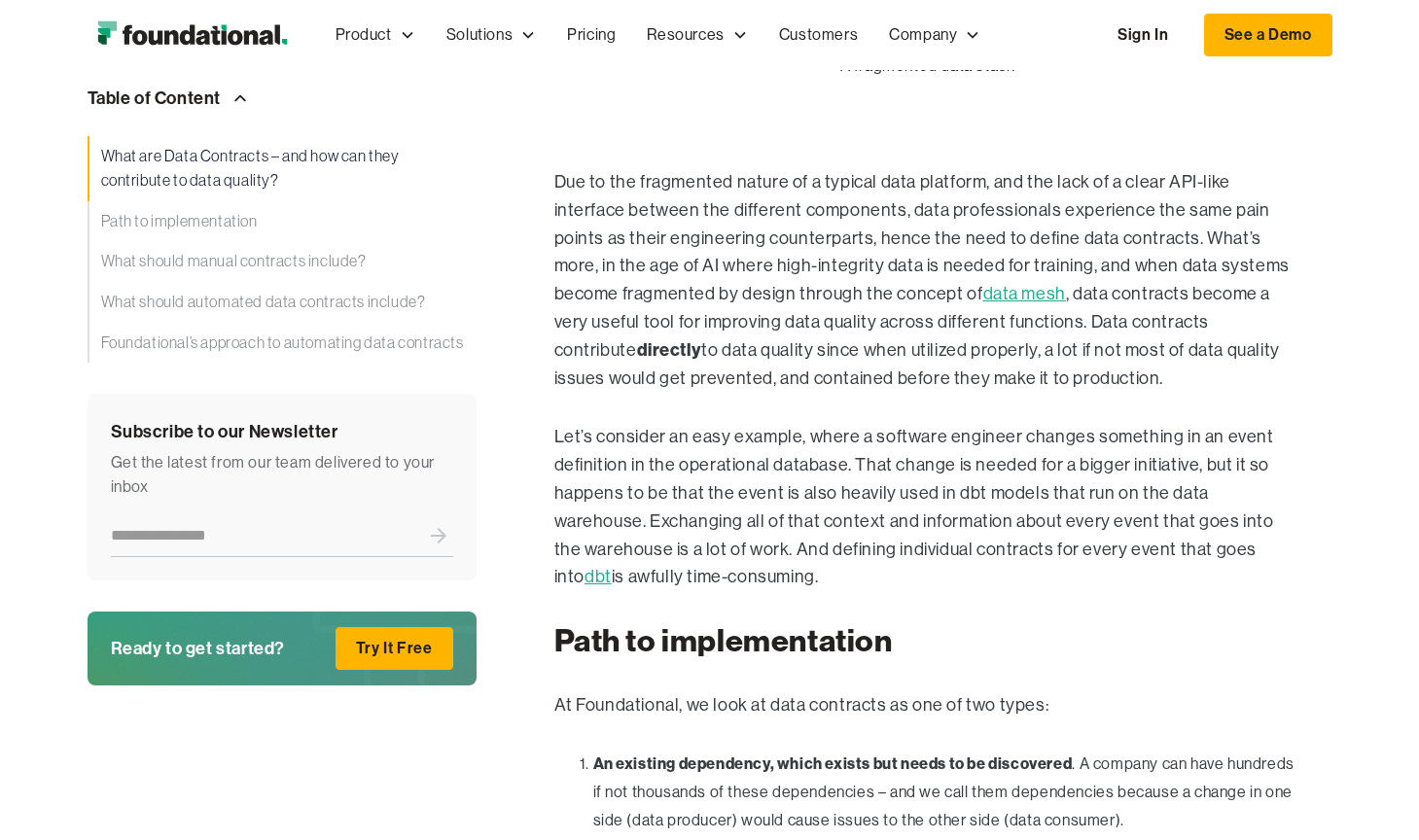 click on "Due to the fragmented nature of a typical data platform, and the lack of a clear API-like interface between the different components, data professionals experience the same pain points as their engineering counterparts, hence the need to define data contracts. What’s more, in the age of AI where high-integrity data is needed for training, and when data systems become fragmented by design through the concept of  data mesh , data contracts become a very useful tool for improving data quality across different functions. Data contracts contribute  directly  to data quality since when utilized properly, a lot if not most of data quality issues would get prevented, and contained before they make it to production." at bounding box center [928, 280] 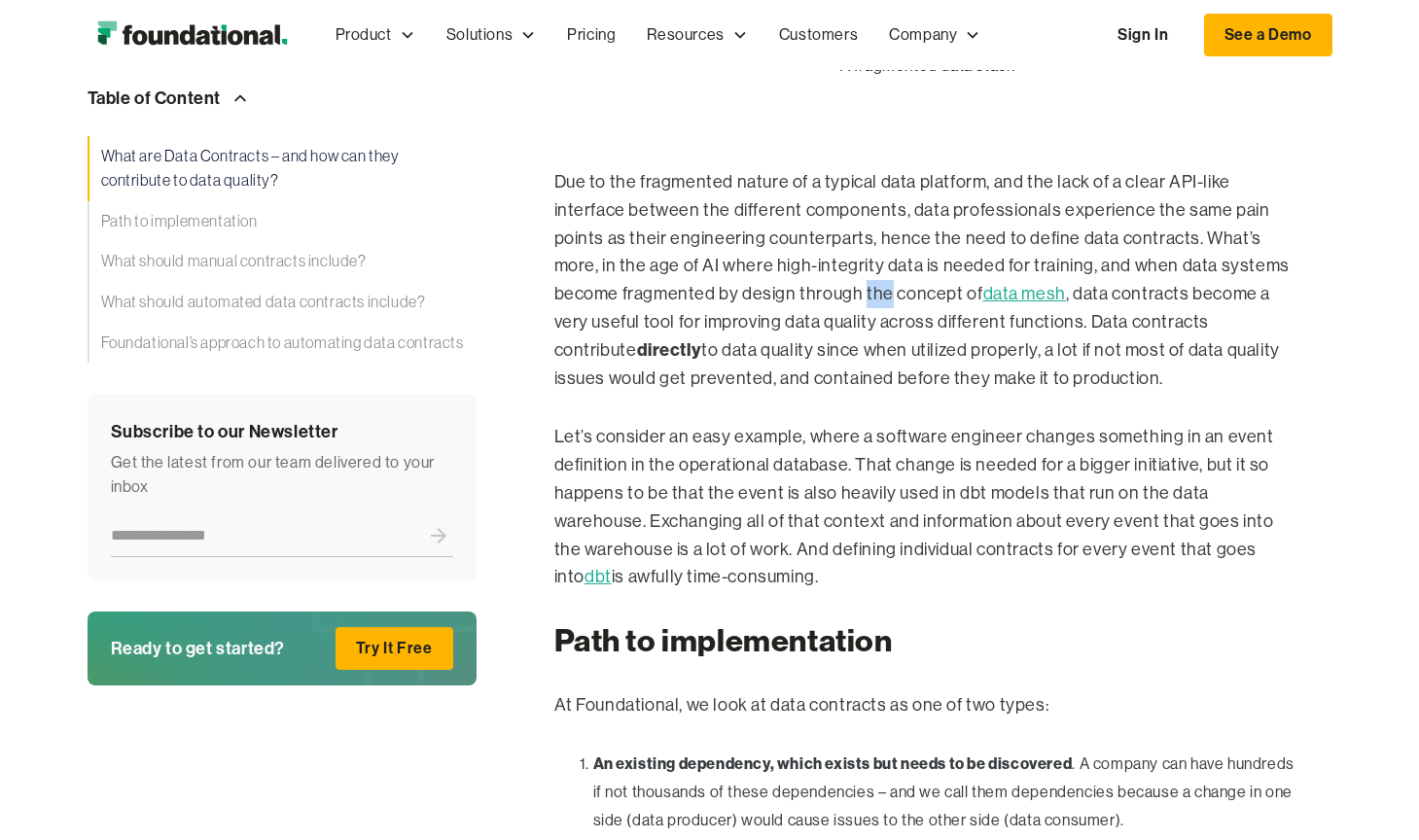 click on "Due to the fragmented nature of a typical data platform, and the lack of a clear API-like interface between the different components, data professionals experience the same pain points as their engineering counterparts, hence the need to define data contracts. What’s more, in the age of AI where high-integrity data is needed for training, and when data systems become fragmented by design through the concept of  data mesh , data contracts become a very useful tool for improving data quality across different functions. Data contracts contribute  directly  to data quality since when utilized properly, a lot if not most of data quality issues would get prevented, and contained before they make it to production." at bounding box center [928, 280] 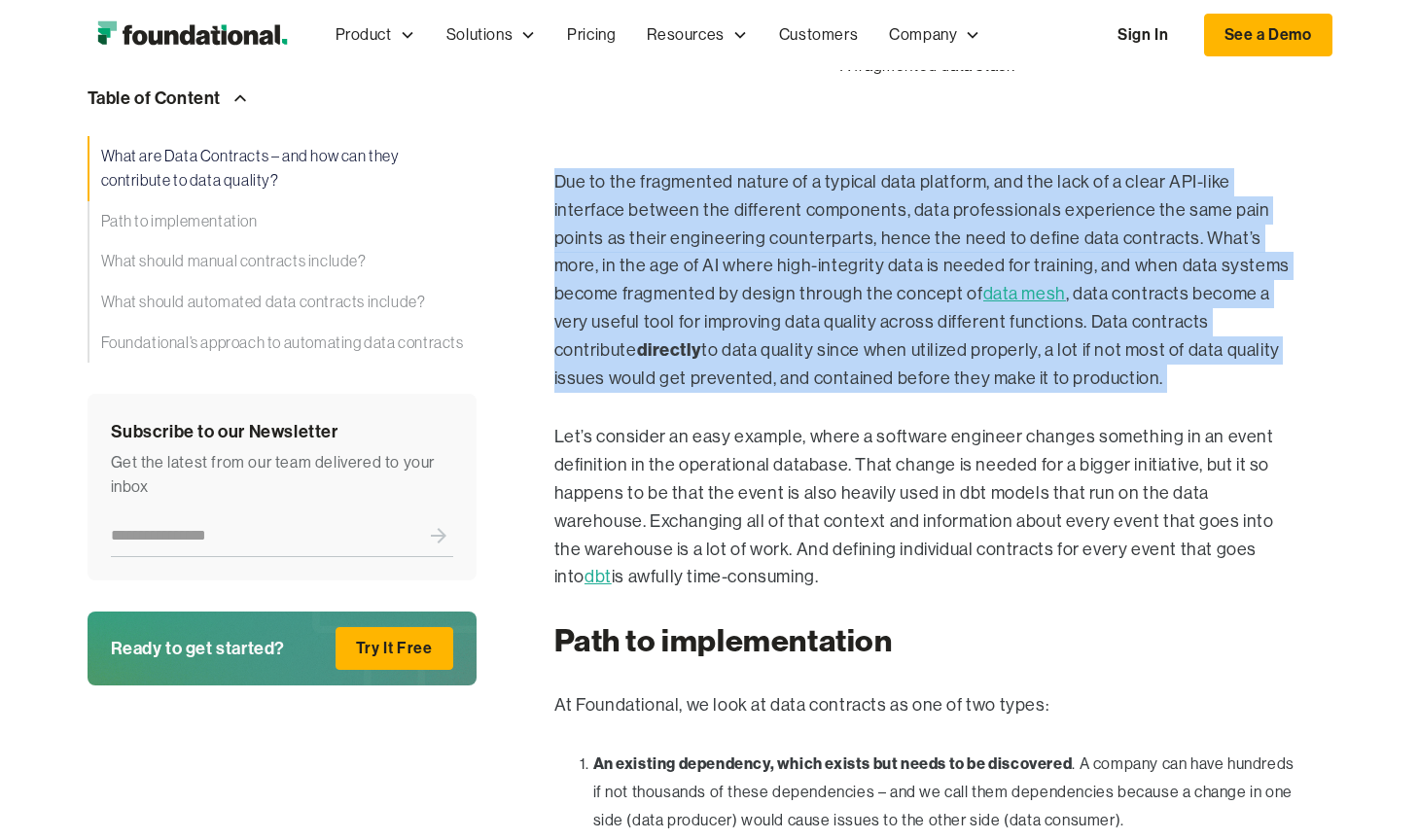click on "Due to the fragmented nature of a typical data platform, and the lack of a clear API-like interface between the different components, data professionals experience the same pain points as their engineering counterparts, hence the need to define data contracts. What’s more, in the age of AI where high-integrity data is needed for training, and when data systems become fragmented by design through the concept of  data mesh , data contracts become a very useful tool for improving data quality across different functions. Data contracts contribute  directly  to data quality since when utilized properly, a lot if not most of data quality issues would get prevented, and contained before they make it to production." at bounding box center (928, 280) 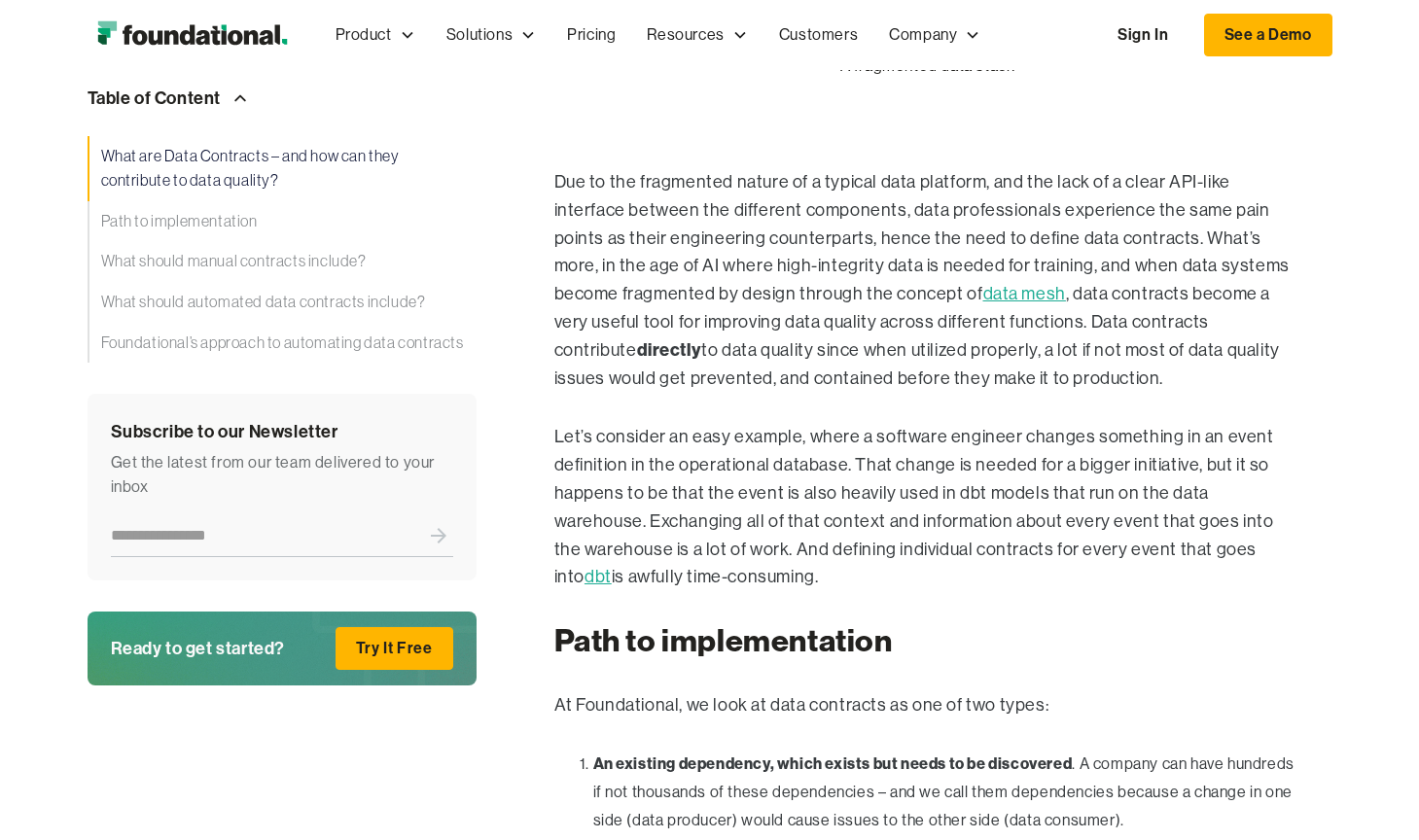click on "Due to the fragmented nature of a typical data platform, and the lack of a clear API-like interface between the different components, data professionals experience the same pain points as their engineering counterparts, hence the need to define data contracts. What’s more, in the age of AI where high-integrity data is needed for training, and when data systems become fragmented by design through the concept of  data mesh , data contracts become a very useful tool for improving data quality across different functions. Data contracts contribute  directly  to data quality since when utilized properly, a lot if not most of data quality issues would get prevented, and contained before they make it to production." at bounding box center (928, 280) 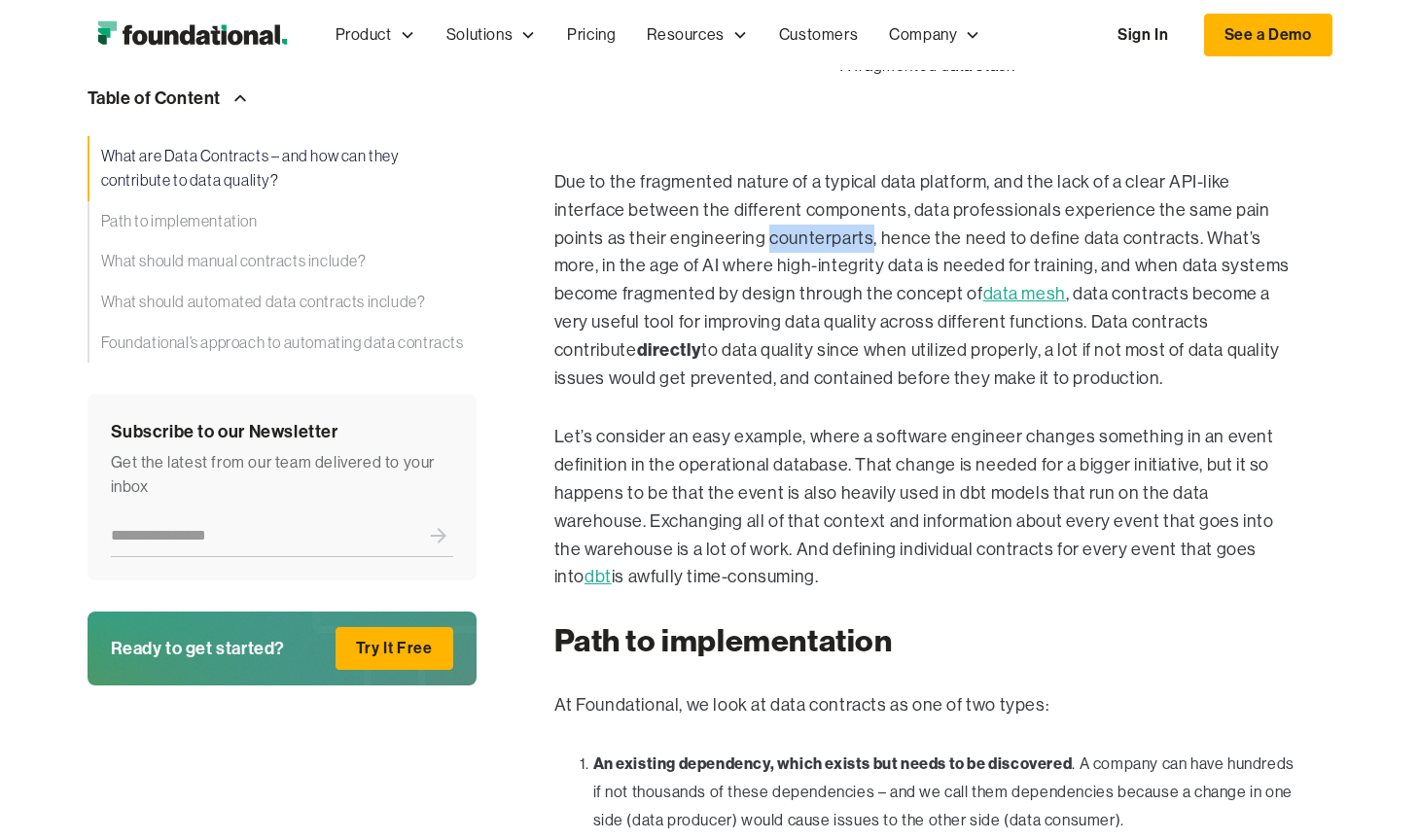 click on "Due to the fragmented nature of a typical data platform, and the lack of a clear API-like interface between the different components, data professionals experience the same pain points as their engineering counterparts, hence the need to define data contracts. What’s more, in the age of AI where high-integrity data is needed for training, and when data systems become fragmented by design through the concept of  data mesh , data contracts become a very useful tool for improving data quality across different functions. Data contracts contribute  directly  to data quality since when utilized properly, a lot if not most of data quality issues would get prevented, and contained before they make it to production." at bounding box center [928, 280] 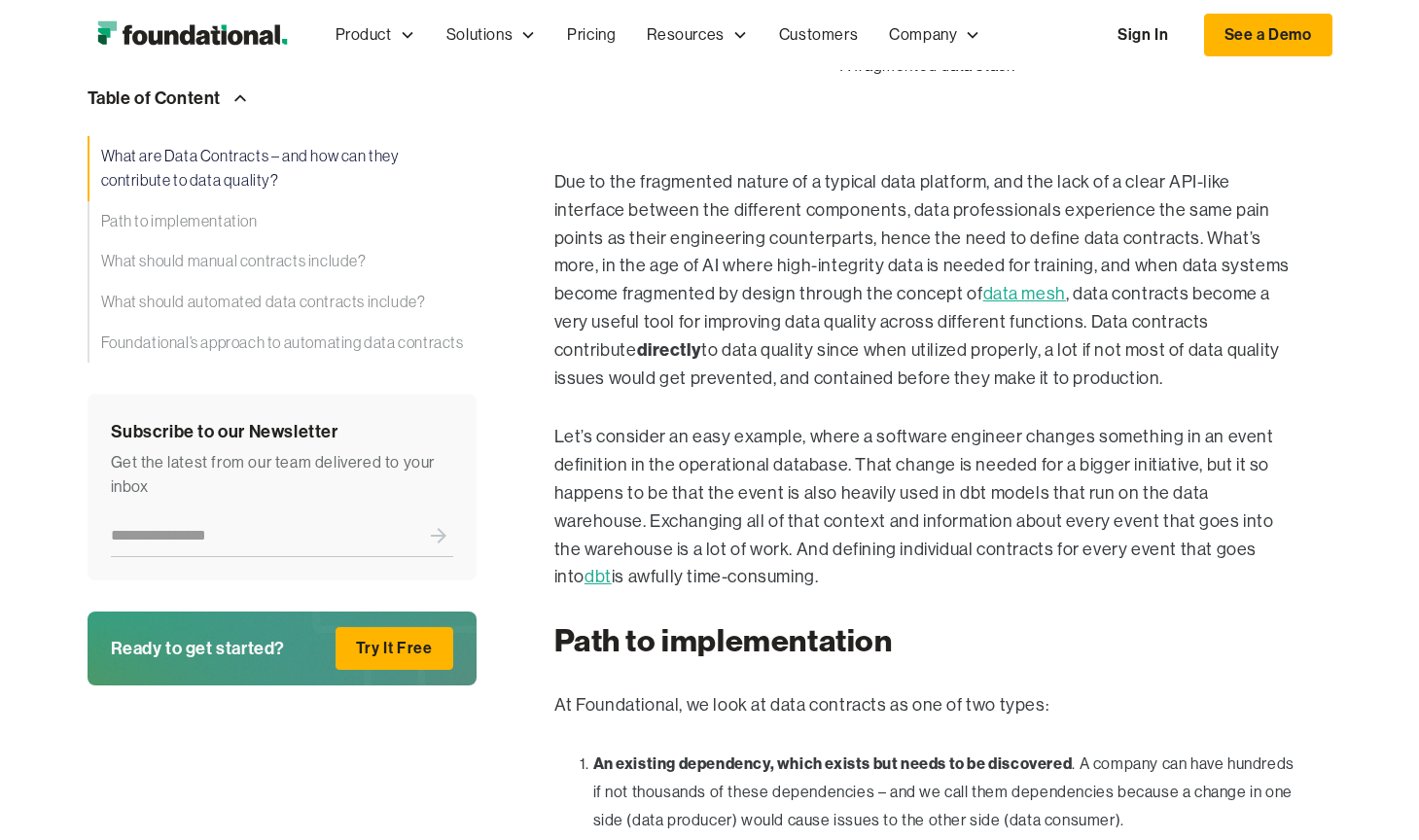 click on "Due to the fragmented nature of a typical data platform, and the lack of a clear API-like interface between the different components, data professionals experience the same pain points as their engineering counterparts, hence the need to define data contracts. What’s more, in the age of AI where high-integrity data is needed for training, and when data systems become fragmented by design through the concept of  data mesh , data contracts become a very useful tool for improving data quality across different functions. Data contracts contribute  directly  to data quality since when utilized properly, a lot if not most of data quality issues would get prevented, and contained before they make it to production." at bounding box center [928, 280] 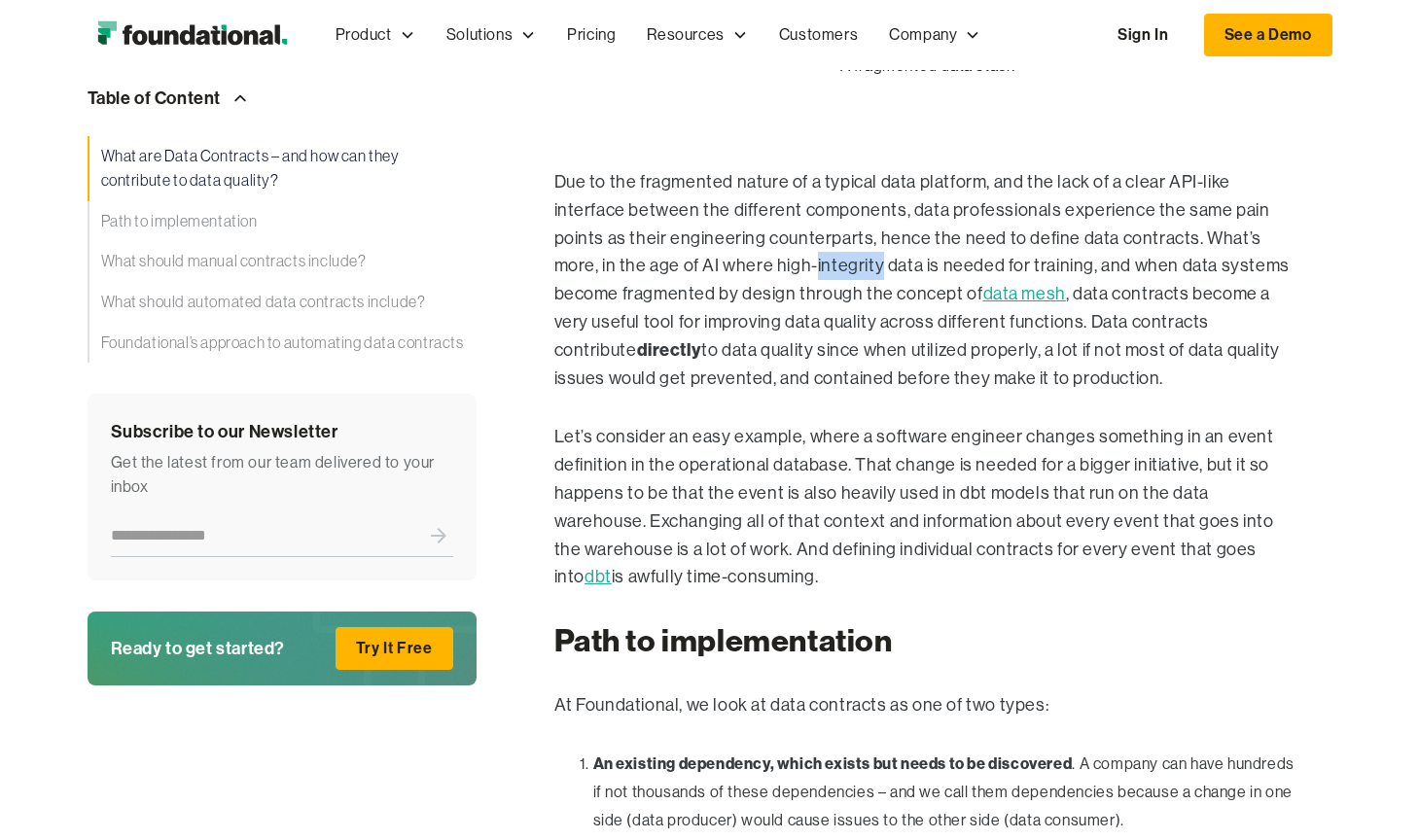 click on "Due to the fragmented nature of a typical data platform, and the lack of a clear API-like interface between the different components, data professionals experience the same pain points as their engineering counterparts, hence the need to define data contracts. What’s more, in the age of AI where high-integrity data is needed for training, and when data systems become fragmented by design through the concept of  data mesh , data contracts become a very useful tool for improving data quality across different functions. Data contracts contribute  directly  to data quality since when utilized properly, a lot if not most of data quality issues would get prevented, and contained before they make it to production." at bounding box center [928, 280] 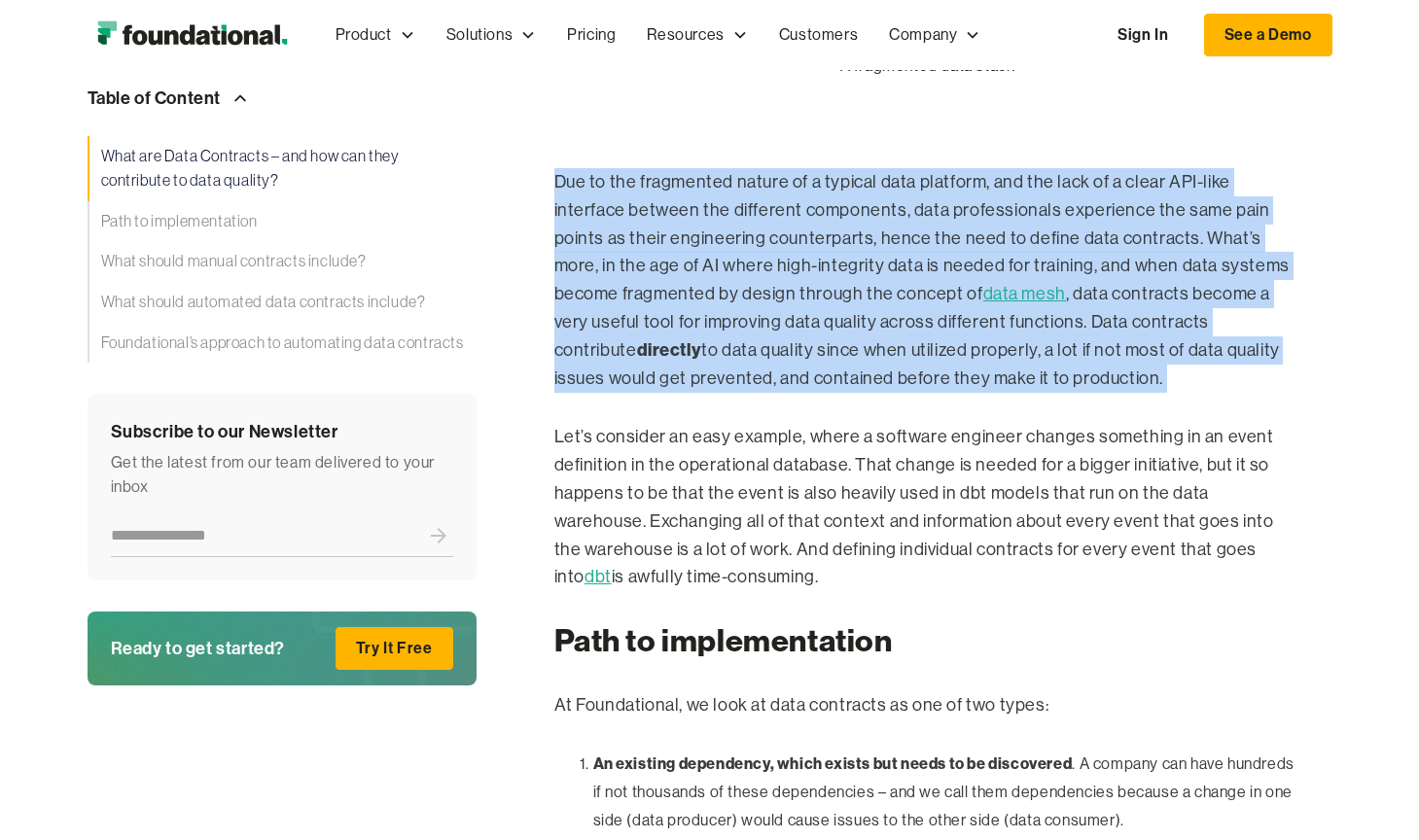 click on "Due to the fragmented nature of a typical data platform, and the lack of a clear API-like interface between the different components, data professionals experience the same pain points as their engineering counterparts, hence the need to define data contracts. What’s more, in the age of AI where high-integrity data is needed for training, and when data systems become fragmented by design through the concept of  data mesh , data contracts become a very useful tool for improving data quality across different functions. Data contracts contribute  directly  to data quality since when utilized properly, a lot if not most of data quality issues would get prevented, and contained before they make it to production." at bounding box center (928, 280) 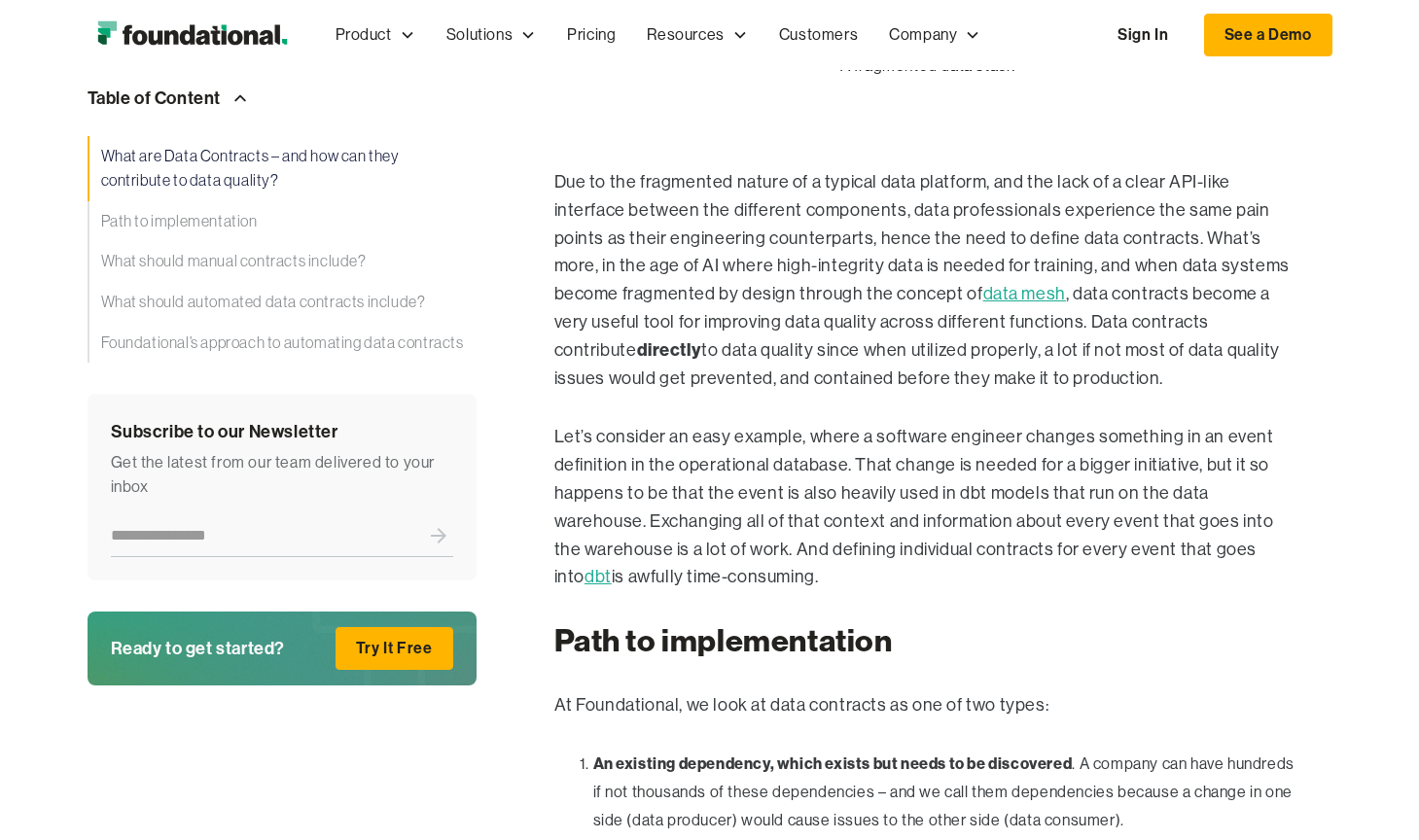 click on "Due to the fragmented nature of a typical data platform, and the lack of a clear API-like interface between the different components, data professionals experience the same pain points as their engineering counterparts, hence the need to define data contracts. What’s more, in the age of AI where high-integrity data is needed for training, and when data systems become fragmented by design through the concept of  data mesh , data contracts become a very useful tool for improving data quality across different functions. Data contracts contribute  directly  to data quality since when utilized properly, a lot if not most of data quality issues would get prevented, and contained before they make it to production." at bounding box center (928, 280) 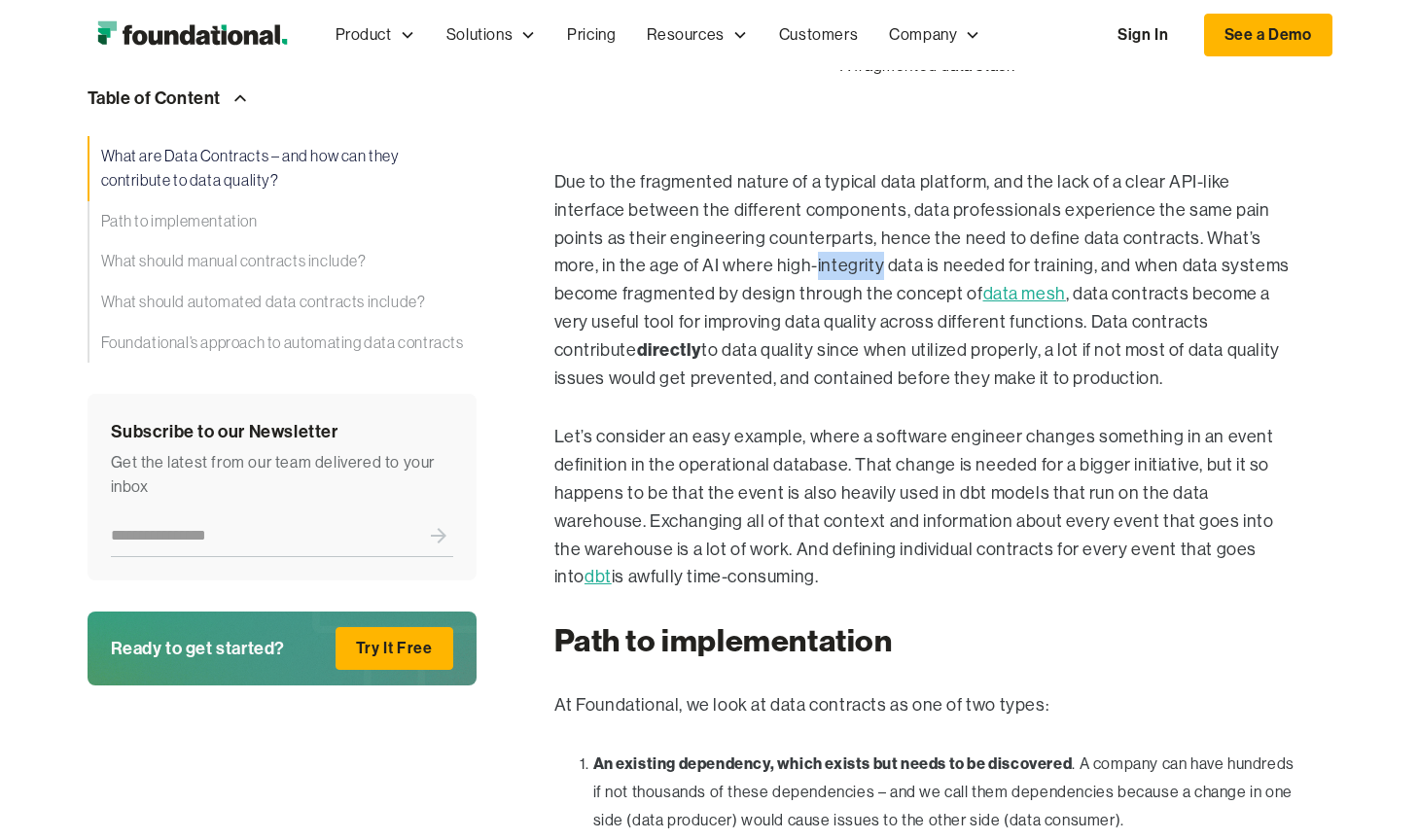 click on "Due to the fragmented nature of a typical data platform, and the lack of a clear API-like interface between the different components, data professionals experience the same pain points as their engineering counterparts, hence the need to define data contracts. What’s more, in the age of AI where high-integrity data is needed for training, and when data systems become fragmented by design through the concept of  data mesh , data contracts become a very useful tool for improving data quality across different functions. Data contracts contribute  directly  to data quality since when utilized properly, a lot if not most of data quality issues would get prevented, and contained before they make it to production." at bounding box center (928, 280) 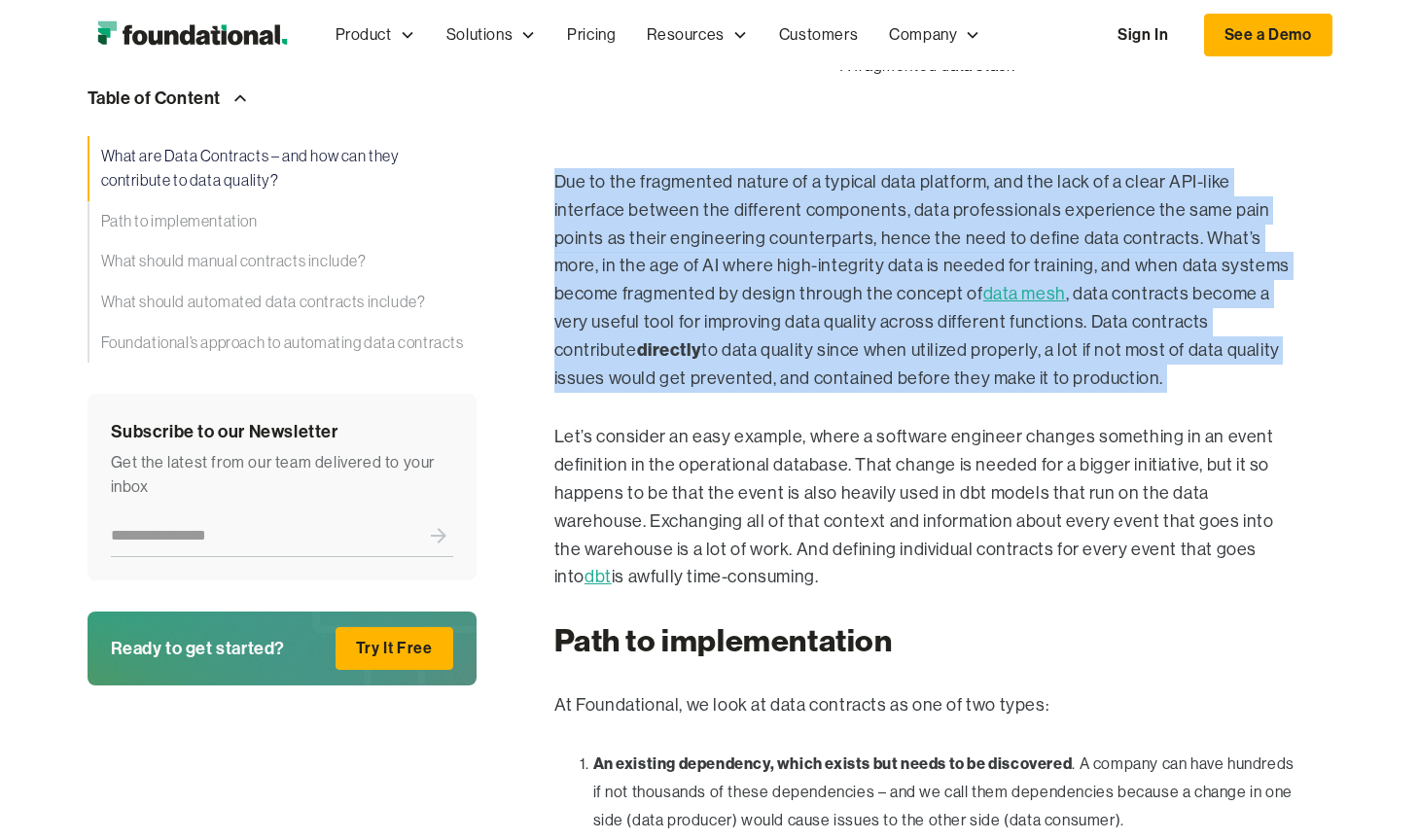 click on "Due to the fragmented nature of a typical data platform, and the lack of a clear API-like interface between the different components, data professionals experience the same pain points as their engineering counterparts, hence the need to define data contracts. What’s more, in the age of AI where high-integrity data is needed for training, and when data systems become fragmented by design through the concept of  data mesh , data contracts become a very useful tool for improving data quality across different functions. Data contracts contribute  directly  to data quality since when utilized properly, a lot if not most of data quality issues would get prevented, and contained before they make it to production." at bounding box center (928, 280) 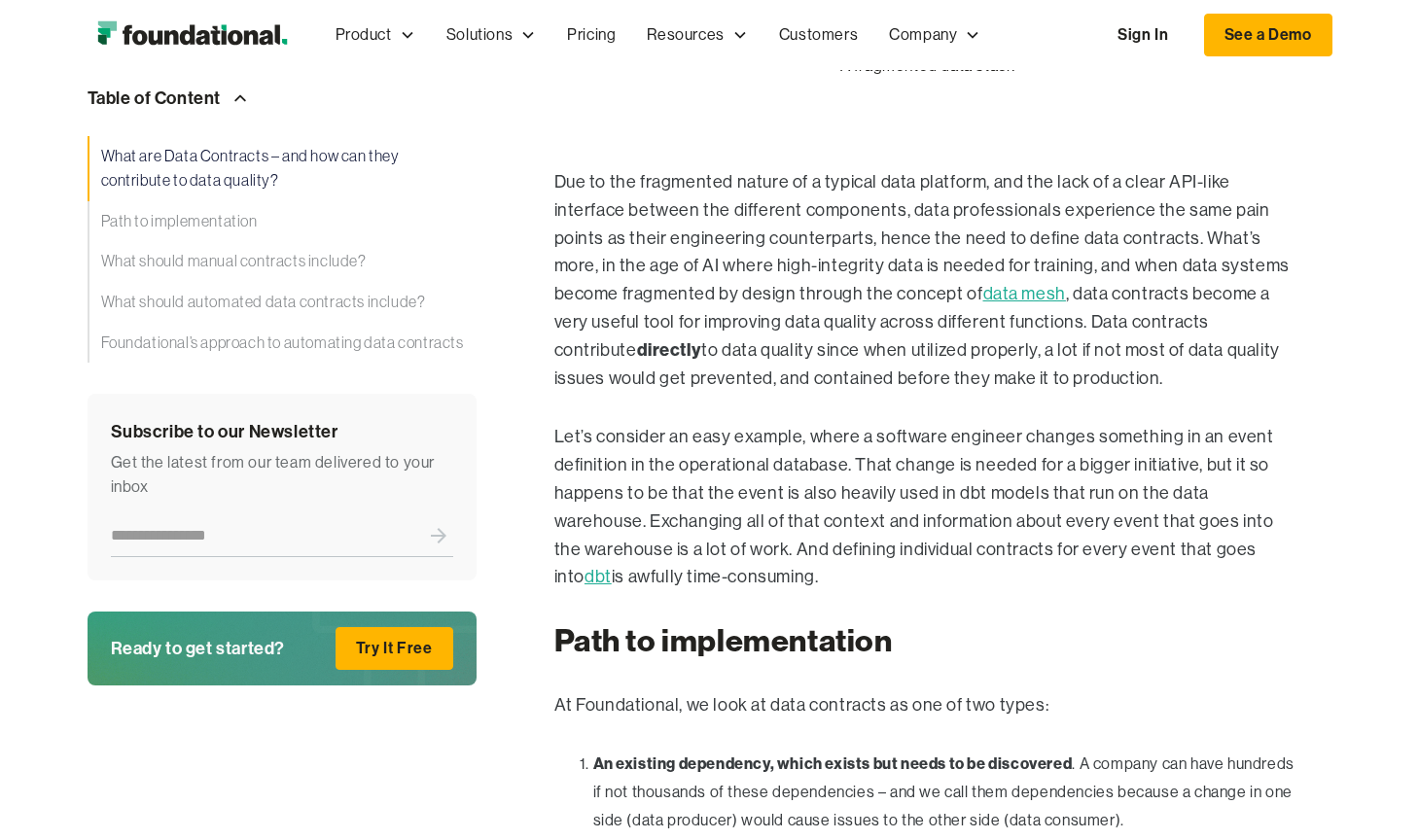 click on "Due to the fragmented nature of a typical data platform, and the lack of a clear API-like interface between the different components, data professionals experience the same pain points as their engineering counterparts, hence the need to define data contracts. What’s more, in the age of AI where high-integrity data is needed for training, and when data systems become fragmented by design through the concept of  data mesh , data contracts become a very useful tool for improving data quality across different functions. Data contracts contribute  directly  to data quality since when utilized properly, a lot if not most of data quality issues would get prevented, and contained before they make it to production." at bounding box center [928, 280] 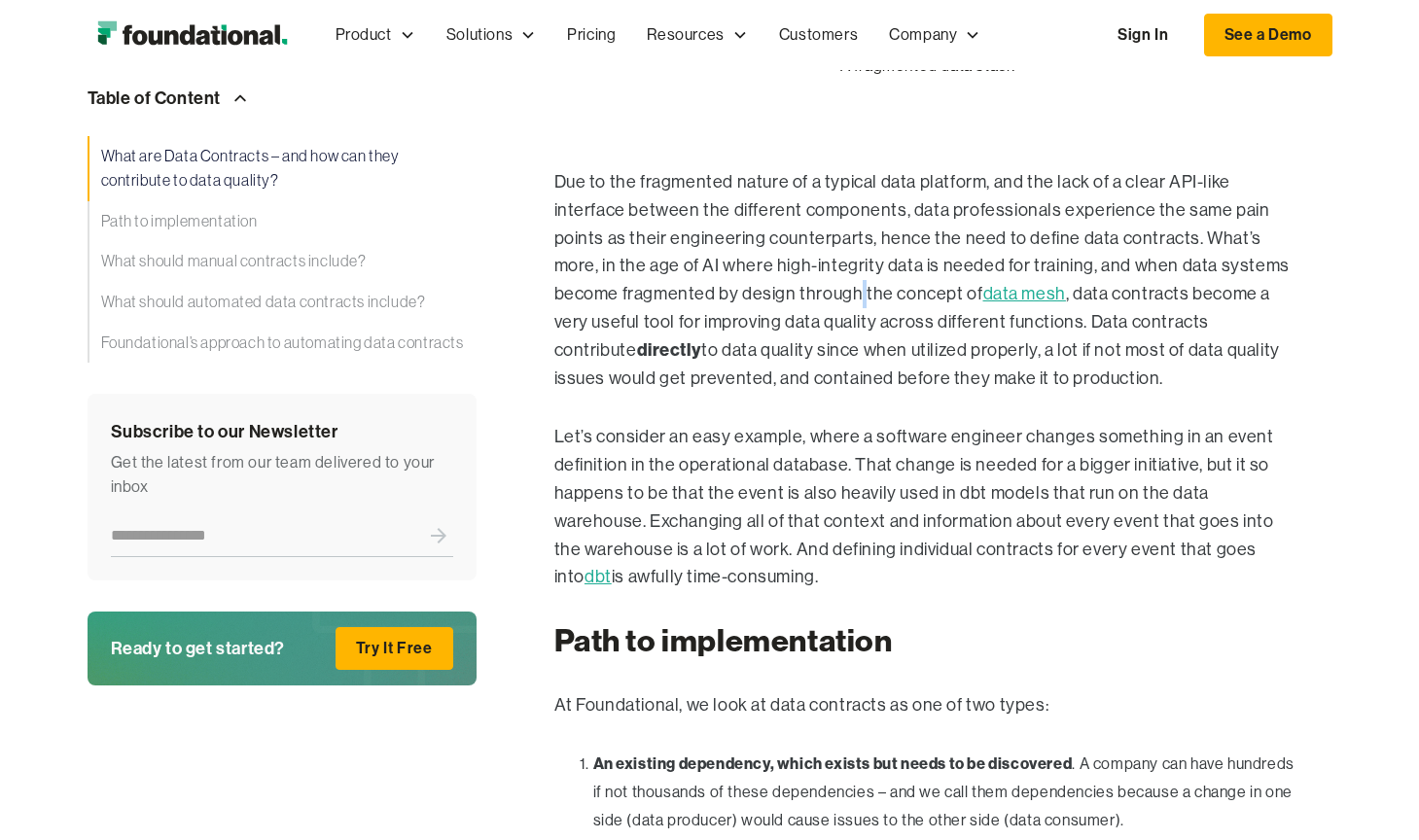 click on "Due to the fragmented nature of a typical data platform, and the lack of a clear API-like interface between the different components, data professionals experience the same pain points as their engineering counterparts, hence the need to define data contracts. What’s more, in the age of AI where high-integrity data is needed for training, and when data systems become fragmented by design through the concept of  data mesh , data contracts become a very useful tool for improving data quality across different functions. Data contracts contribute  directly  to data quality since when utilized properly, a lot if not most of data quality issues would get prevented, and contained before they make it to production." at bounding box center (928, 280) 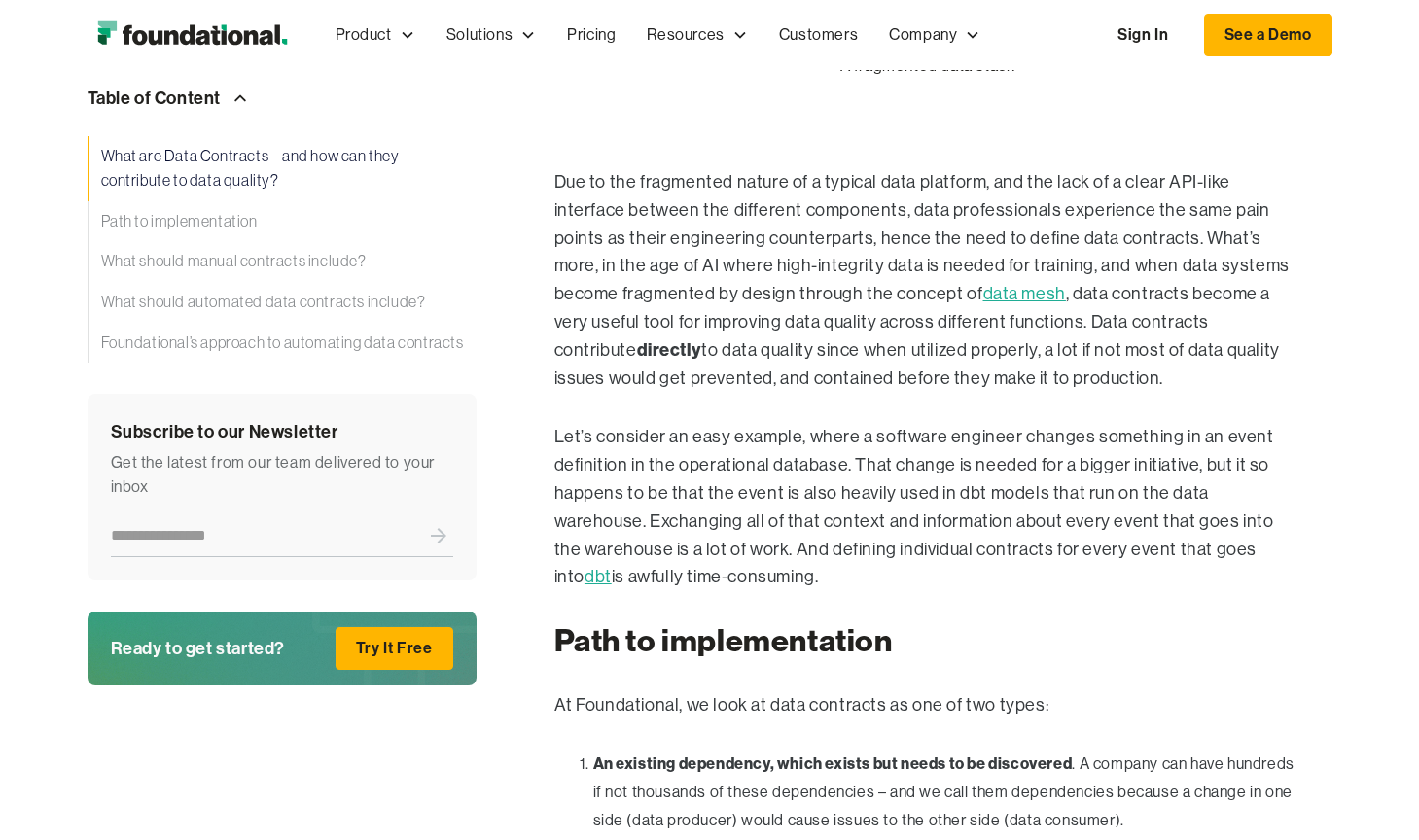 click on "Due to the fragmented nature of a typical data platform, and the lack of a clear API-like interface between the different components, data professionals experience the same pain points as their engineering counterparts, hence the need to define data contracts. What’s more, in the age of AI where high-integrity data is needed for training, and when data systems become fragmented by design through the concept of  data mesh , data contracts become a very useful tool for improving data quality across different functions. Data contracts contribute  directly  to data quality since when utilized properly, a lot if not most of data quality issues would get prevented, and contained before they make it to production." at bounding box center [928, 280] 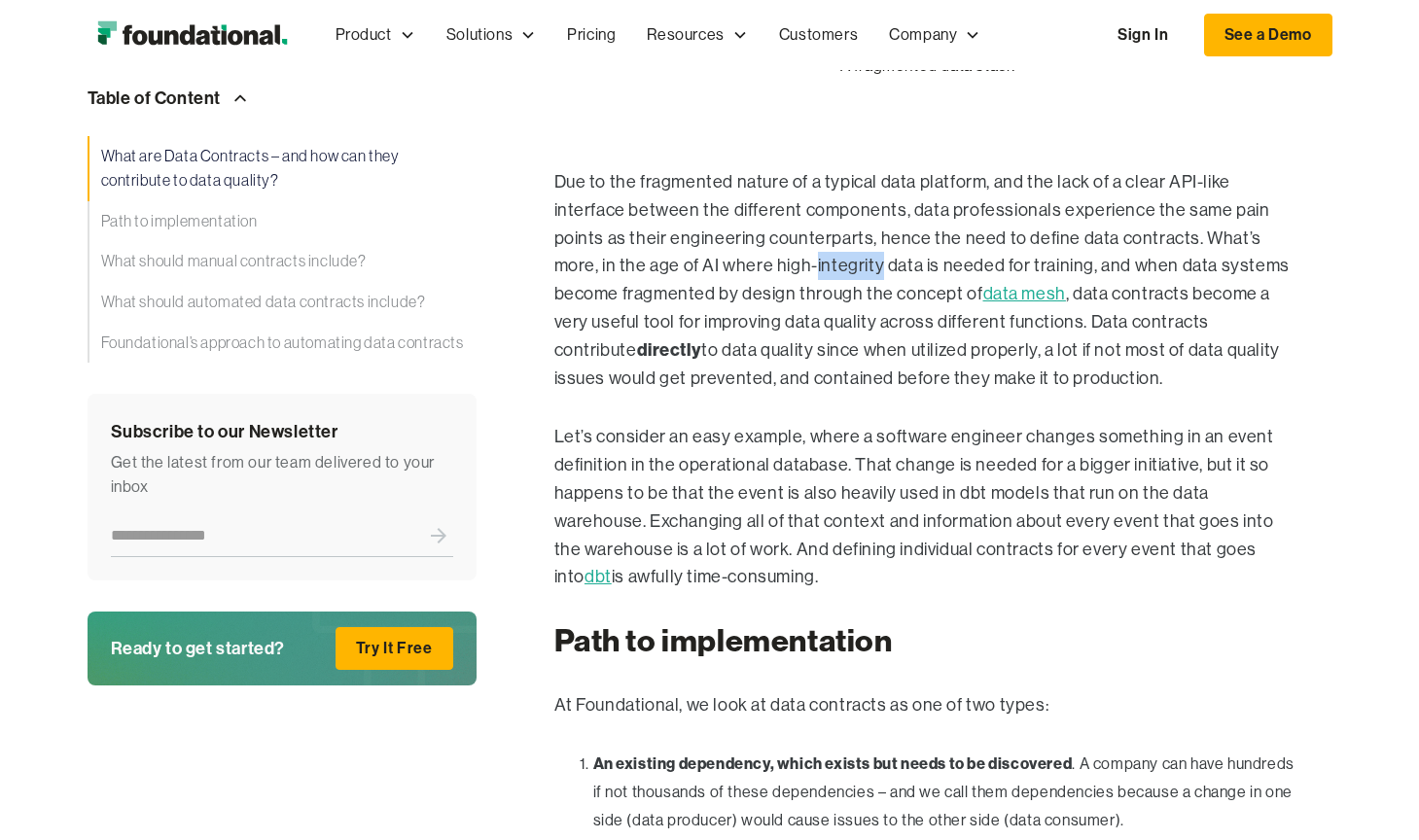 click on "Due to the fragmented nature of a typical data platform, and the lack of a clear API-like interface between the different components, data professionals experience the same pain points as their engineering counterparts, hence the need to define data contracts. What’s more, in the age of AI where high-integrity data is needed for training, and when data systems become fragmented by design through the concept of  data mesh , data contracts become a very useful tool for improving data quality across different functions. Data contracts contribute  directly  to data quality since when utilized properly, a lot if not most of data quality issues would get prevented, and contained before they make it to production." at bounding box center [928, 280] 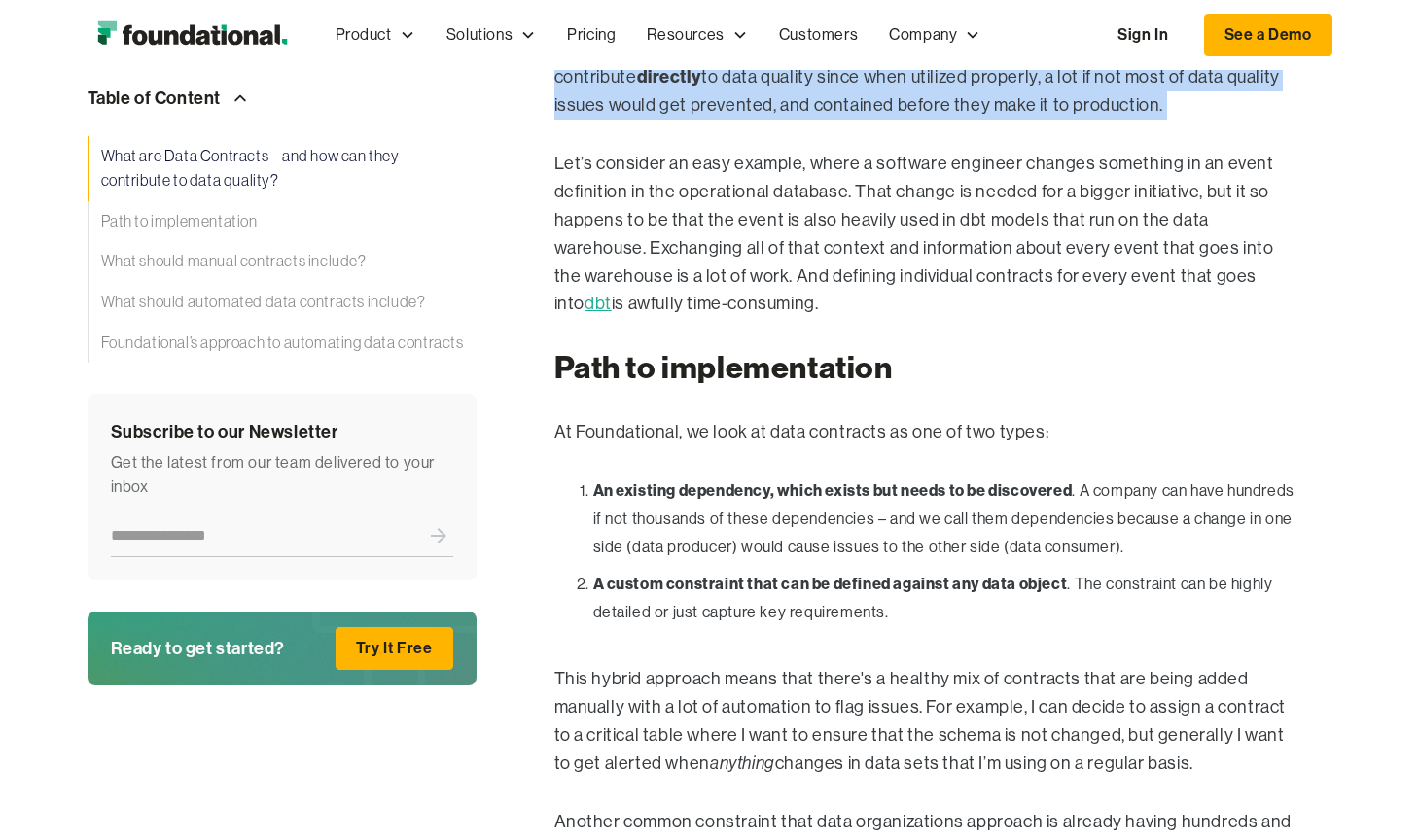 click on "The topic of  Data Contracts  has seen a massive surge in the past year, as  data quality challenges  continue to hinder the efforts of many organizations trying to leverage data for driving business value. As with any new concept, there’s a lot of great content that is being published as well as different proposals for how data contracts should be defined and enforced. In this article, we’ll cover the key concepts around data contracts with a focus on implementation, which is often overlooked, or underrepresented. For example, implementing a detailed contract for every table in your  data warehouse  is probably neither easy nor is it necessary to achieve similar results. What are Data Contracts – and how can they contribute to data quality? Data Contracts are a concept that aims to bring a combination of software development principles into  data management A fragmented data stack ‍ data mesh directly dbt  is awfully time-consuming.  Path to implementation anything part of CI/CD data quality ," at bounding box center [928, 776] 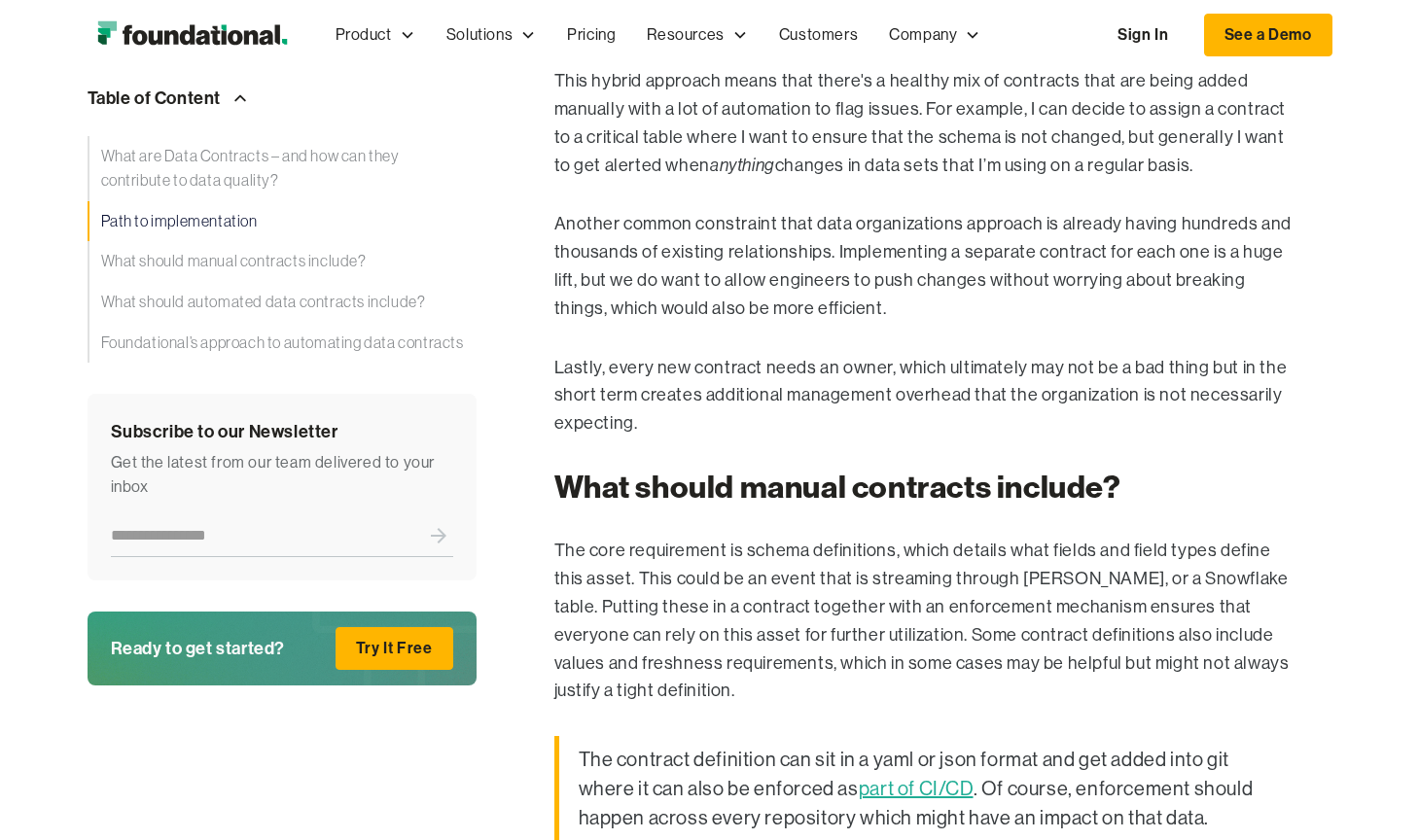 scroll, scrollTop: 3231, scrollLeft: 0, axis: vertical 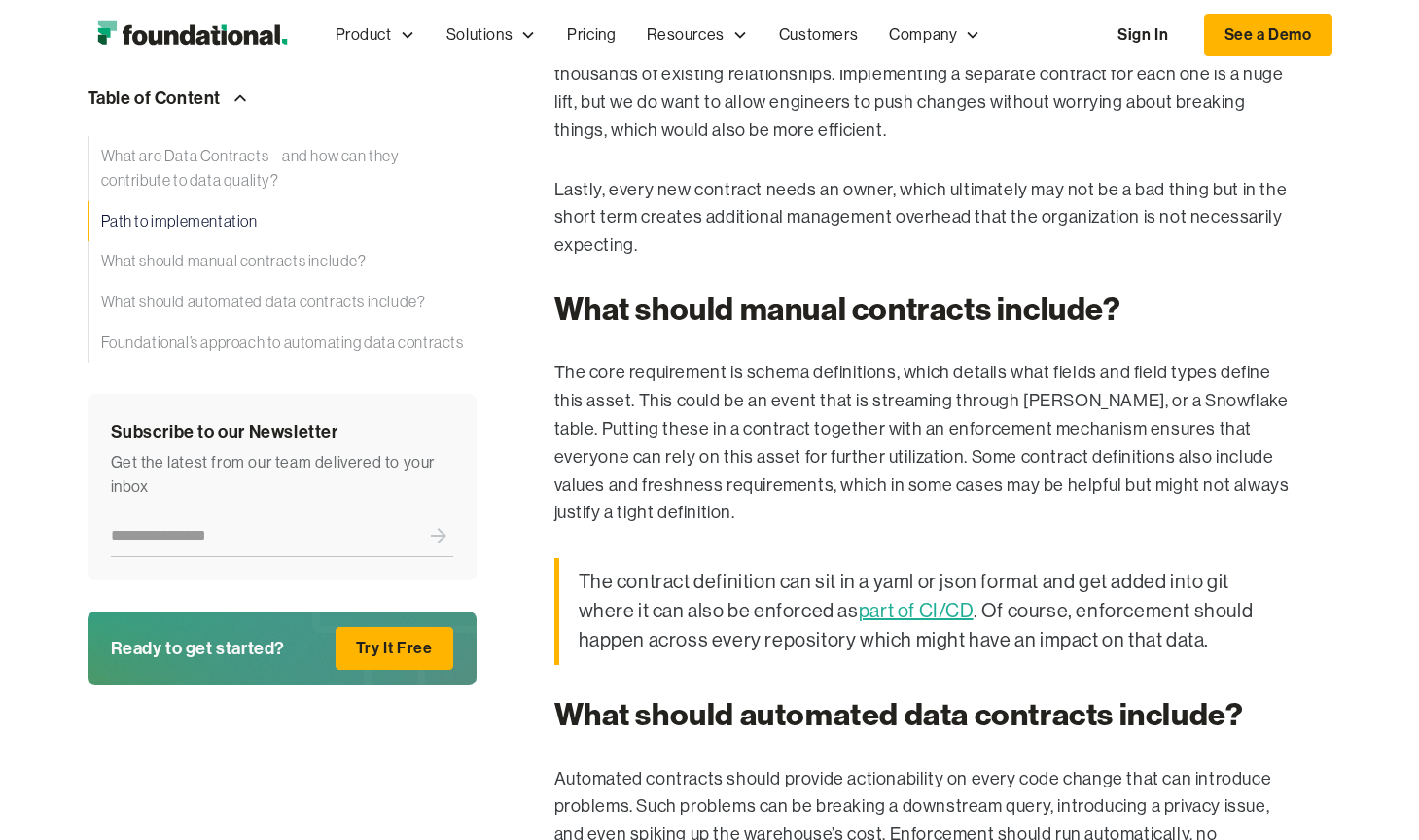 click on "The core requirement is schema definitions, which details what fields and field types define this asset. This could be an event that is streaming through Kafka, or a Snowflake table. Putting these in a contract together with an enforcement mechanism ensures that everyone can rely on this asset for further utilization. Some contract definitions also include values and freshness requirements, which in some cases may be helpful but might not always justify a tight definition." at bounding box center [928, 442] 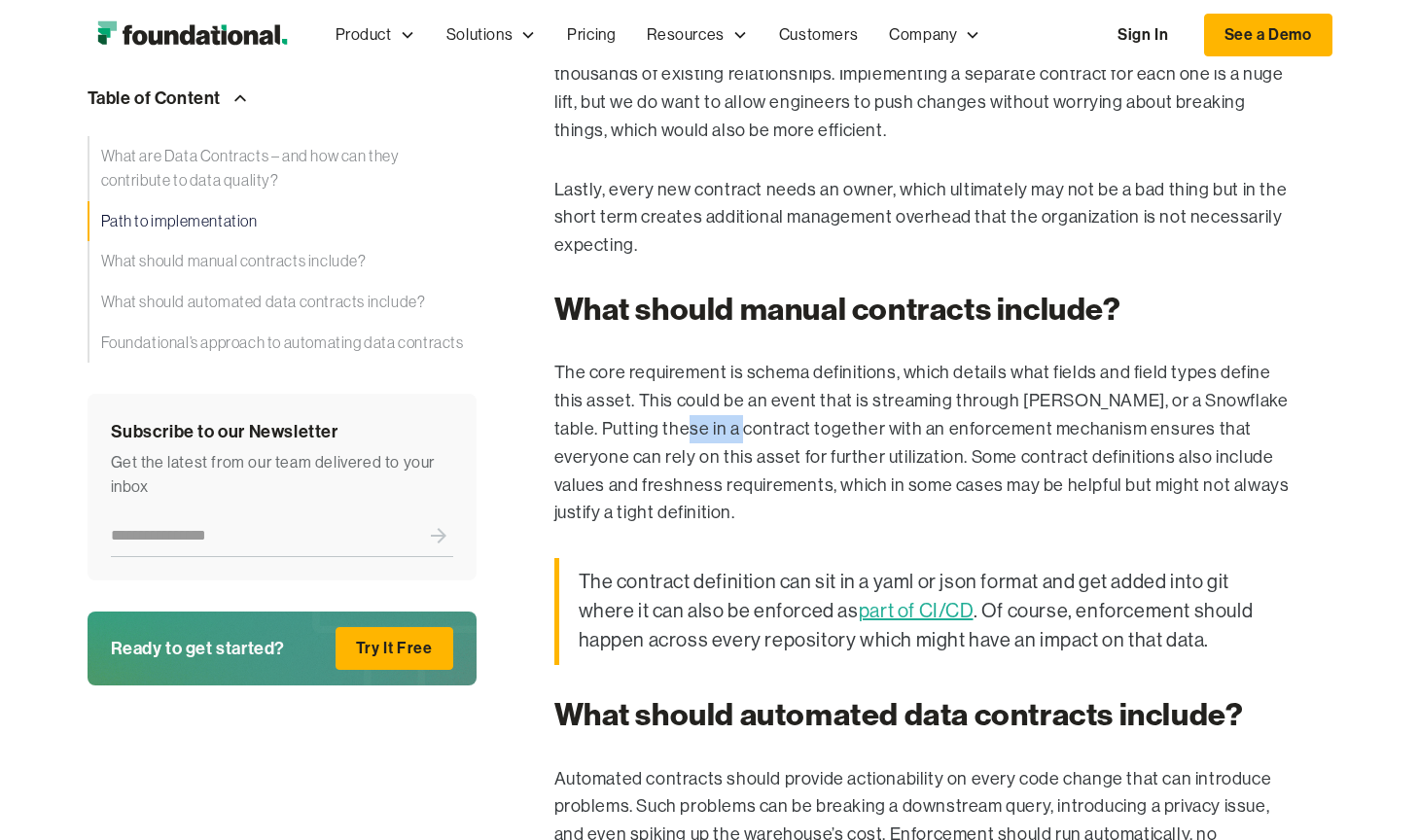 click on "The core requirement is schema definitions, which details what fields and field types define this asset. This could be an event that is streaming through Kafka, or a Snowflake table. Putting these in a contract together with an enforcement mechanism ensures that everyone can rely on this asset for further utilization. Some contract definitions also include values and freshness requirements, which in some cases may be helpful but might not always justify a tight definition." at bounding box center (928, 442) 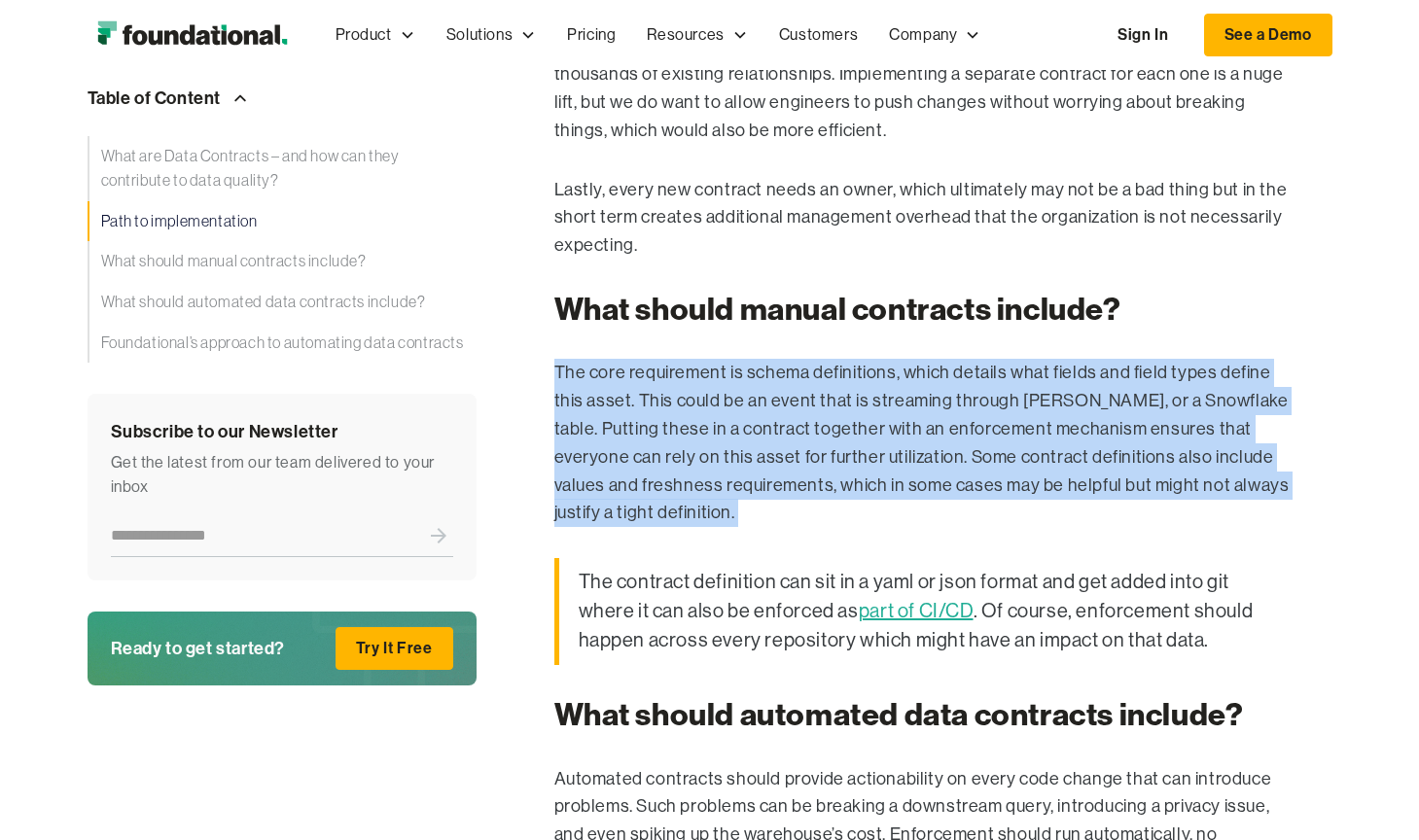 click on "The core requirement is schema definitions, which details what fields and field types define this asset. This could be an event that is streaming through Kafka, or a Snowflake table. Putting these in a contract together with an enforcement mechanism ensures that everyone can rely on this asset for further utilization. Some contract definitions also include values and freshness requirements, which in some cases may be helpful but might not always justify a tight definition." at bounding box center (928, 442) 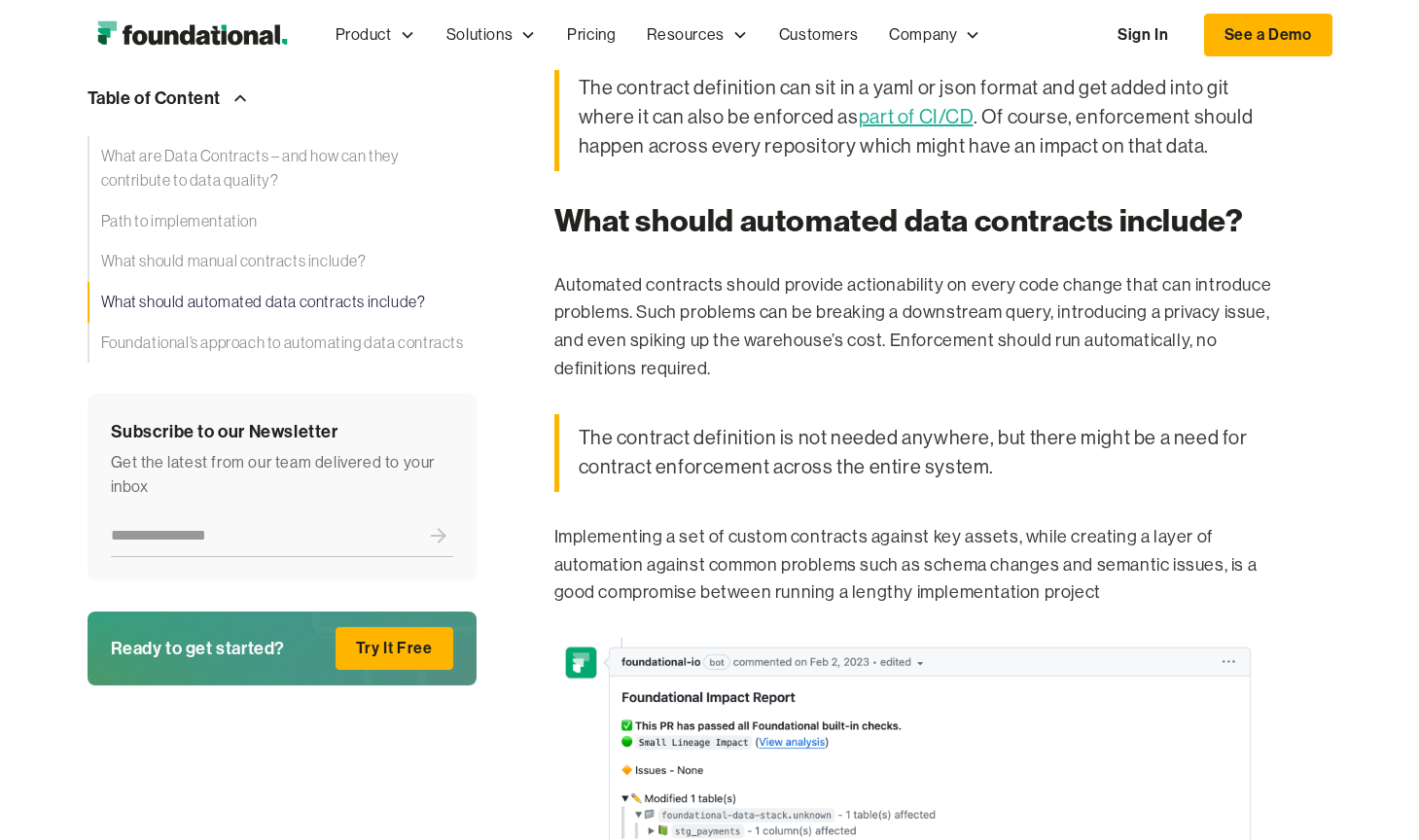 scroll, scrollTop: 3688, scrollLeft: 0, axis: vertical 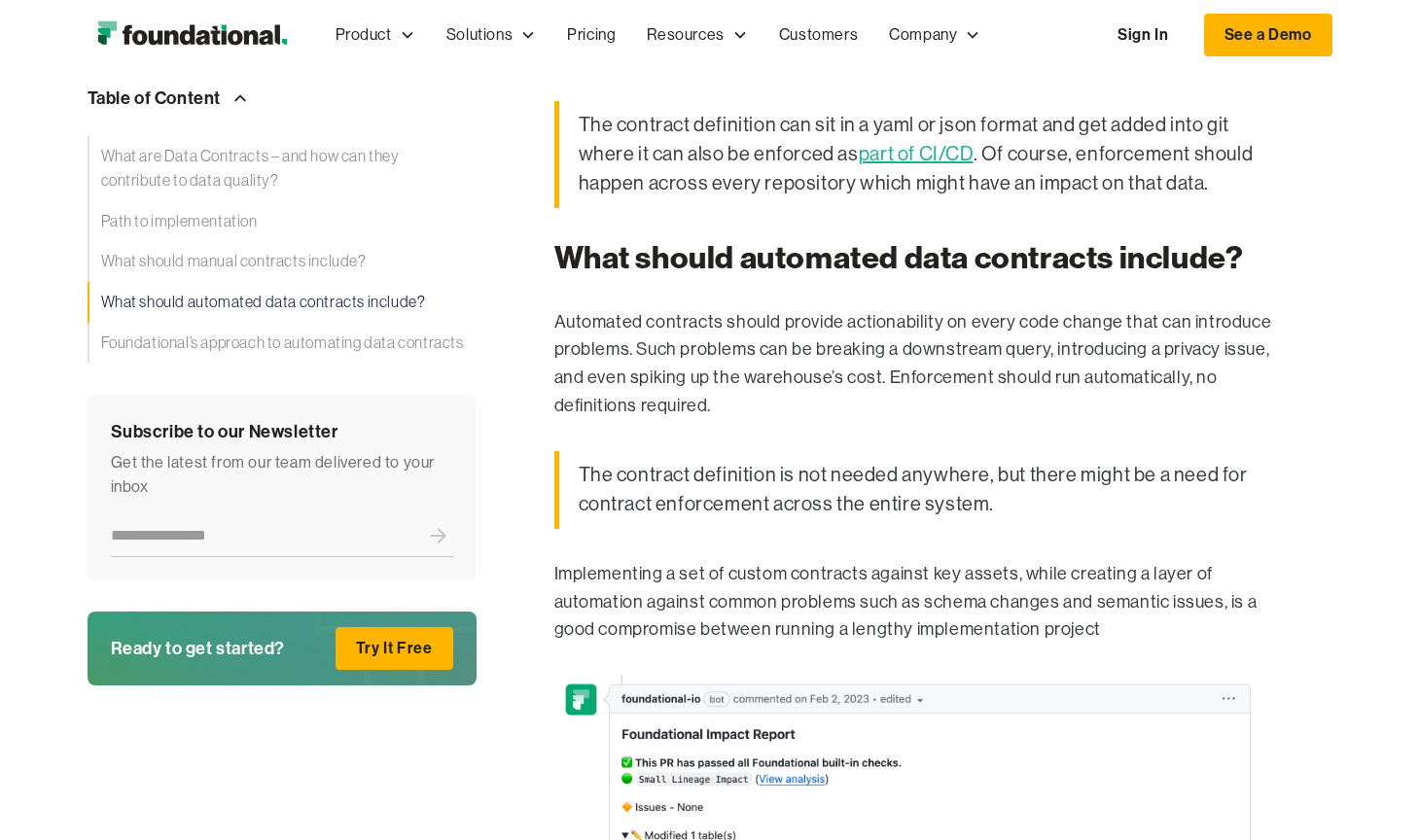 click on "Automated contracts should provide actionability on every code change that can introduce problems. Such problems can be breaking a downstream query, introducing a privacy issue, and even spiking up the warehouse’s cost. Enforcement should run automatically, no definitions required." at bounding box center [928, 364] 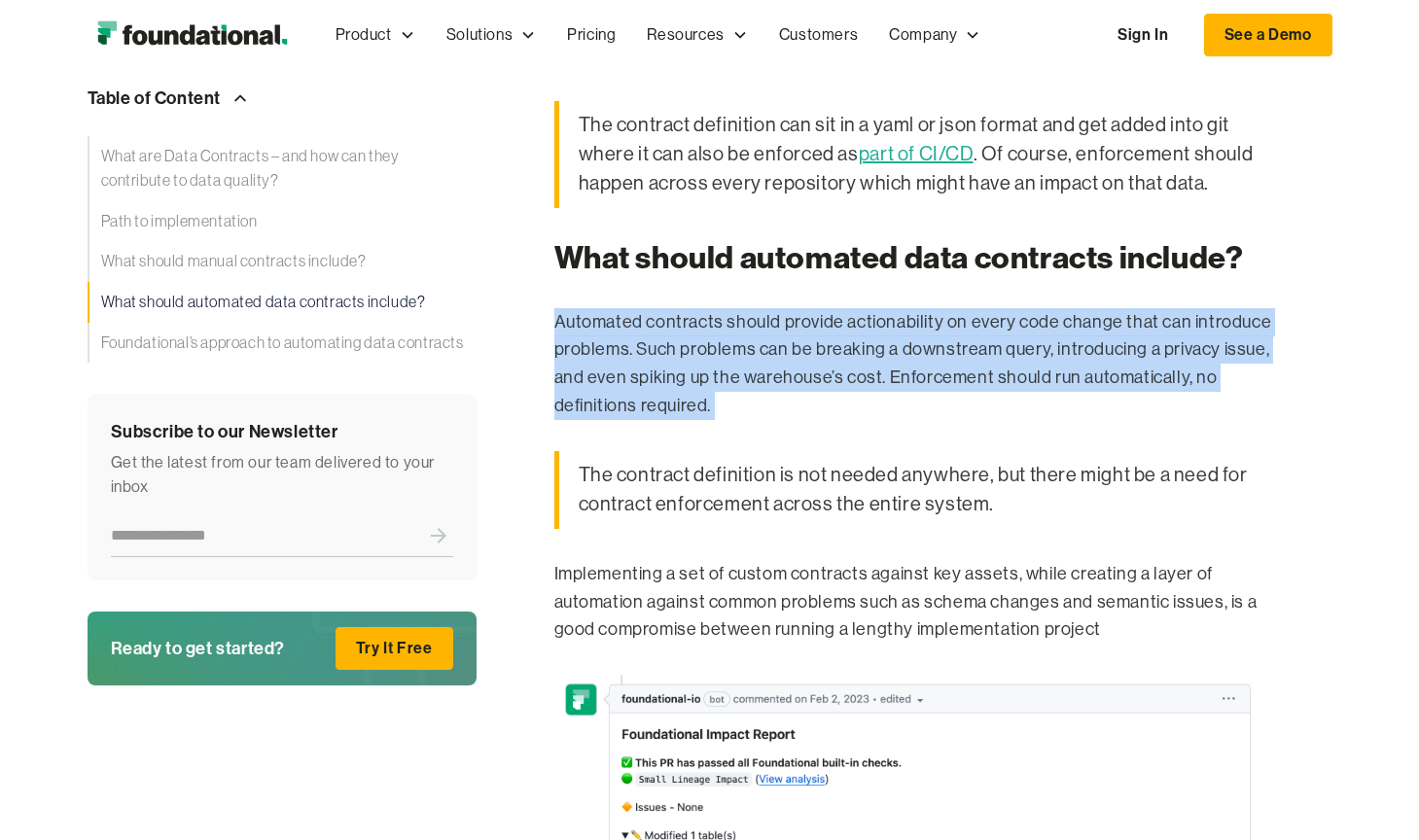 click on "Automated contracts should provide actionability on every code change that can introduce problems. Such problems can be breaking a downstream query, introducing a privacy issue, and even spiking up the warehouse’s cost. Enforcement should run automatically, no definitions required." at bounding box center (928, 364) 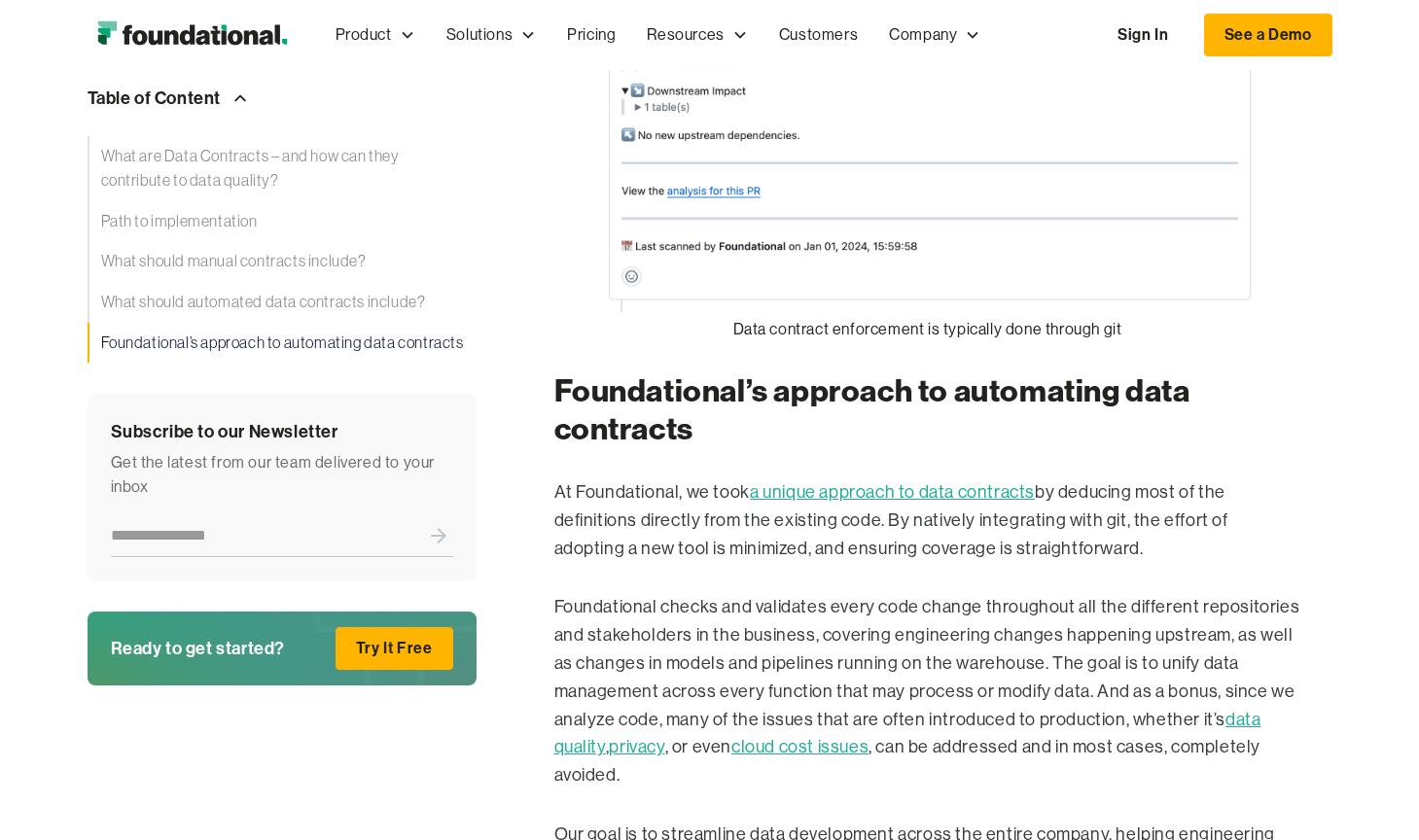 scroll, scrollTop: 4601, scrollLeft: 0, axis: vertical 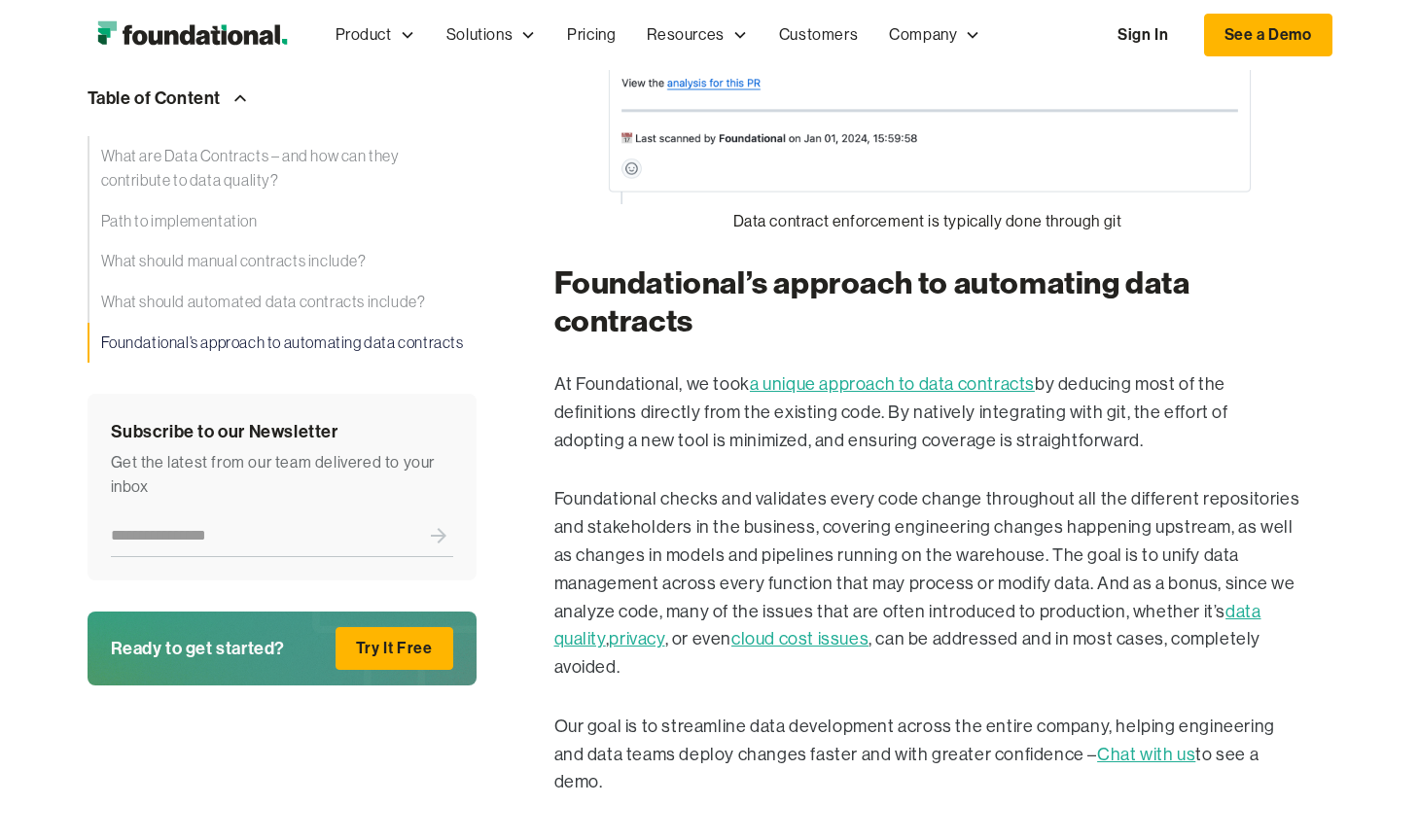 click on "At Foundational, we took  a unique approach to data contracts  by deducing most of the definitions directly from the existing code. By natively integrating with git, the effort of adopting a new tool is minimized, and ensuring coverage is straightforward." at bounding box center [928, 412] 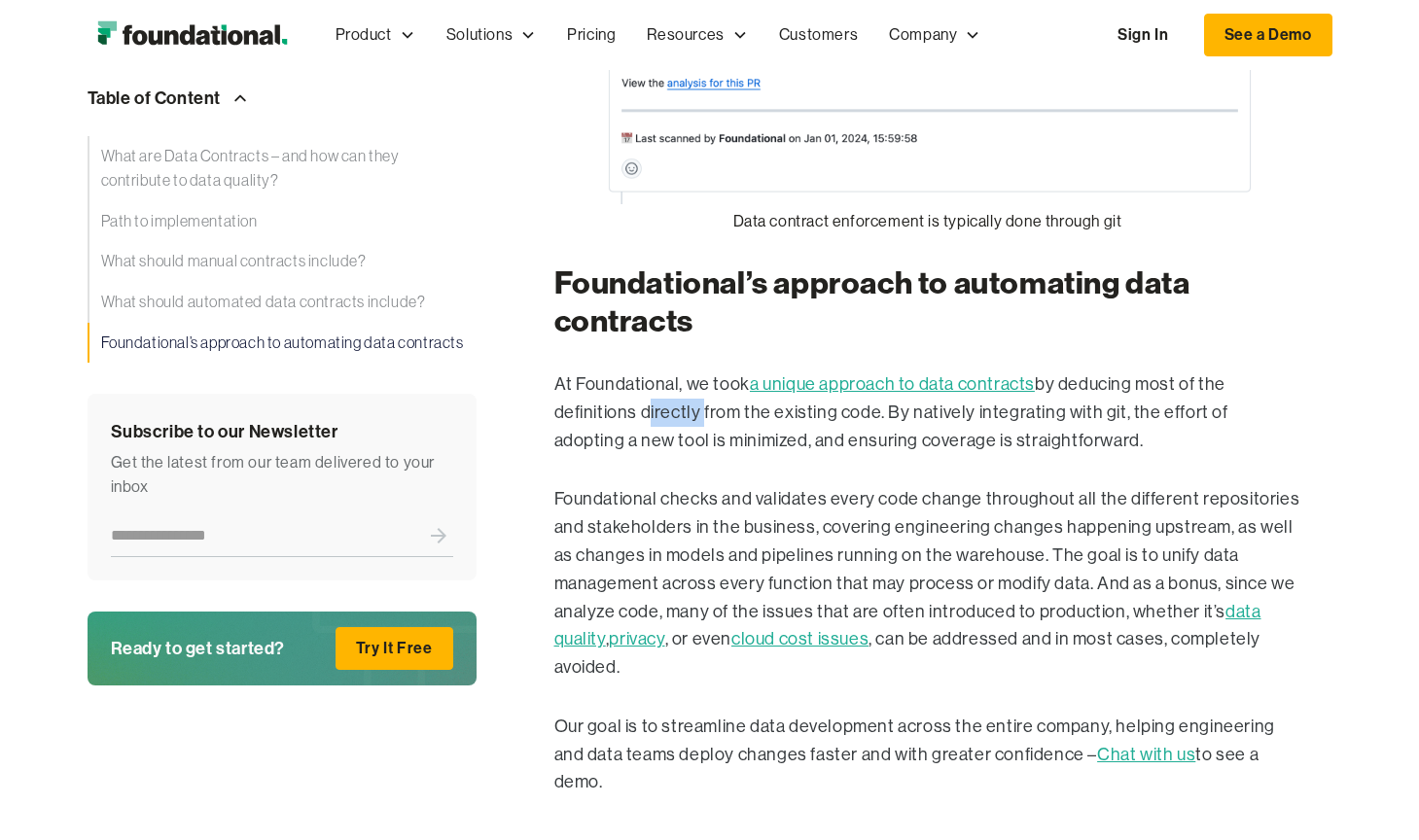 click on "At Foundational, we took  a unique approach to data contracts  by deducing most of the definitions directly from the existing code. By natively integrating with git, the effort of adopting a new tool is minimized, and ensuring coverage is straightforward." at bounding box center [928, 412] 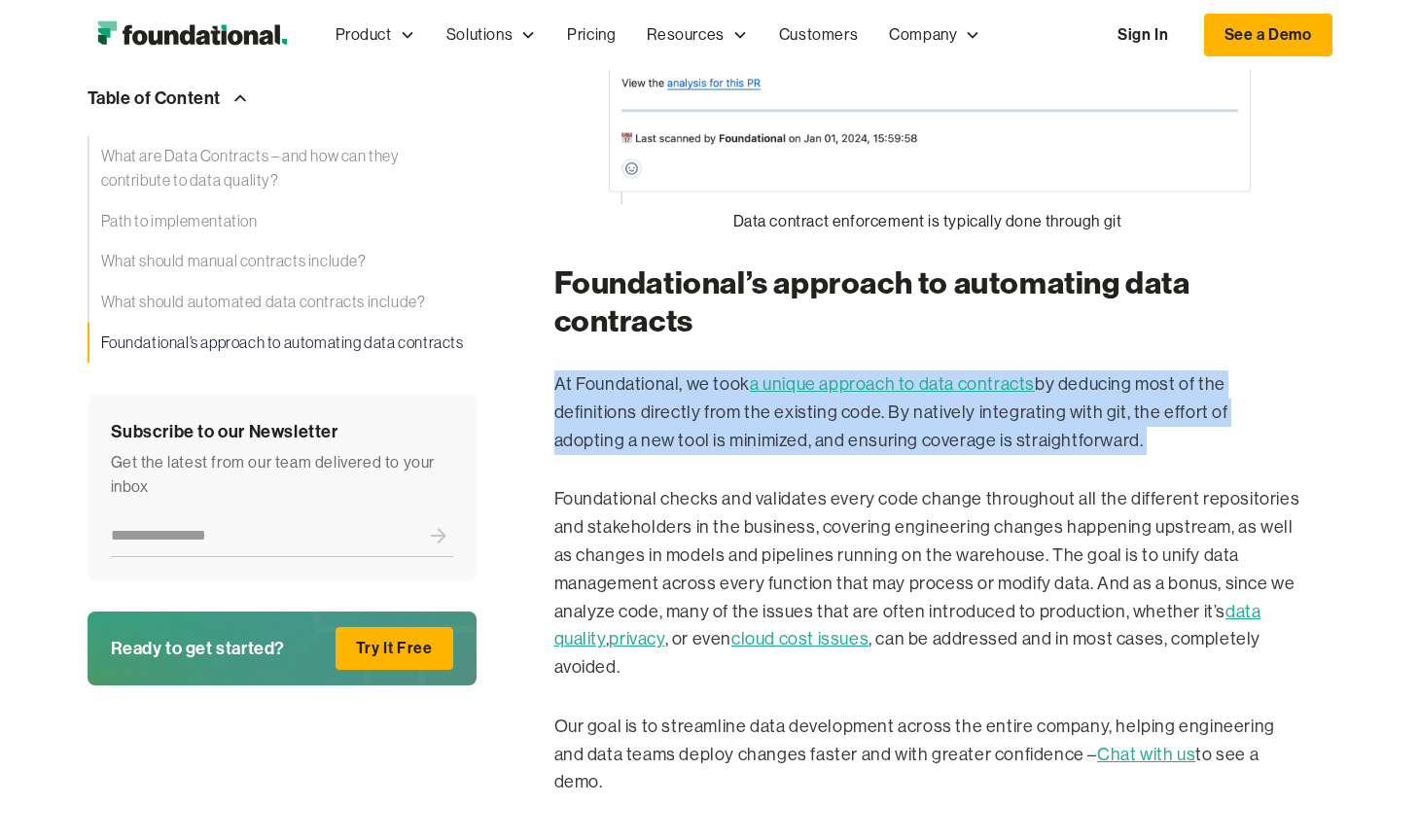 click on "At Foundational, we took  a unique approach to data contracts  by deducing most of the definitions directly from the existing code. By natively integrating with git, the effort of adopting a new tool is minimized, and ensuring coverage is straightforward." at bounding box center (928, 412) 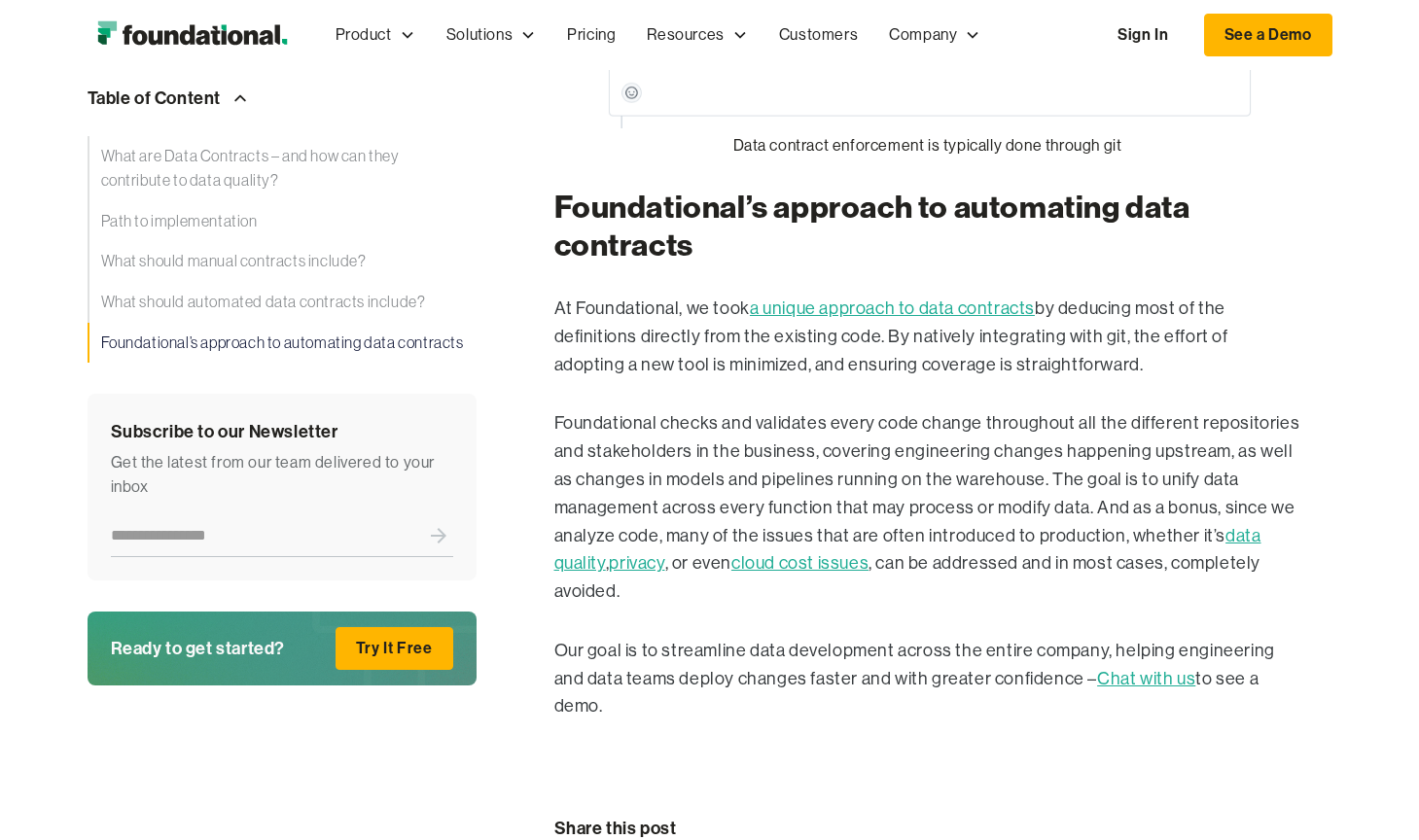scroll, scrollTop: 4677, scrollLeft: 0, axis: vertical 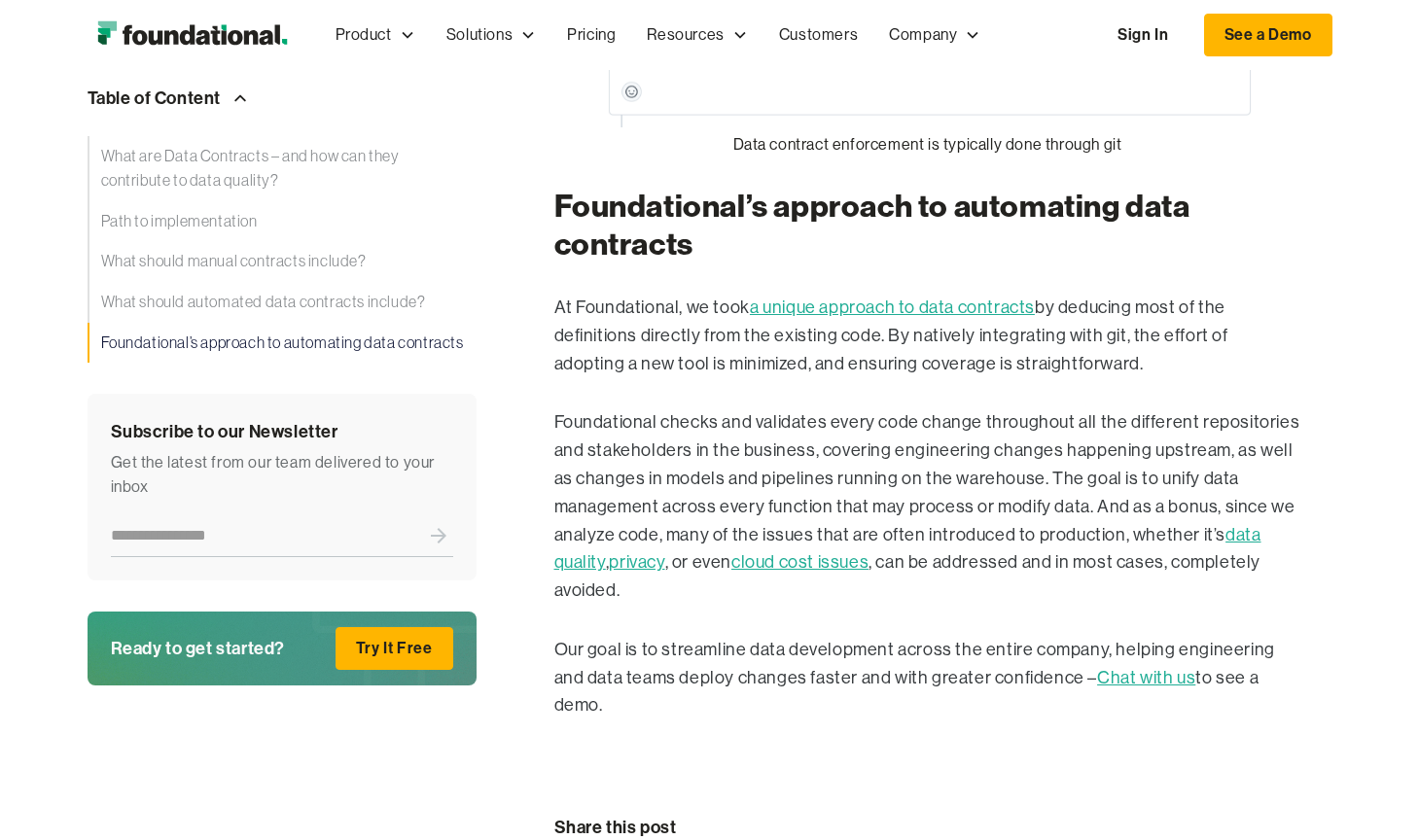 click on "a unique approach to data contracts" at bounding box center (892, 307) 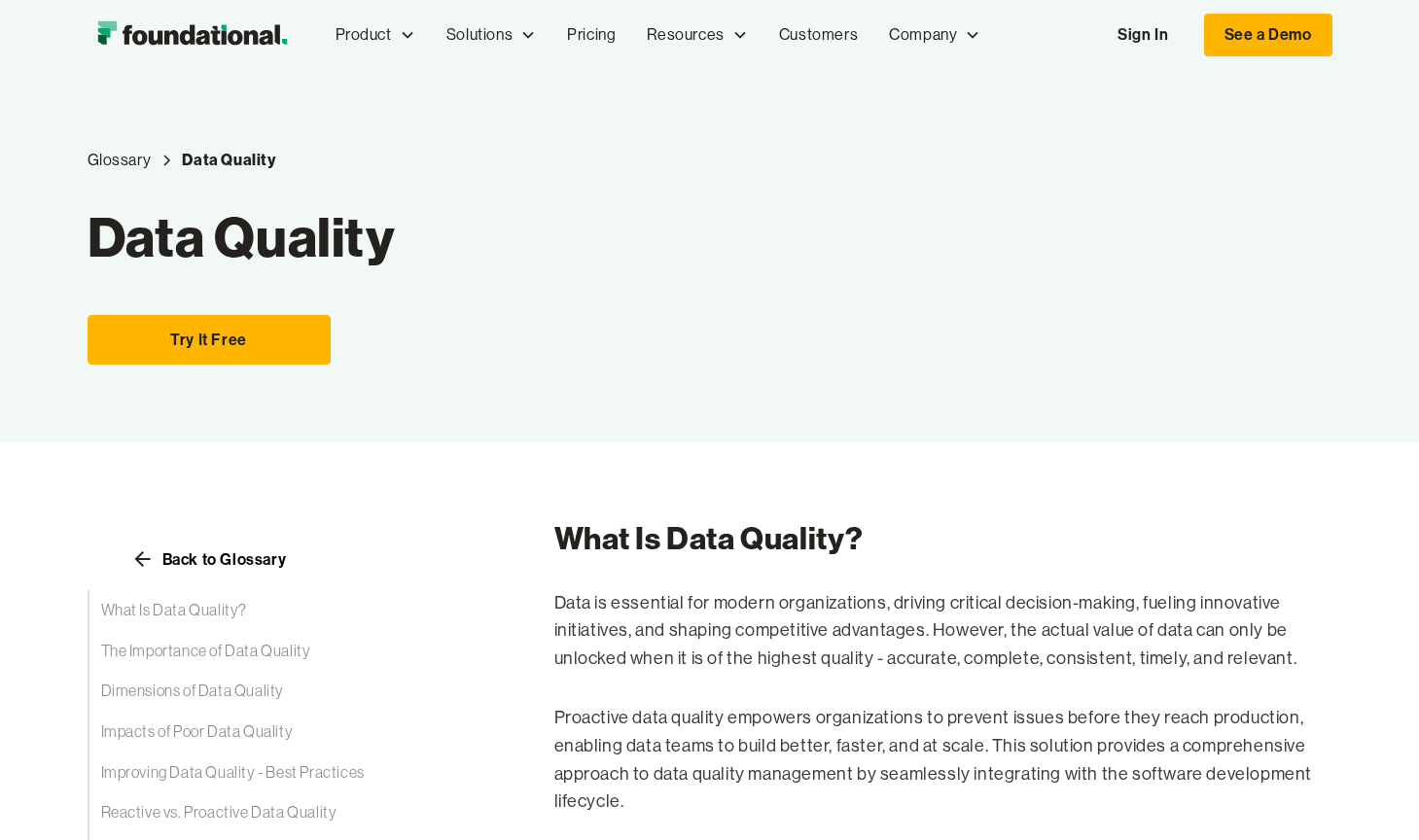 scroll, scrollTop: 0, scrollLeft: 0, axis: both 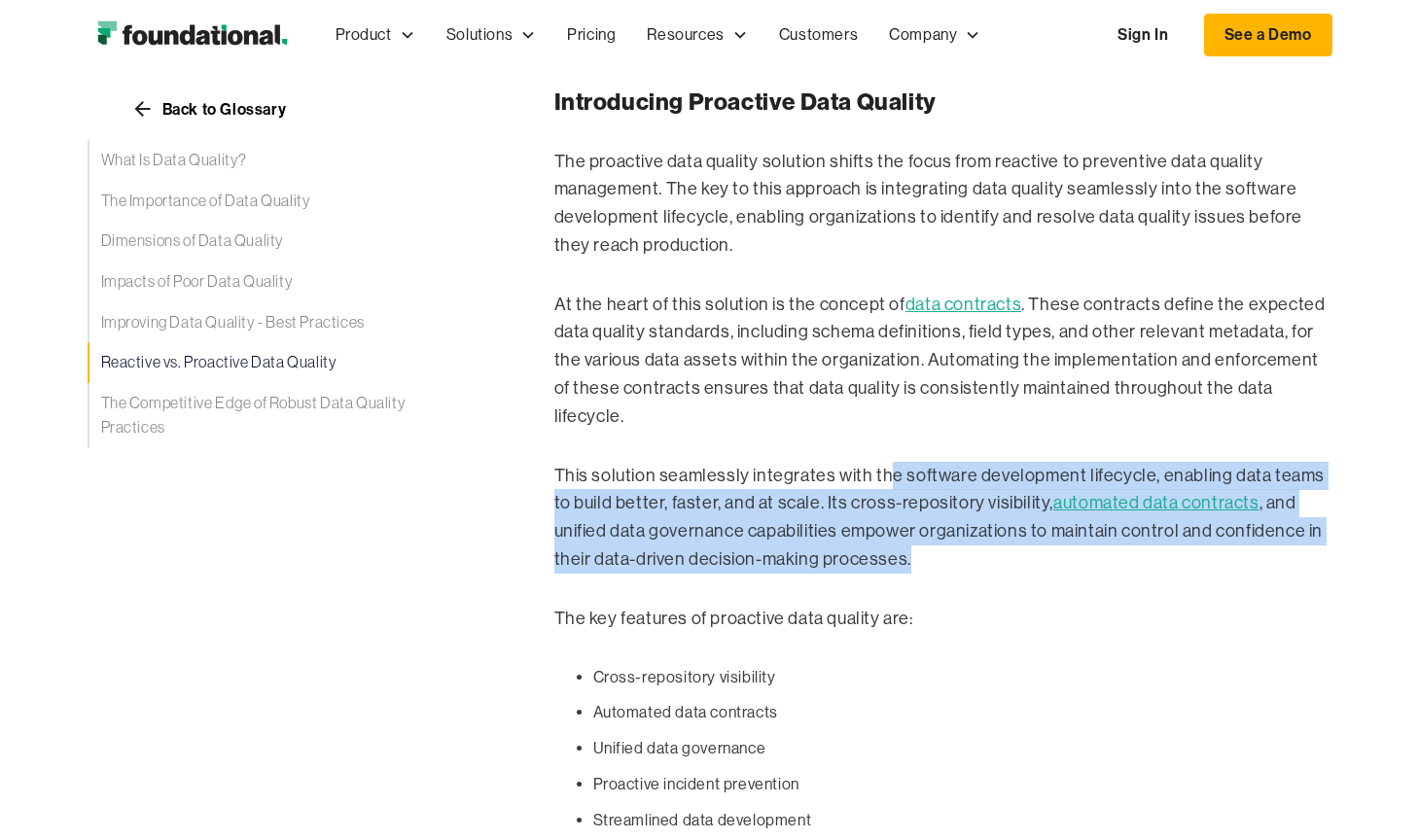 drag, startPoint x: 880, startPoint y: 337, endPoint x: 983, endPoint y: 409, distance: 125.6702 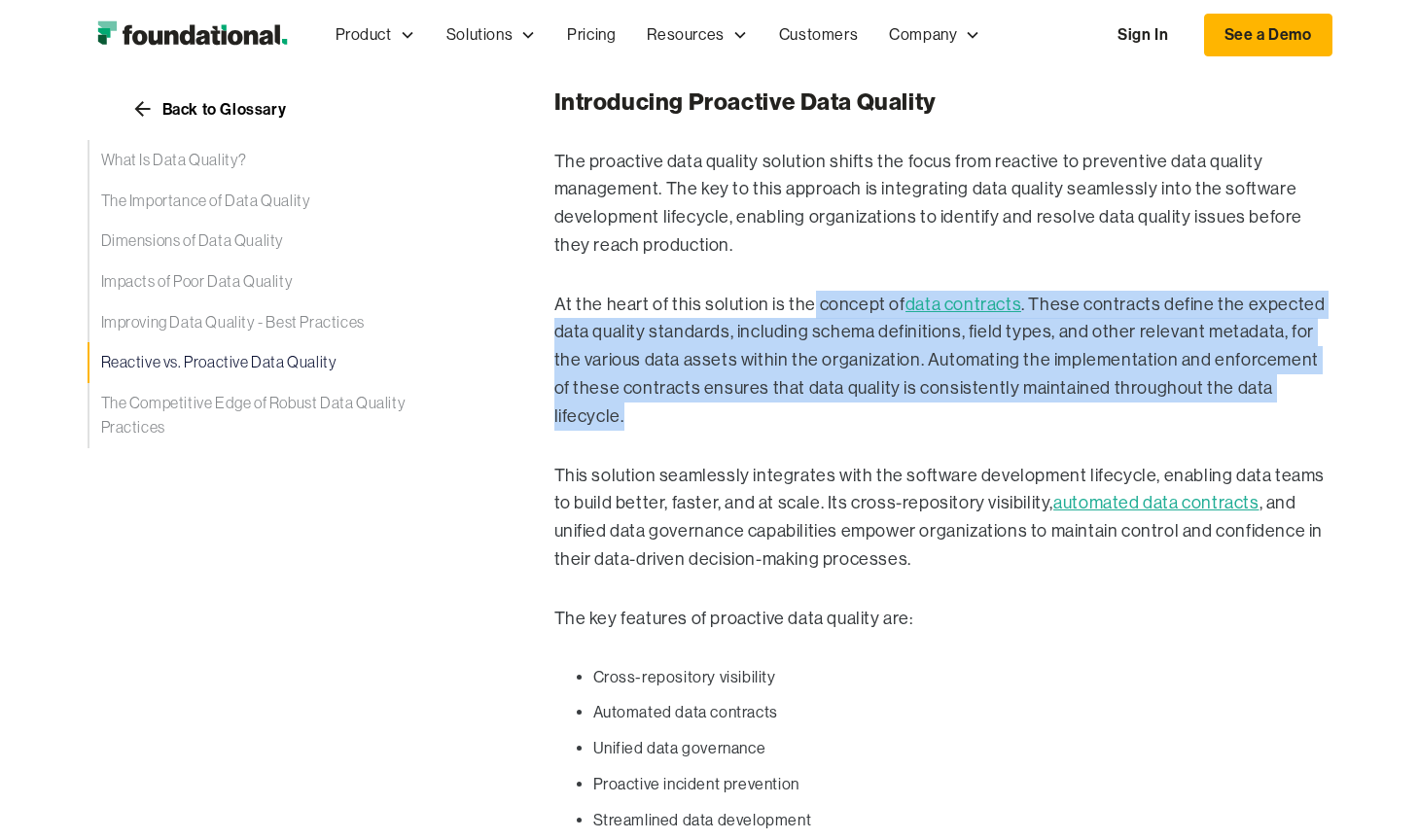 drag, startPoint x: 806, startPoint y: 200, endPoint x: 993, endPoint y: 288, distance: 206.67124 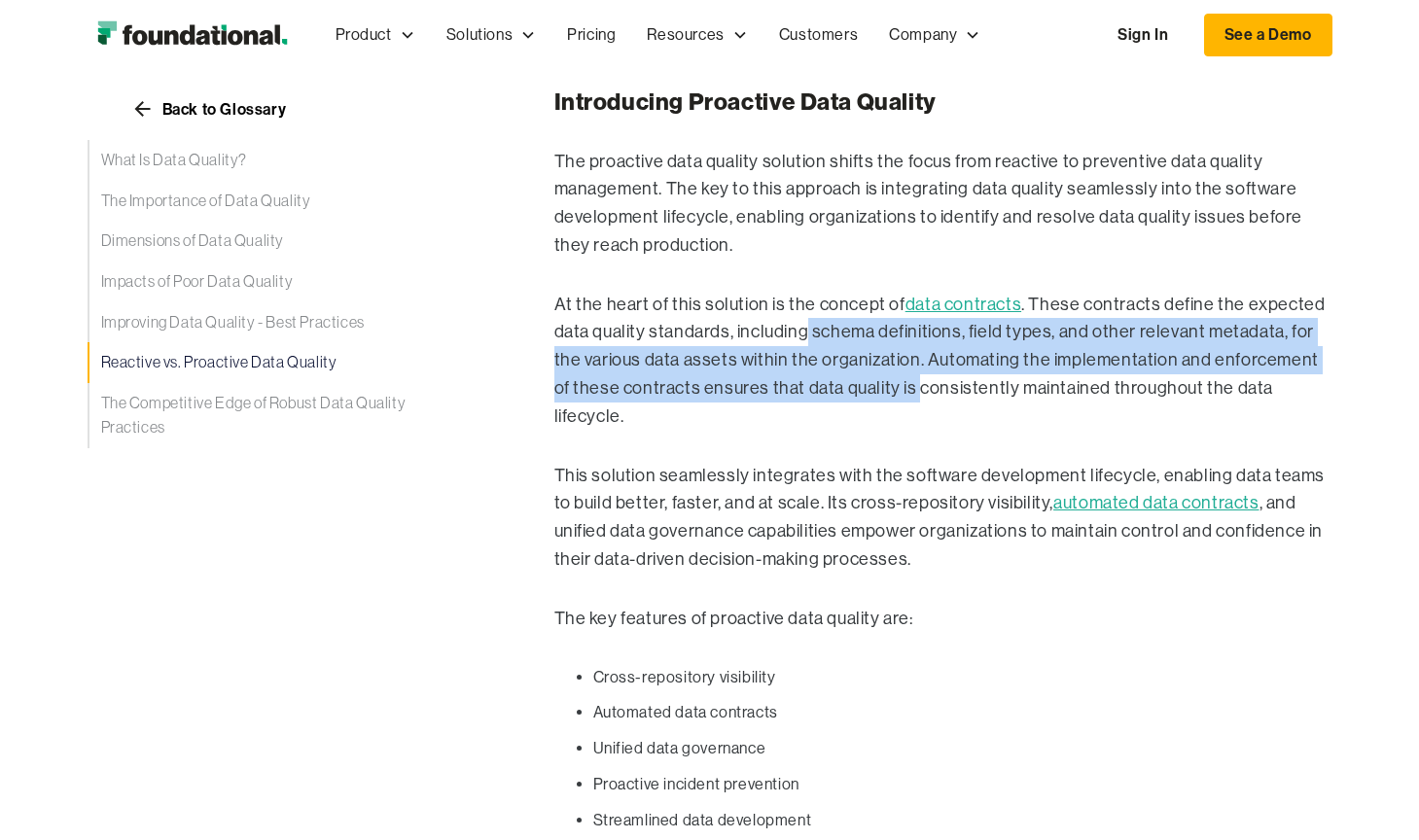 drag, startPoint x: 802, startPoint y: 213, endPoint x: 899, endPoint y: 262, distance: 108.673824 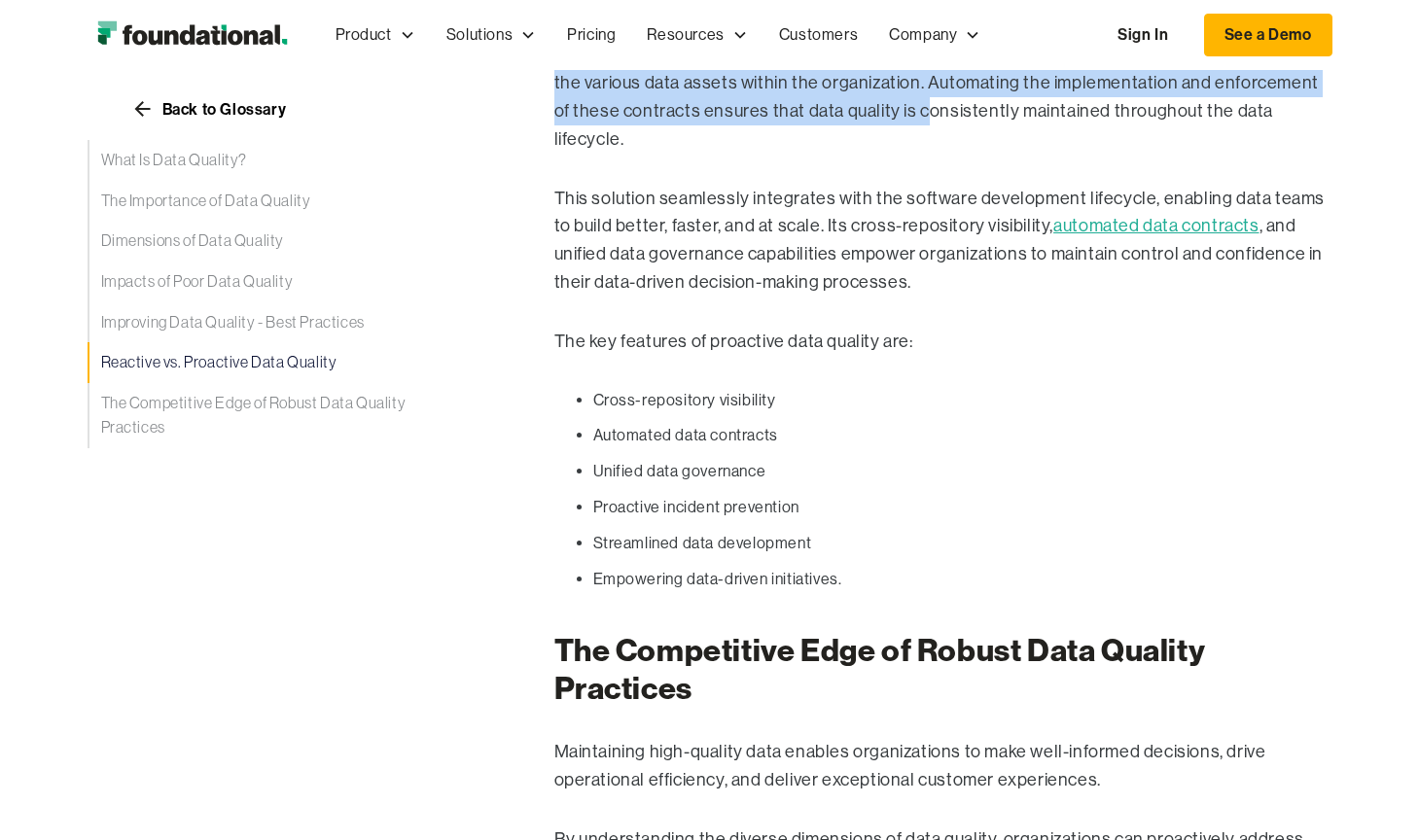 scroll, scrollTop: 4018, scrollLeft: 0, axis: vertical 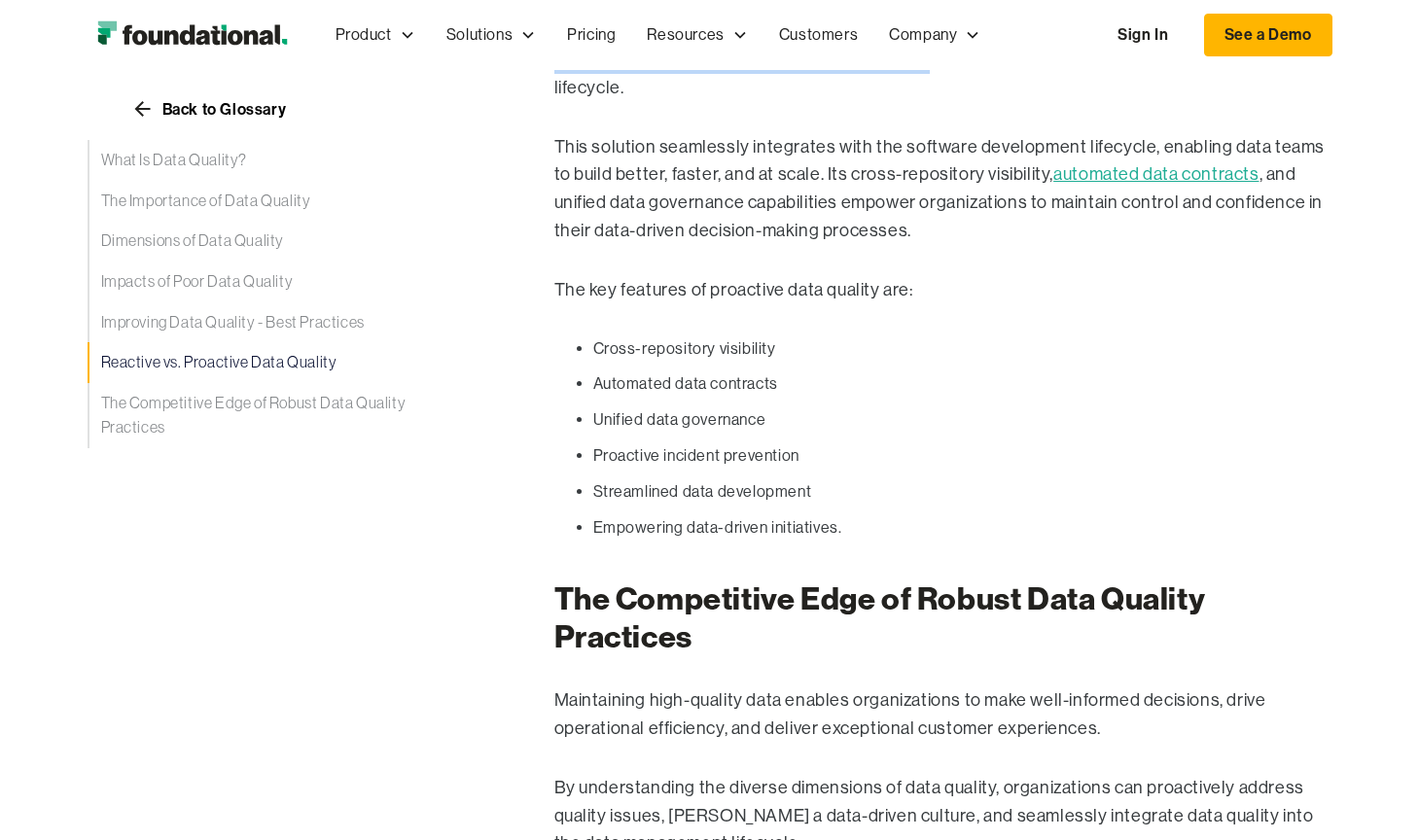 click on "Maintaining high-quality data enables organizations to make well-informed decisions, drive operational efficiency, and deliver exceptional customer experiences." at bounding box center (943, 715) 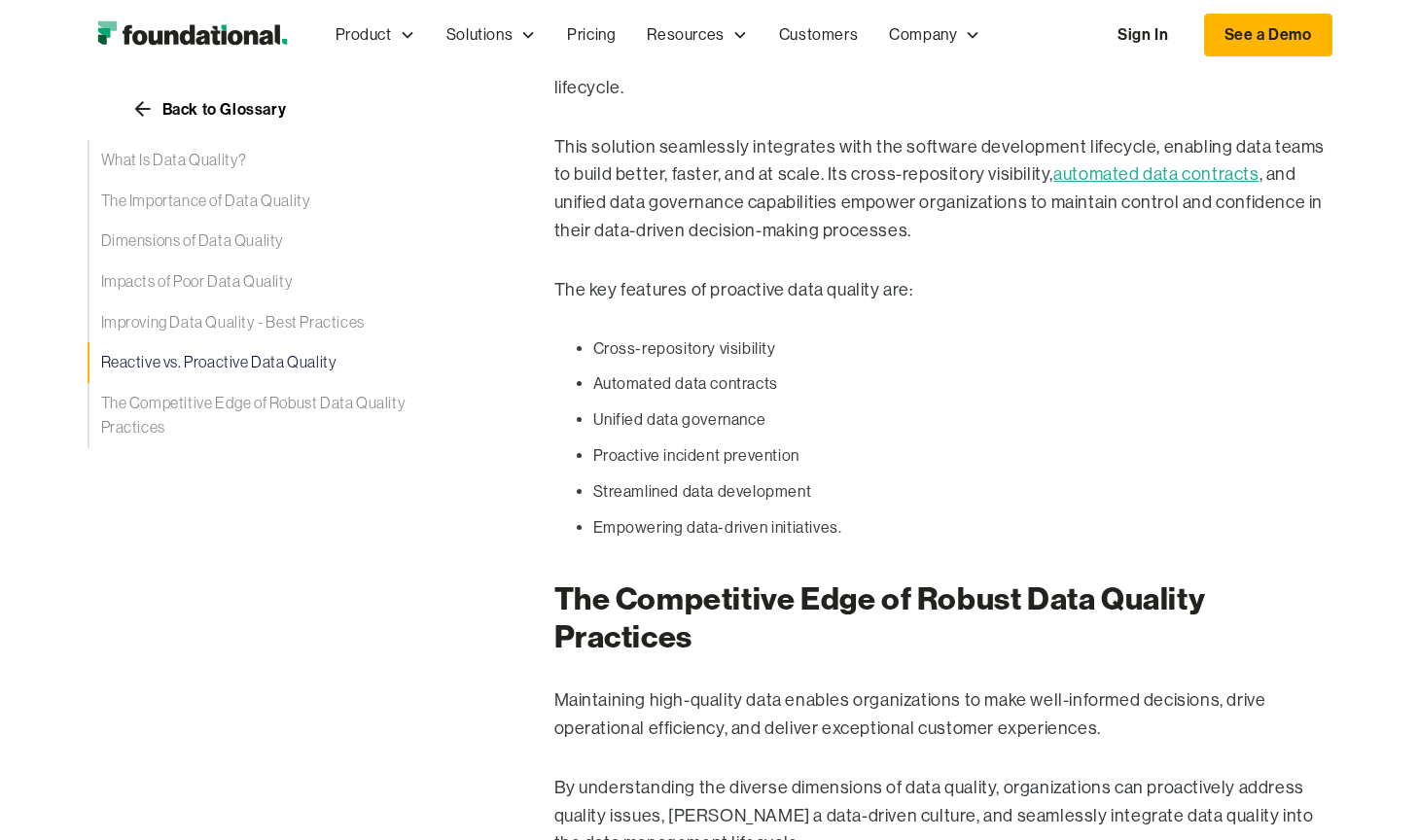scroll, scrollTop: 4821, scrollLeft: 0, axis: vertical 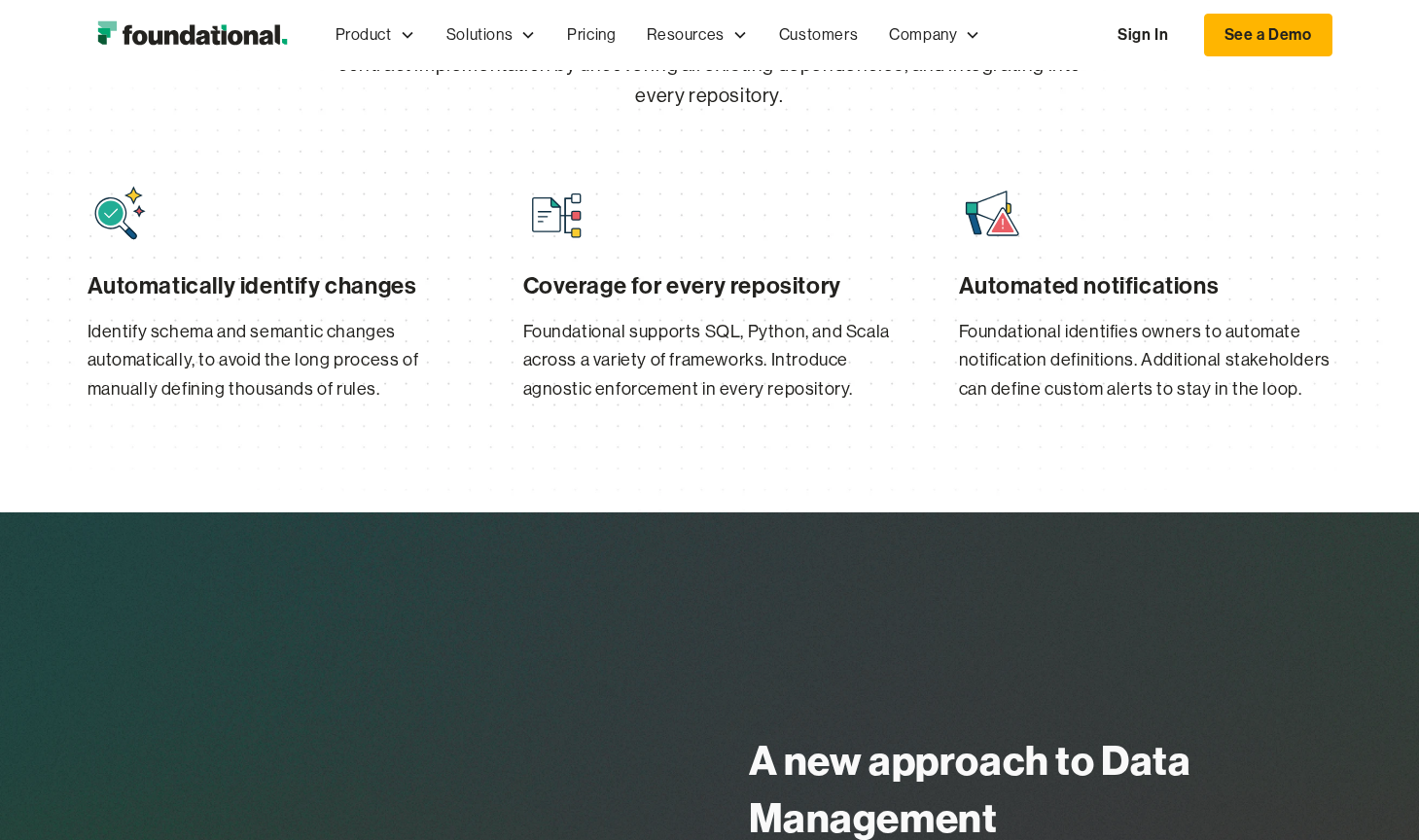 click on "Foundational supports SQL, Python, and Scala across a variety of frameworks. Introduce agnostic enforcement in every repository." at bounding box center [710, 361] 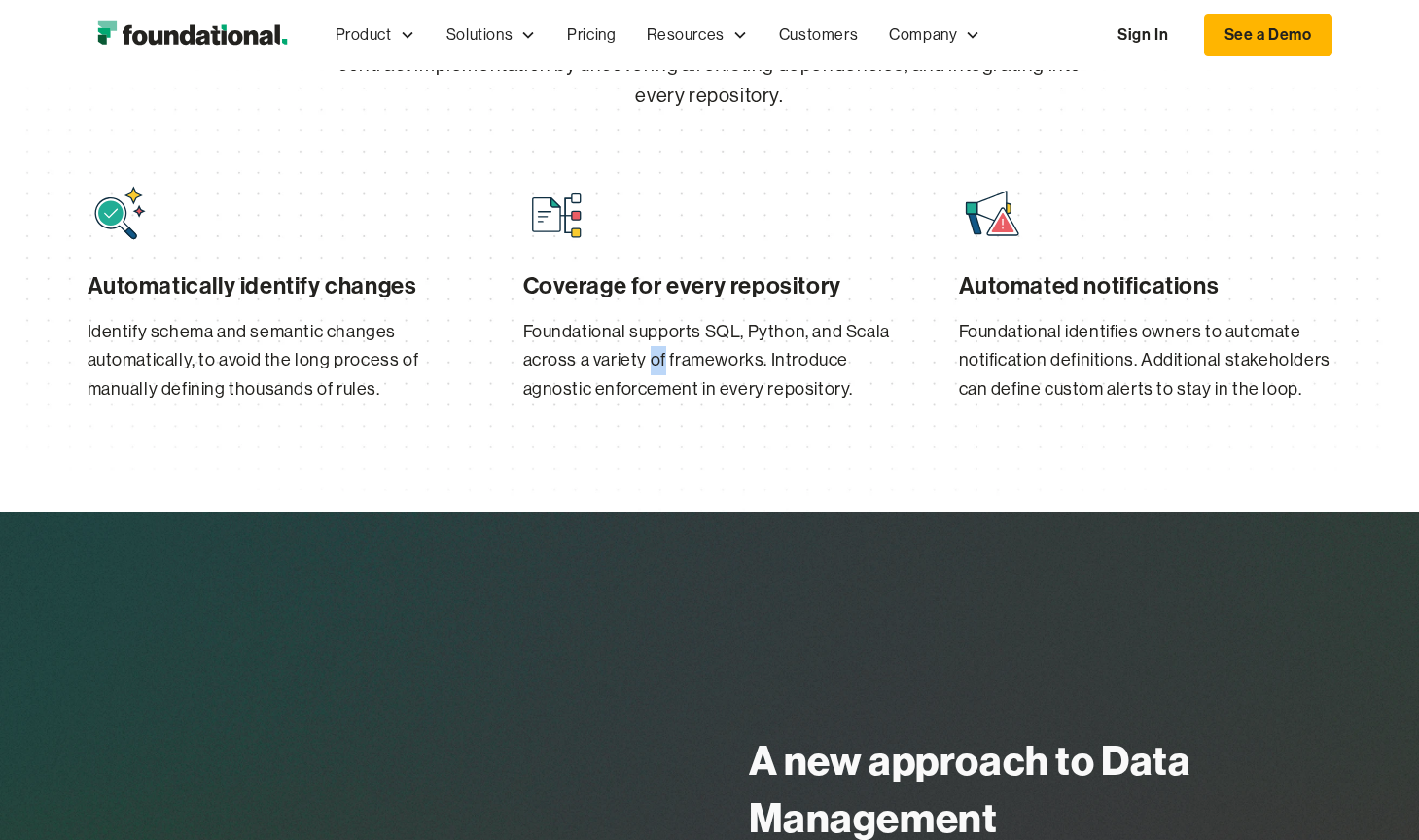 click on "Foundational supports SQL, Python, and Scala across a variety of frameworks. Introduce agnostic enforcement in every repository." at bounding box center [710, 361] 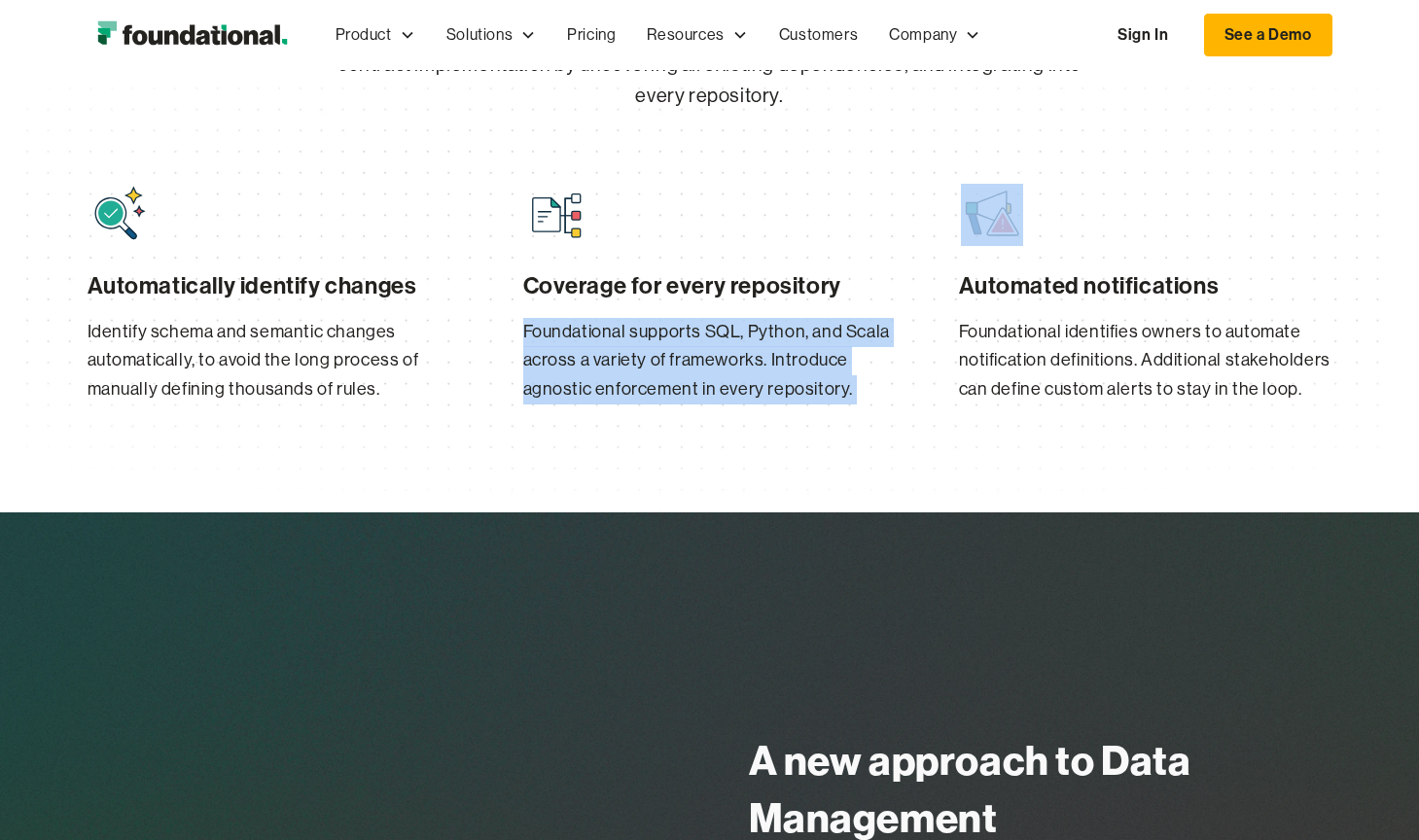 click on "A new approach to  data contracts Introducing data contracts to an existing stack is hard. Foundational automates data contract implementation by uncovering all existing dependencies, and integrating into every repository. Automatically identify changes Identify schema and semantic changes automatically, to avoid the long process of manually defining thousands of rules. Coverage for every repository Foundational supports SQL, Python, and Scala across a variety of frameworks. Introduce agnostic enforcement in every repository. Automated notifications Foundational identifies owners to automate notification definitions. Additional stakeholders can define custom alerts to stay in the loop." at bounding box center [710, 176] 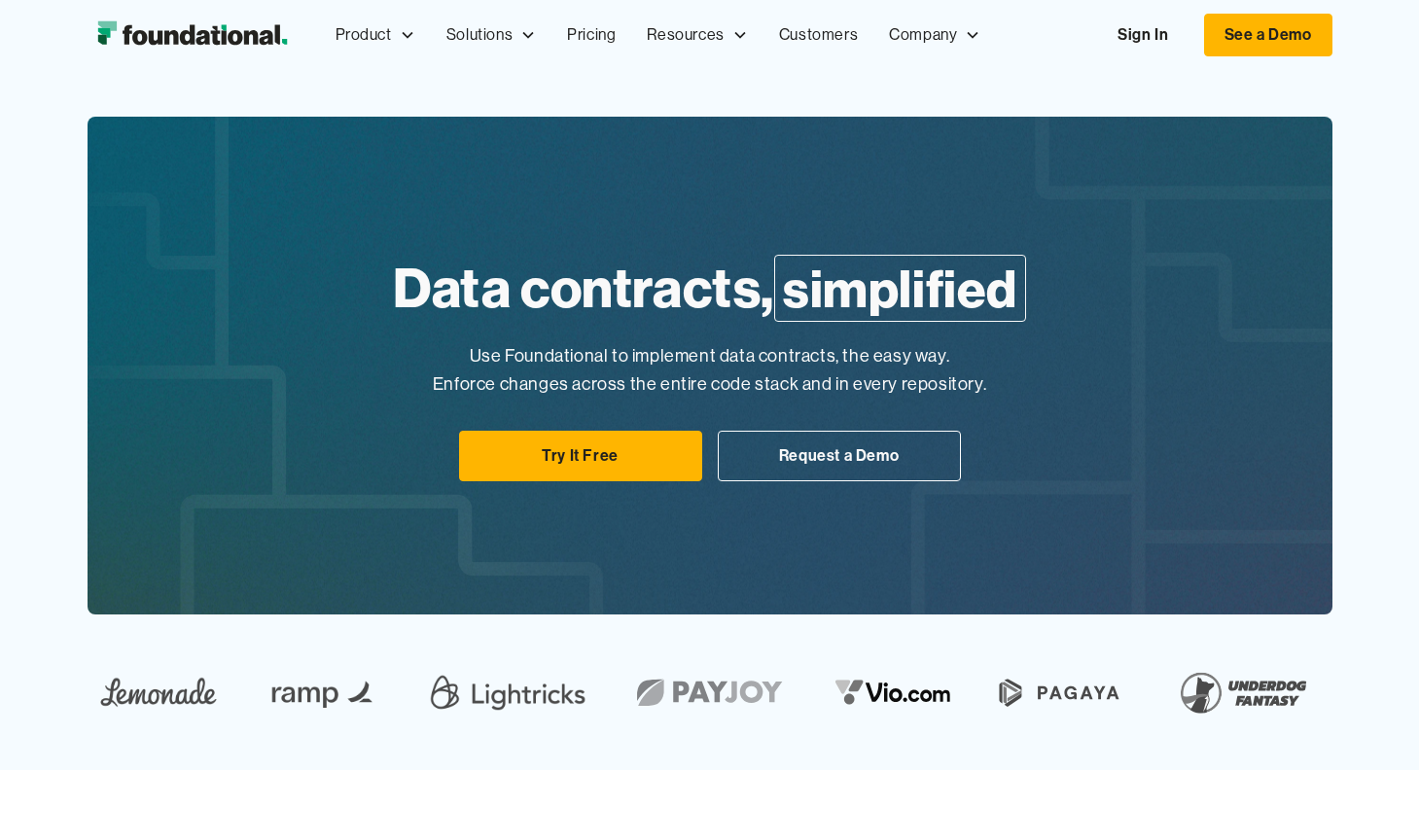 scroll, scrollTop: 0, scrollLeft: 0, axis: both 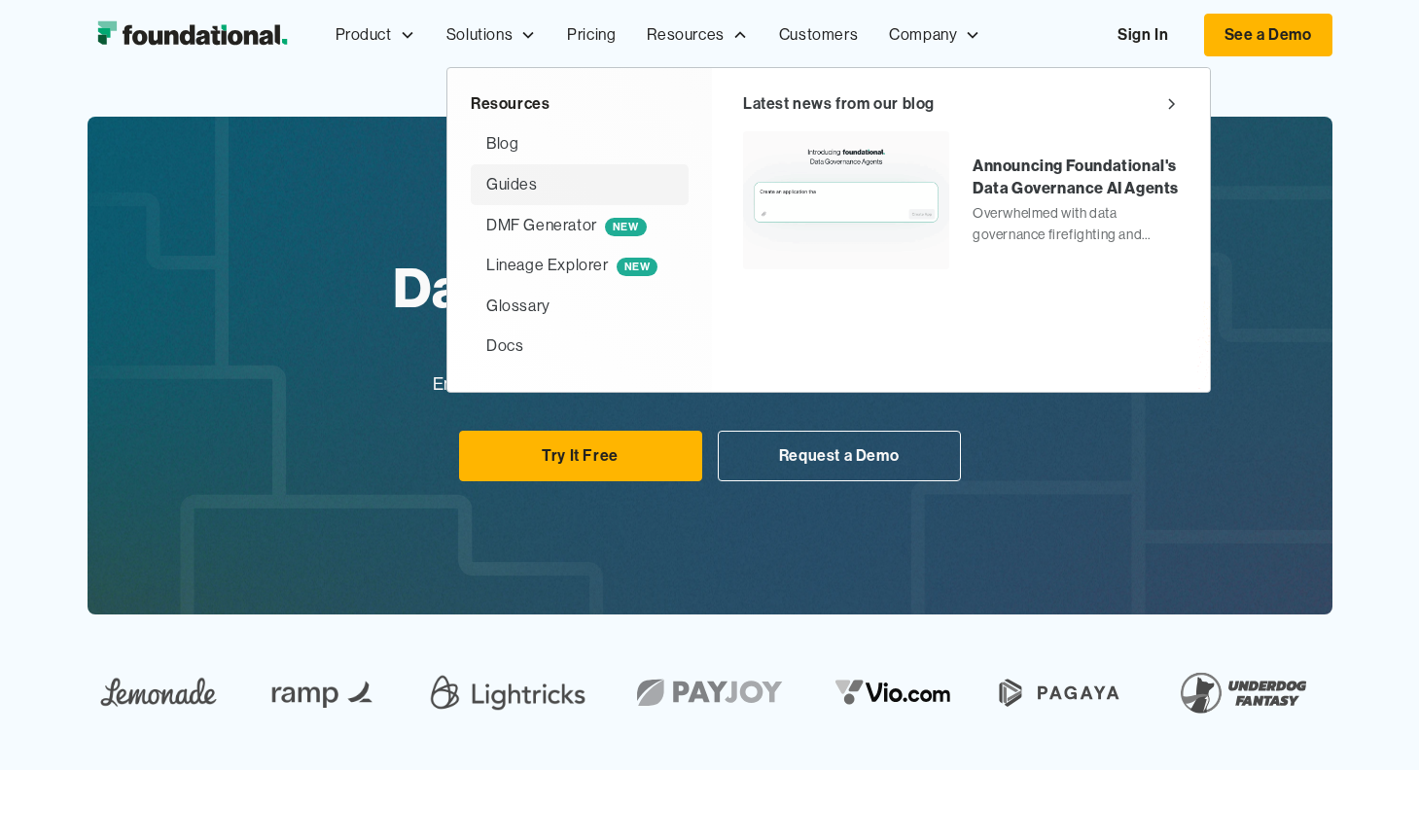 click on "Guides" at bounding box center [512, 185] 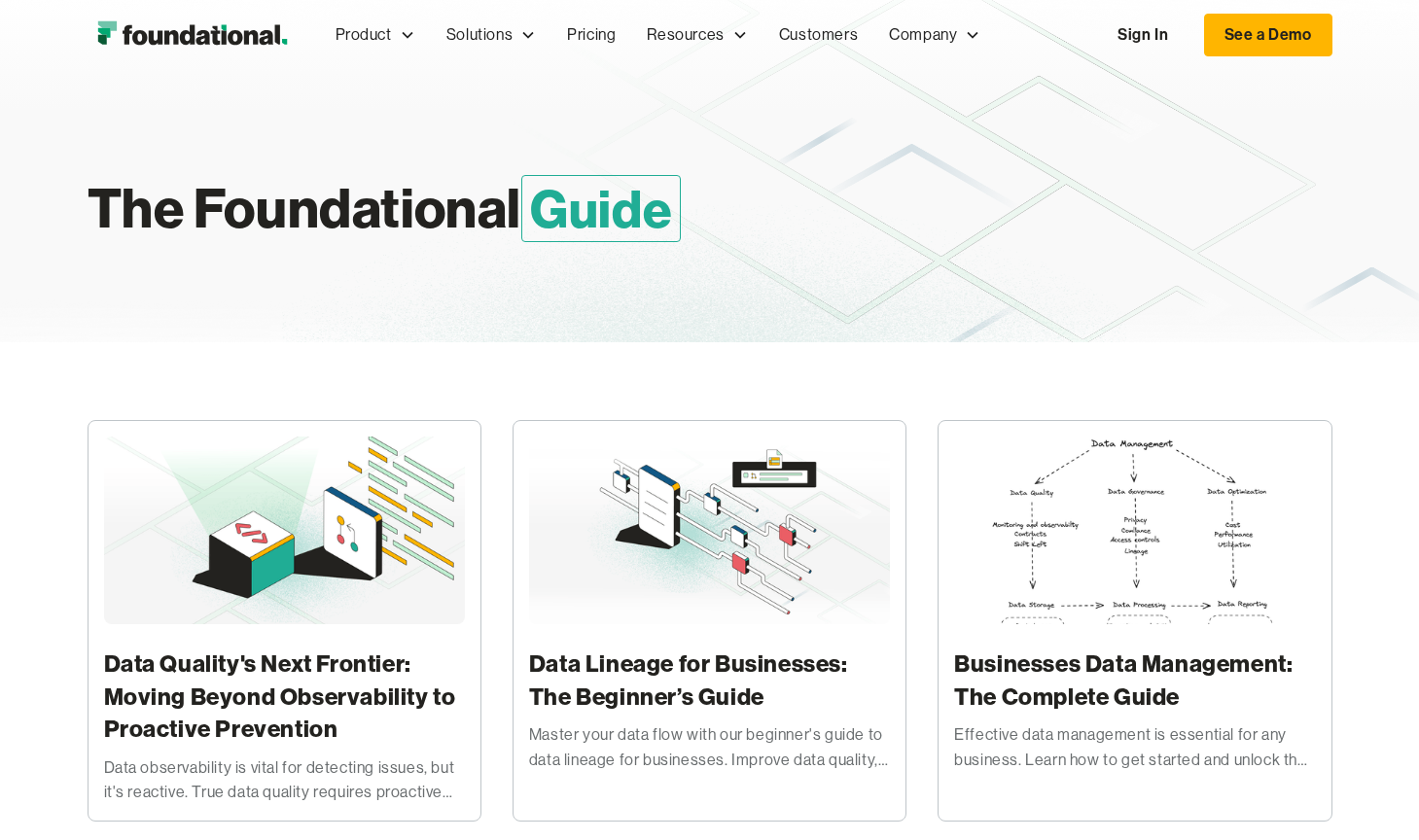 scroll, scrollTop: 425, scrollLeft: 0, axis: vertical 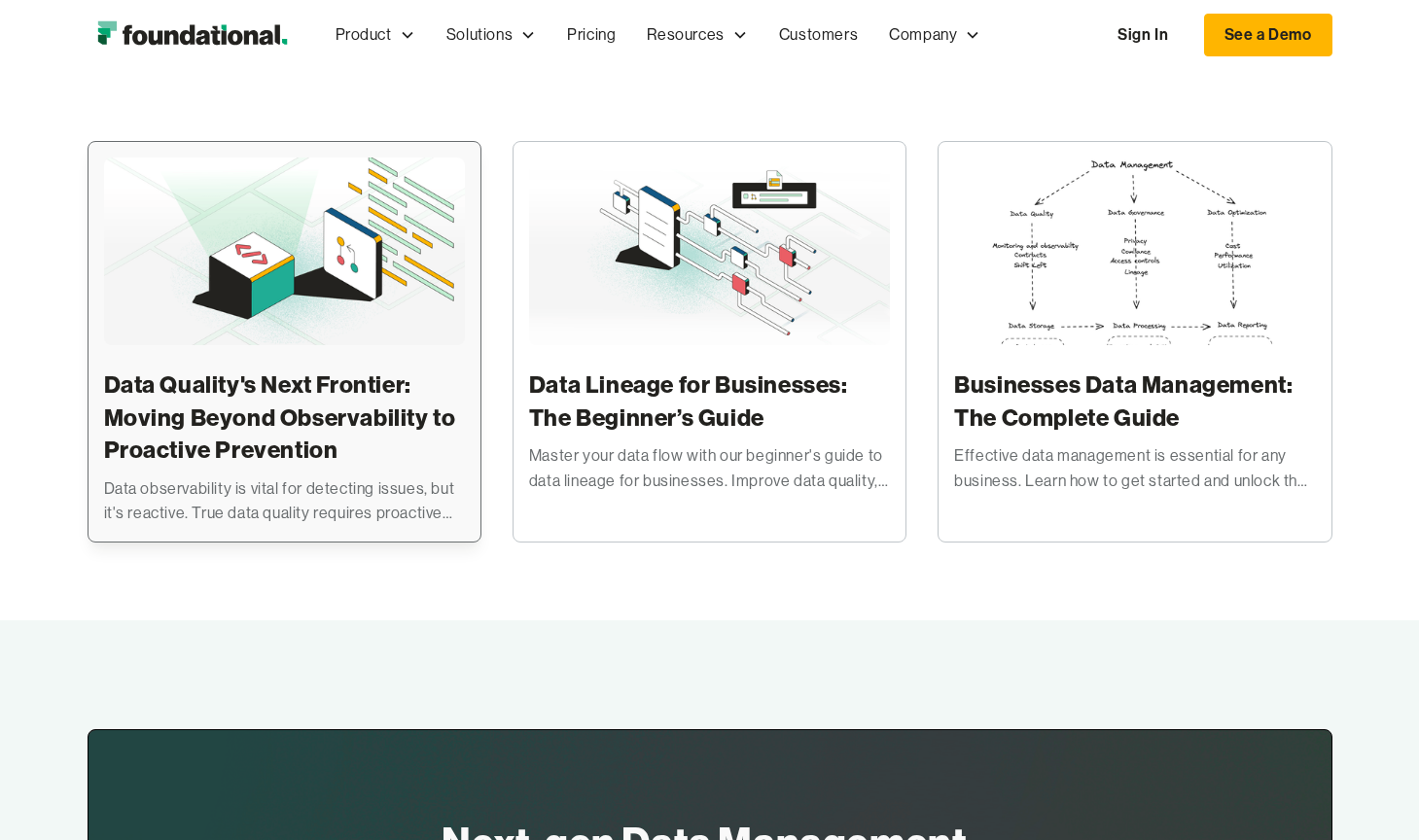 click at bounding box center (284, 252) 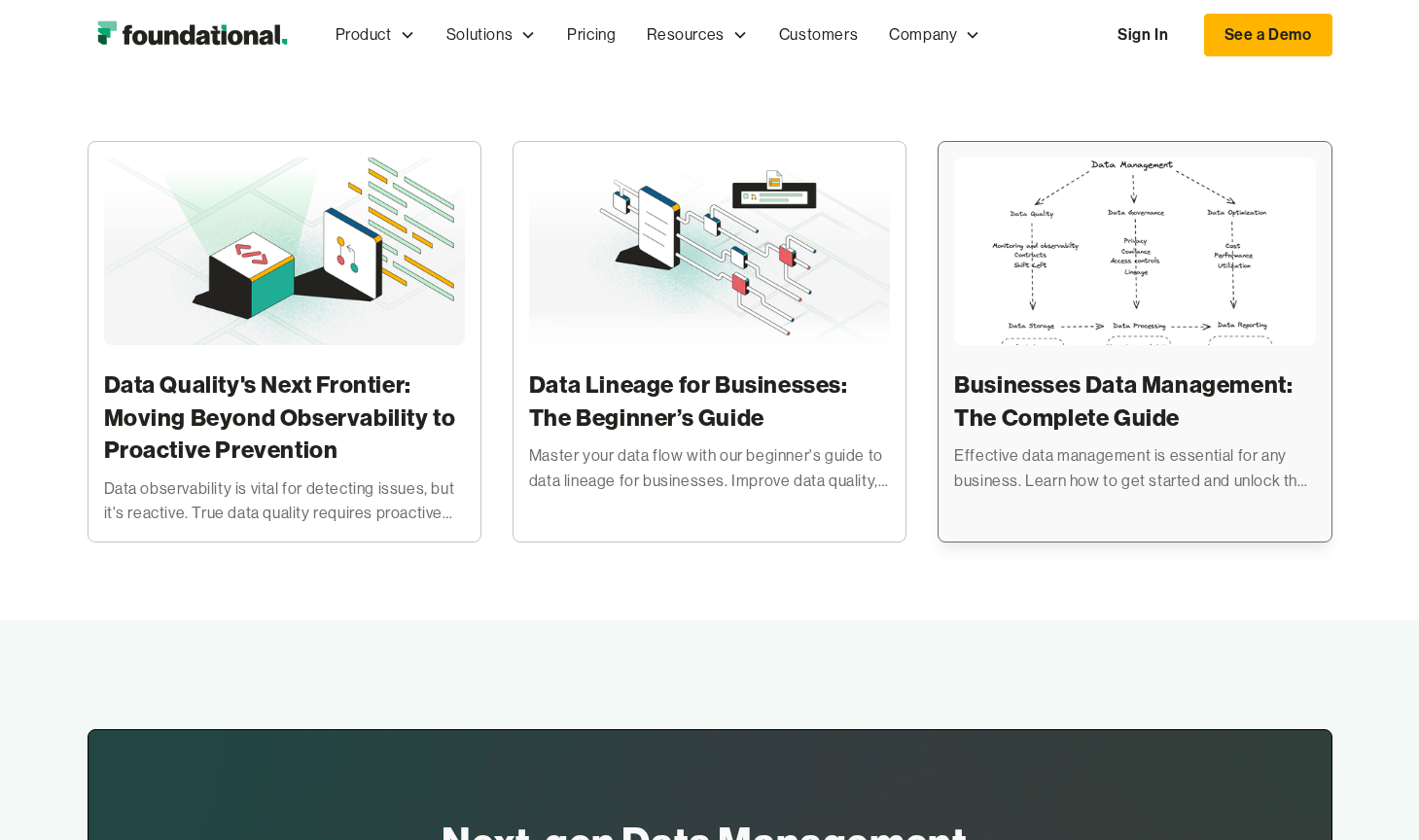 click at bounding box center (1134, 281) 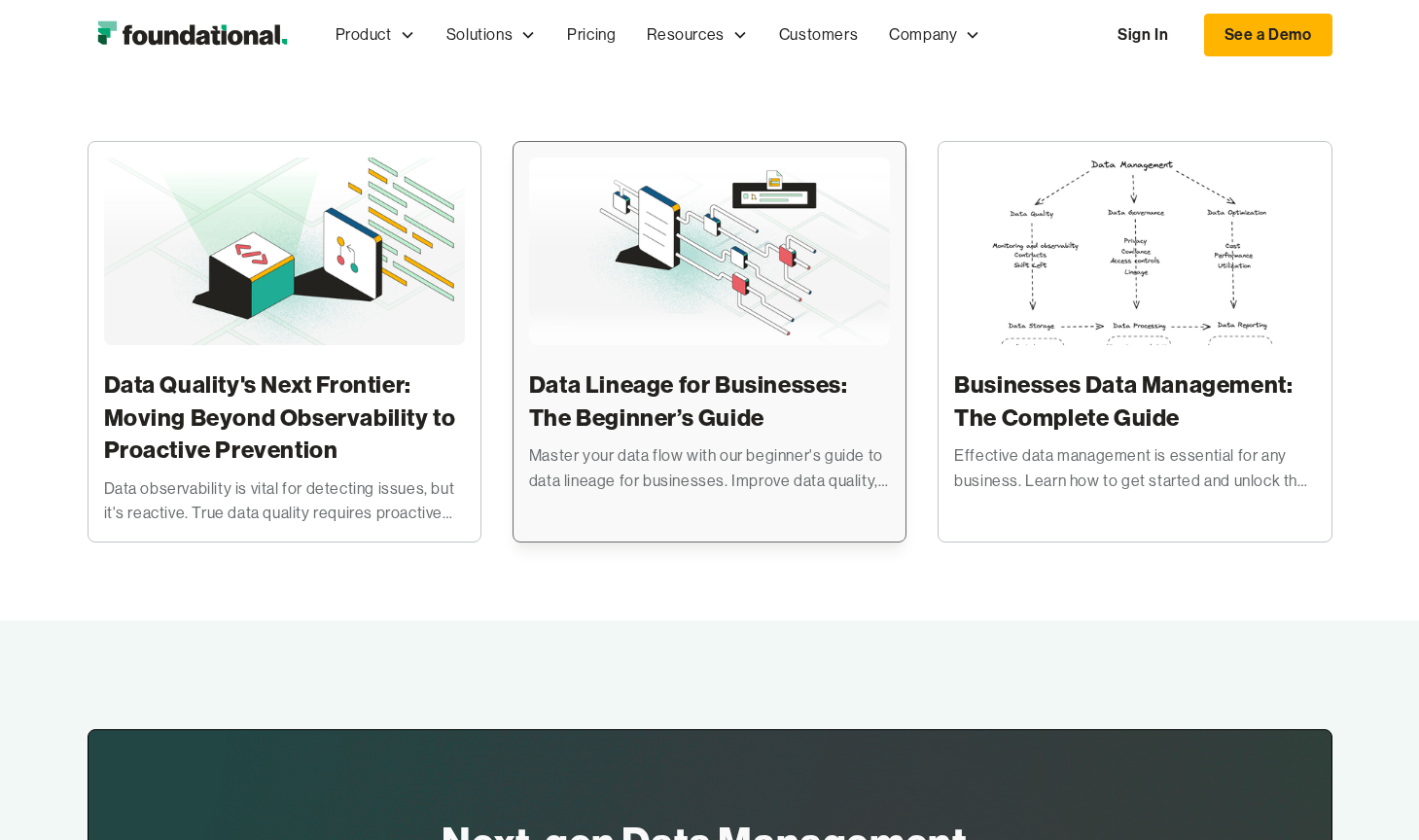 click at bounding box center [709, 252] 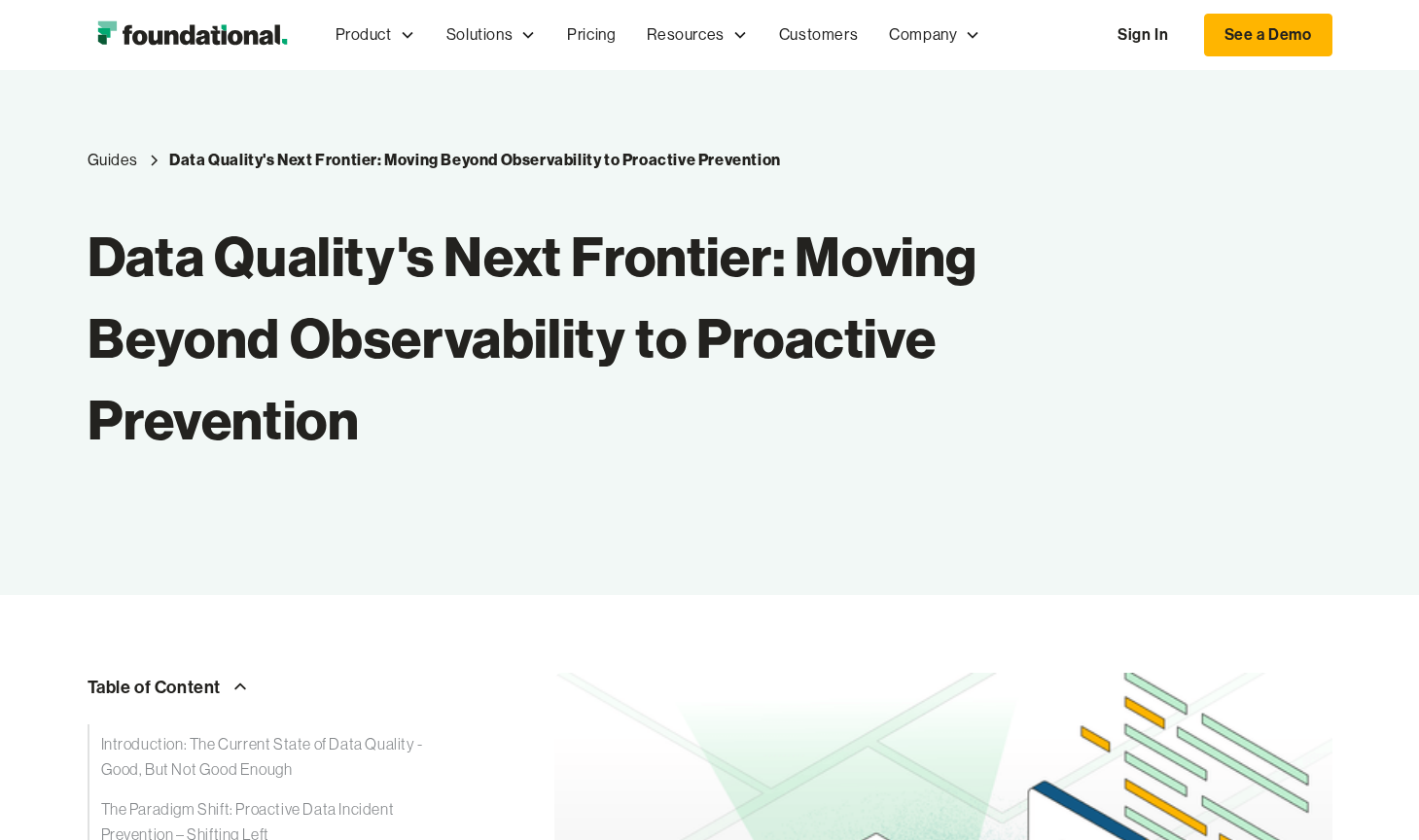 scroll, scrollTop: 731, scrollLeft: 0, axis: vertical 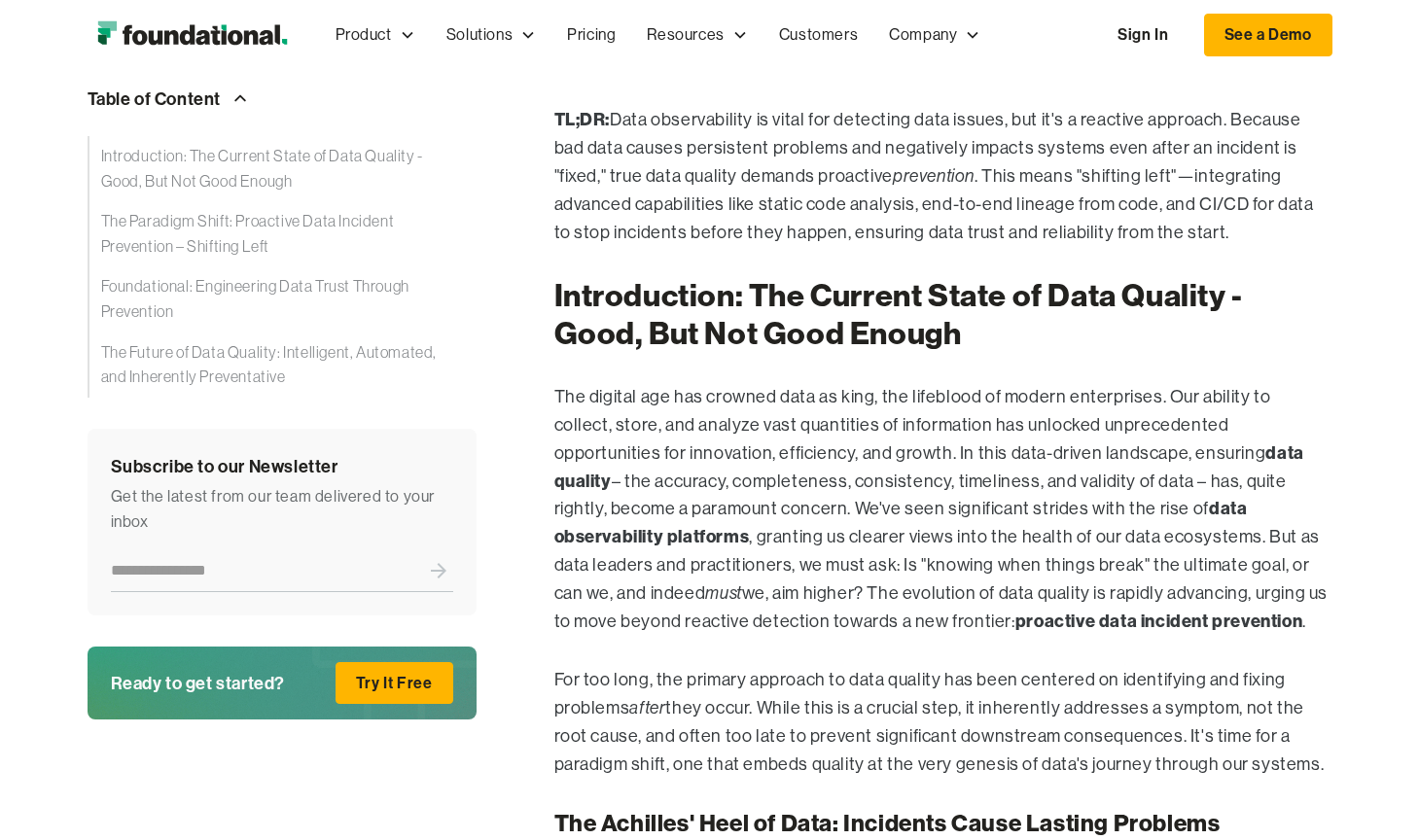 click on "The digital age has crowned data as king, the lifeblood of modern enterprises. Our ability to collect, store, and analyze vast quantities of information has unlocked unprecedented opportunities for innovation, efficiency, and growth. In this data-driven landscape, ensuring  data quality  – the accuracy, completeness, consistency, timeliness, and validity of data – has, quite rightly, become a paramount concern. We've seen significant strides with the rise of  data observability platforms , granting us clearer views into the health of our data ecosystems. But as data leaders and practitioners, we must ask: Is "knowing when things break" the ultimate goal, or can we, and indeed  must  we, aim higher? The evolution of data quality is rapidly advancing, urging us to move beyond reactive detection towards a new frontier:  proactive data incident prevention ." at bounding box center [943, 508] 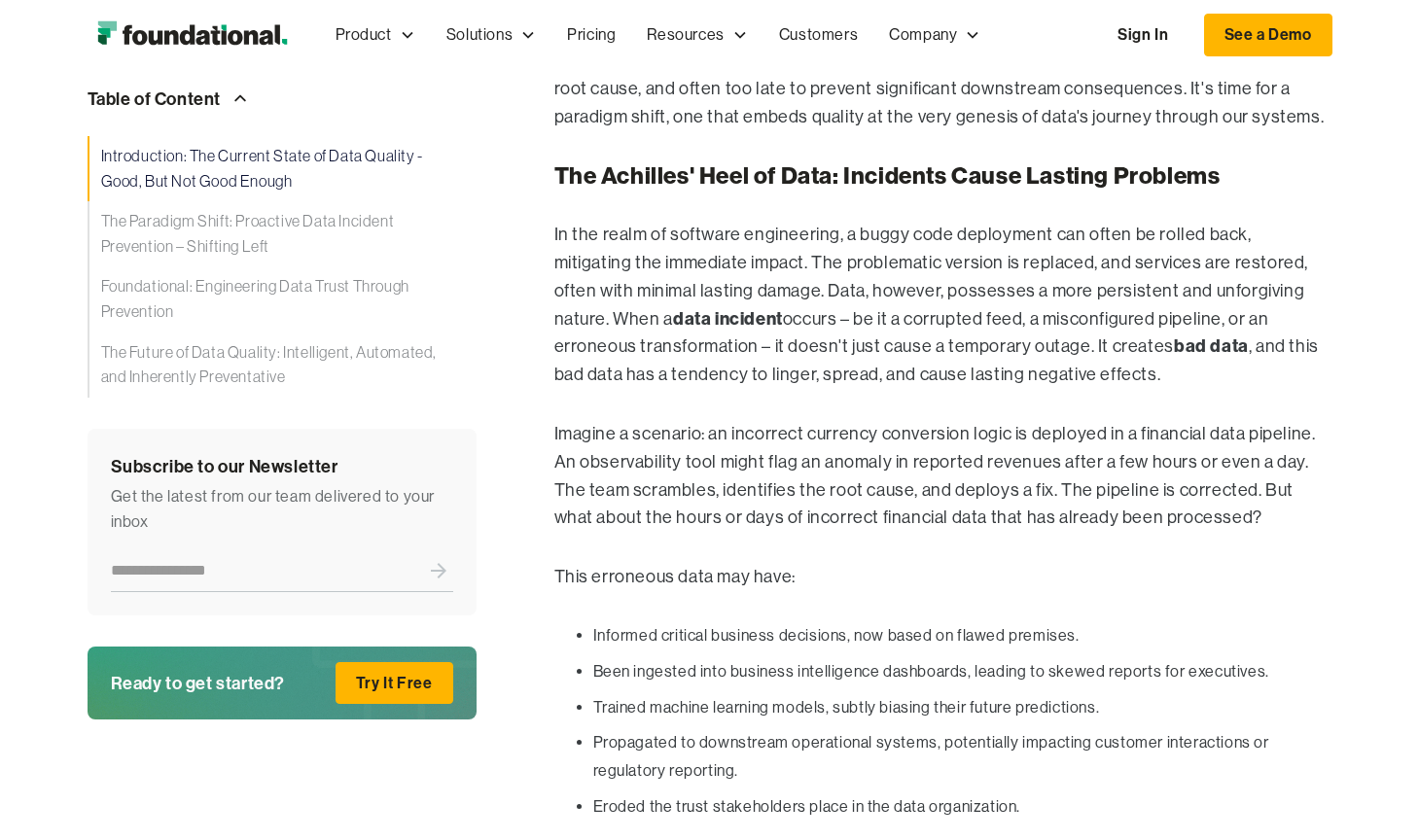 scroll, scrollTop: 1872, scrollLeft: 0, axis: vertical 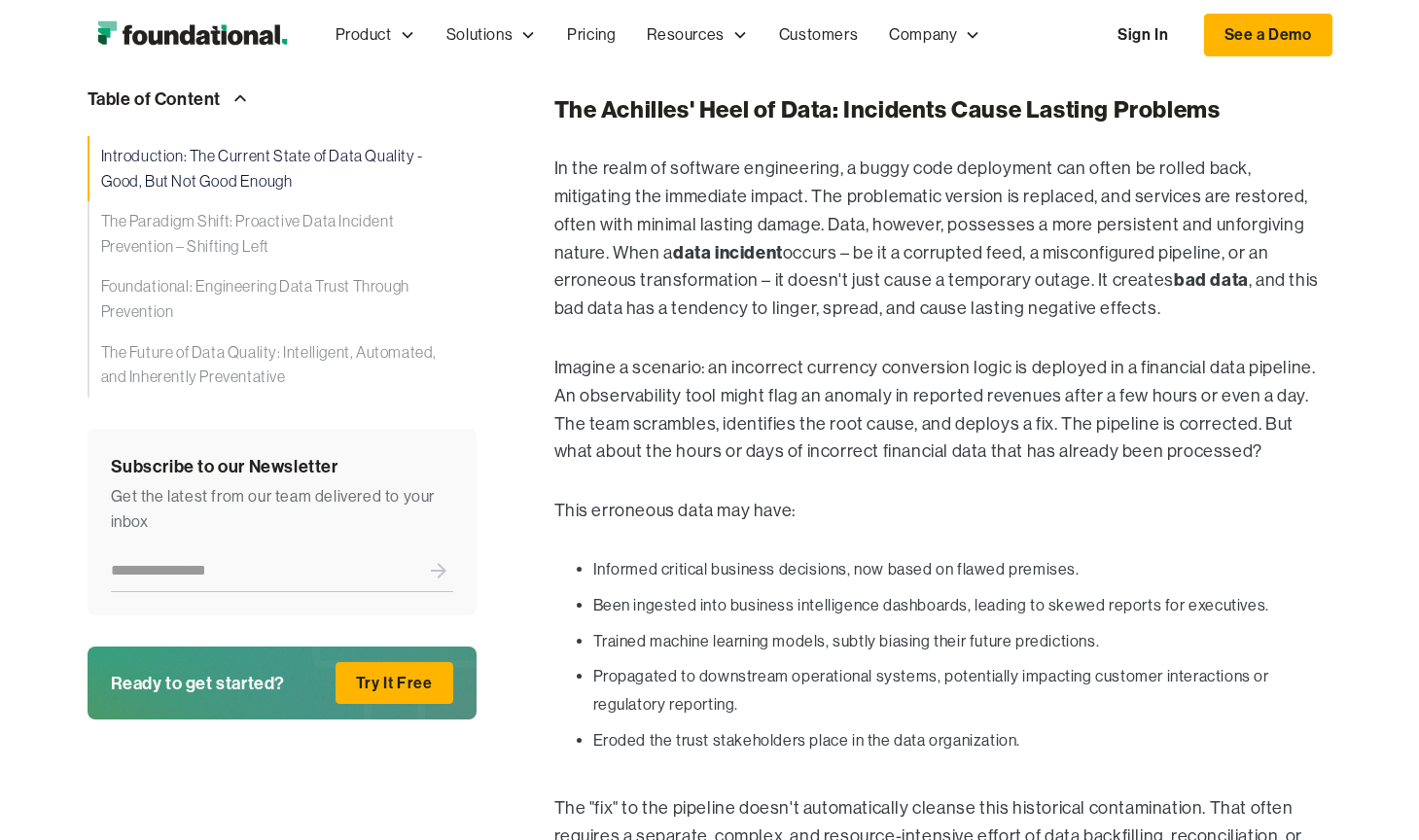 click on "In the realm of software engineering, a buggy code deployment can often be rolled back, mitigating the immediate impact. The problematic version is replaced, and services are restored, often with minimal lasting damage. Data, however, possesses a more persistent and unforgiving nature. When a  data incident  occurs – be it a corrupted feed, a misconfigured pipeline, or an erroneous transformation – it doesn't just cause a temporary outage. It creates  bad data , and this bad data has a tendency to linger, spread, and cause lasting negative effects." at bounding box center (943, 238) 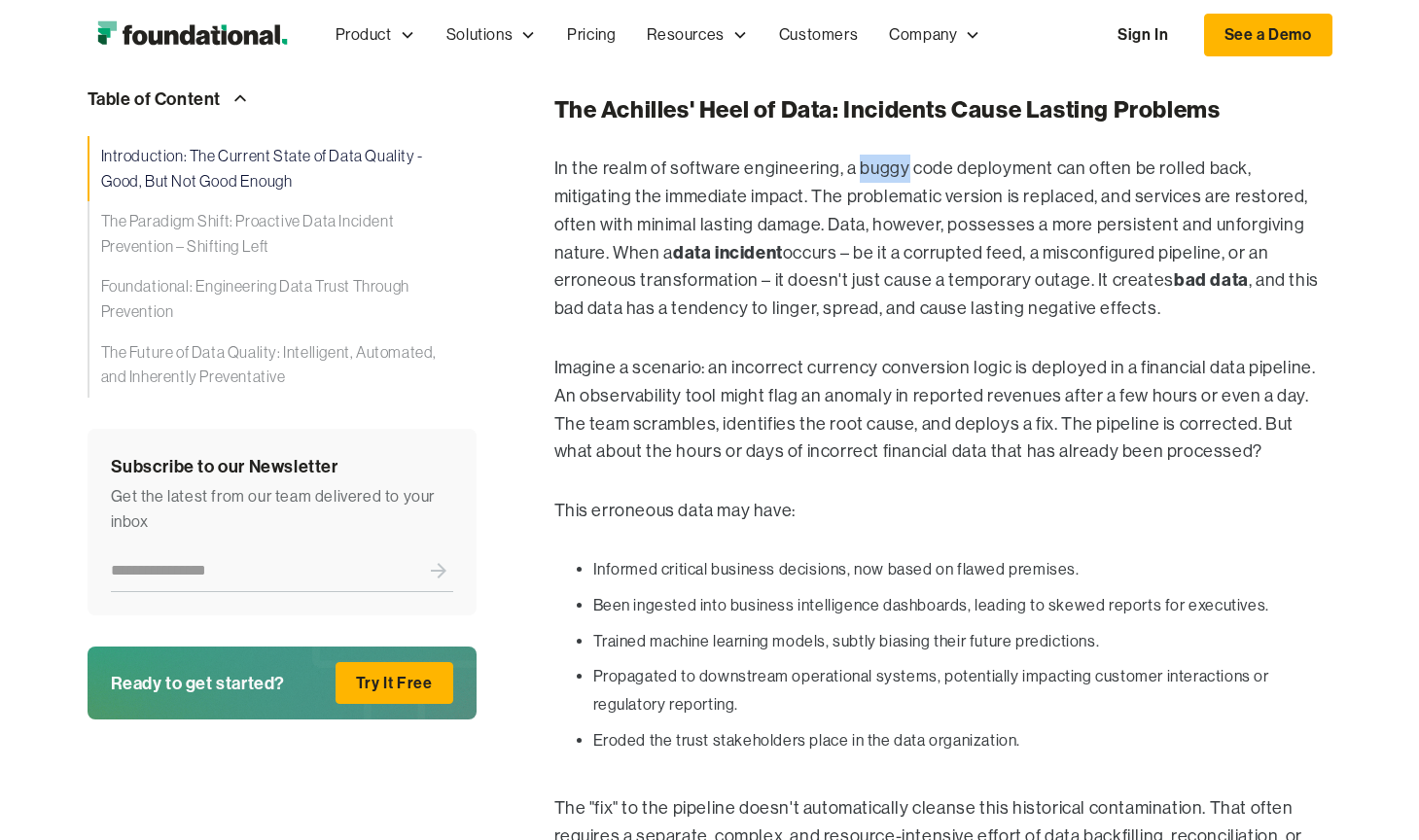 click on "In the realm of software engineering, a buggy code deployment can often be rolled back, mitigating the immediate impact. The problematic version is replaced, and services are restored, often with minimal lasting damage. Data, however, possesses a more persistent and unforgiving nature. When a  data incident  occurs – be it a corrupted feed, a misconfigured pipeline, or an erroneous transformation – it doesn't just cause a temporary outage. It creates  bad data , and this bad data has a tendency to linger, spread, and cause lasting negative effects." at bounding box center [943, 238] 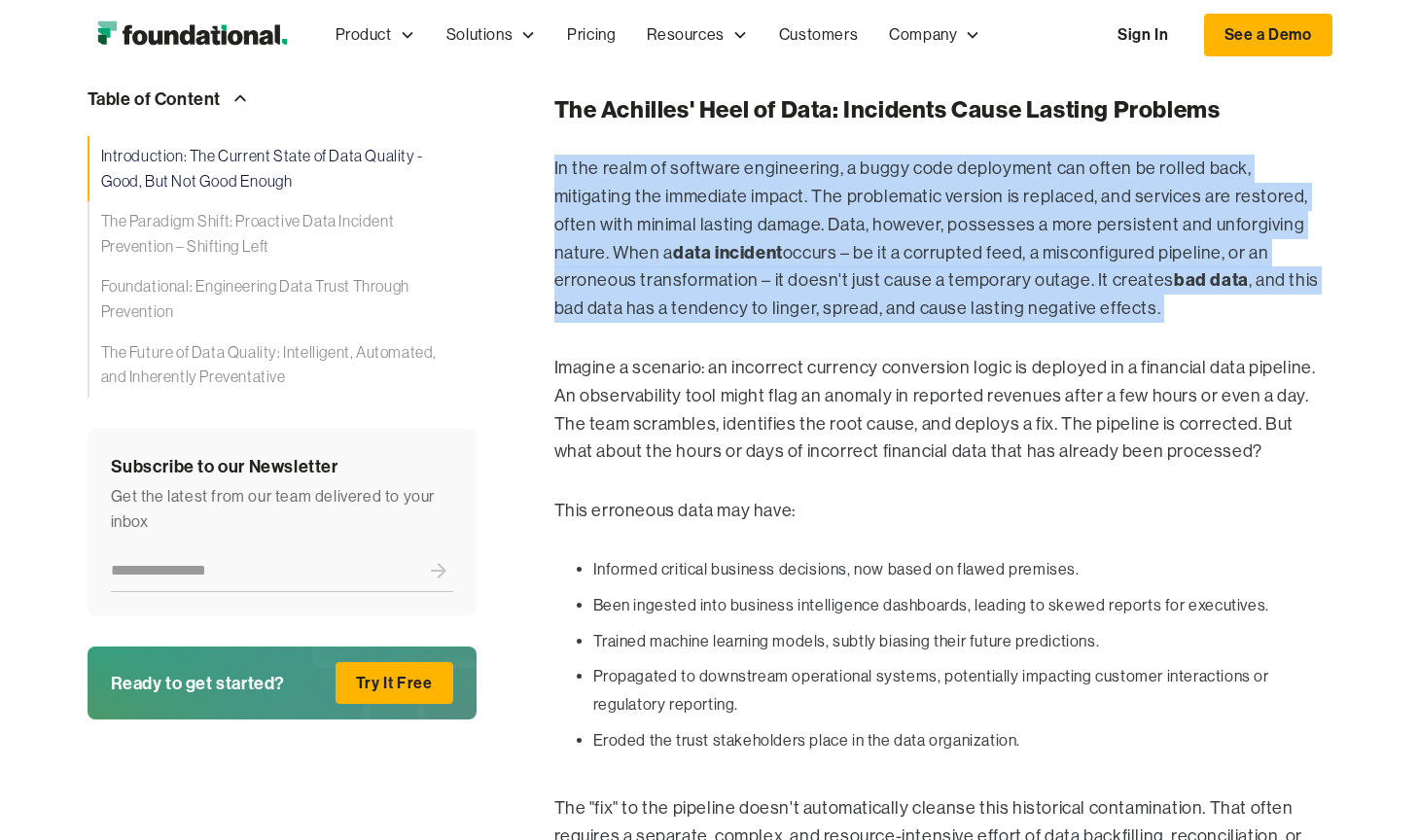 click on "In the realm of software engineering, a buggy code deployment can often be rolled back, mitigating the immediate impact. The problematic version is replaced, and services are restored, often with minimal lasting damage. Data, however, possesses a more persistent and unforgiving nature. When a  data incident  occurs – be it a corrupted feed, a misconfigured pipeline, or an erroneous transformation – it doesn't just cause a temporary outage. It creates  bad data , and this bad data has a tendency to linger, spread, and cause lasting negative effects." at bounding box center [943, 238] 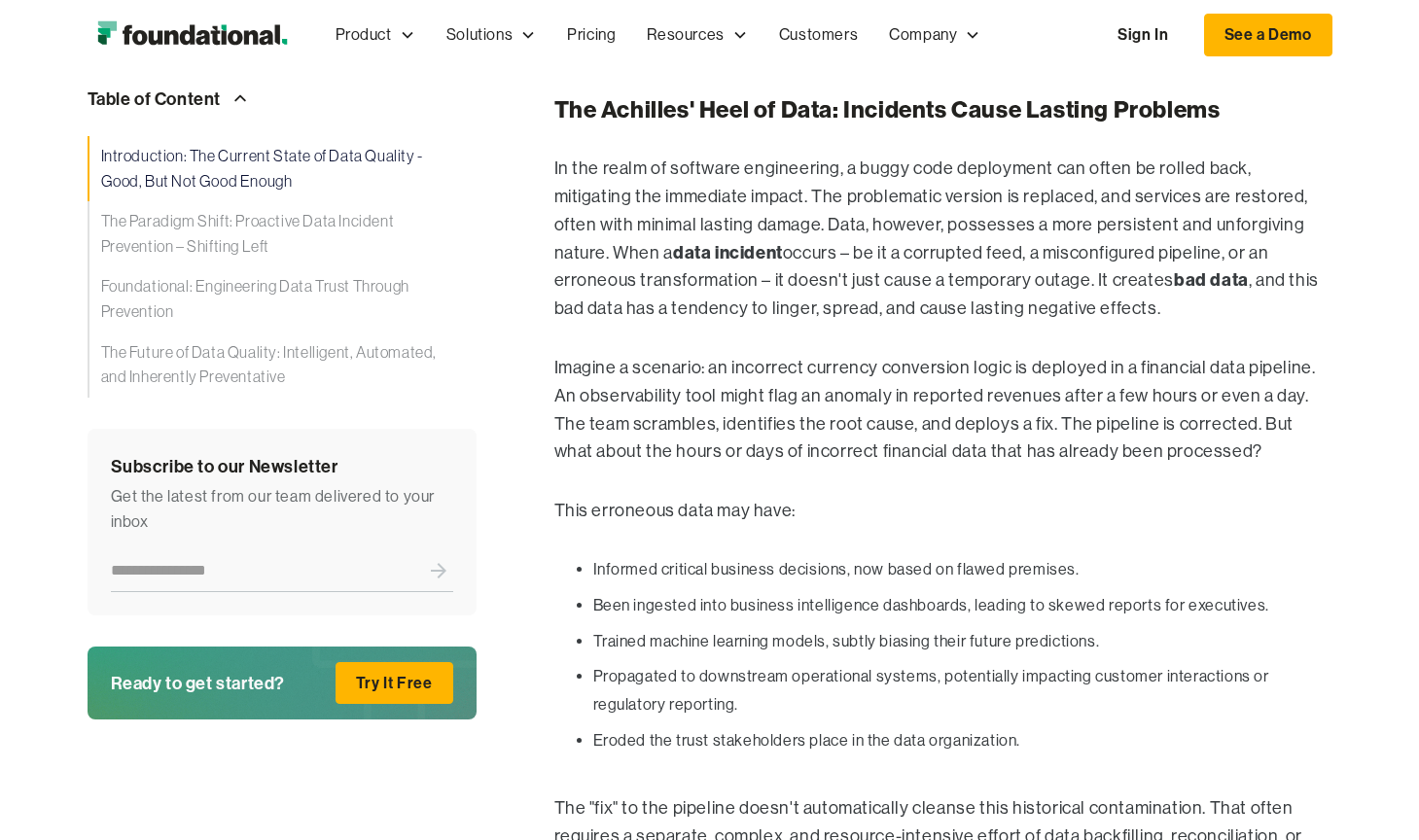 click on "In the realm of software engineering, a buggy code deployment can often be rolled back, mitigating the immediate impact. The problematic version is replaced, and services are restored, often with minimal lasting damage. Data, however, possesses a more persistent and unforgiving nature. When a  data incident  occurs – be it a corrupted feed, a misconfigured pipeline, or an erroneous transformation – it doesn't just cause a temporary outage. It creates  bad data , and this bad data has a tendency to linger, spread, and cause lasting negative effects." at bounding box center (943, 238) 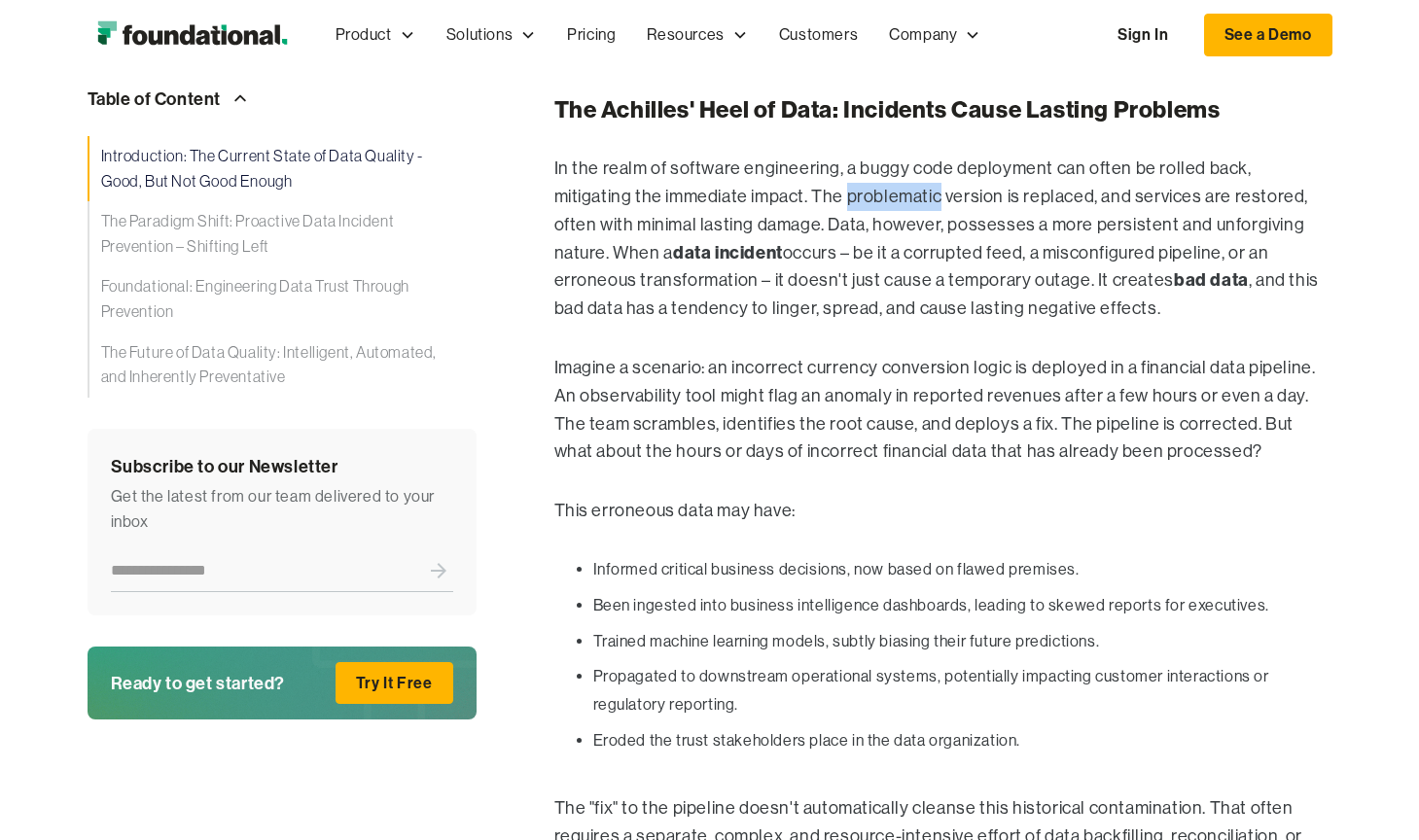 click on "In the realm of software engineering, a buggy code deployment can often be rolled back, mitigating the immediate impact. The problematic version is replaced, and services are restored, often with minimal lasting damage. Data, however, possesses a more persistent and unforgiving nature. When a  data incident  occurs – be it a corrupted feed, a misconfigured pipeline, or an erroneous transformation – it doesn't just cause a temporary outage. It creates  bad data , and this bad data has a tendency to linger, spread, and cause lasting negative effects." at bounding box center [943, 238] 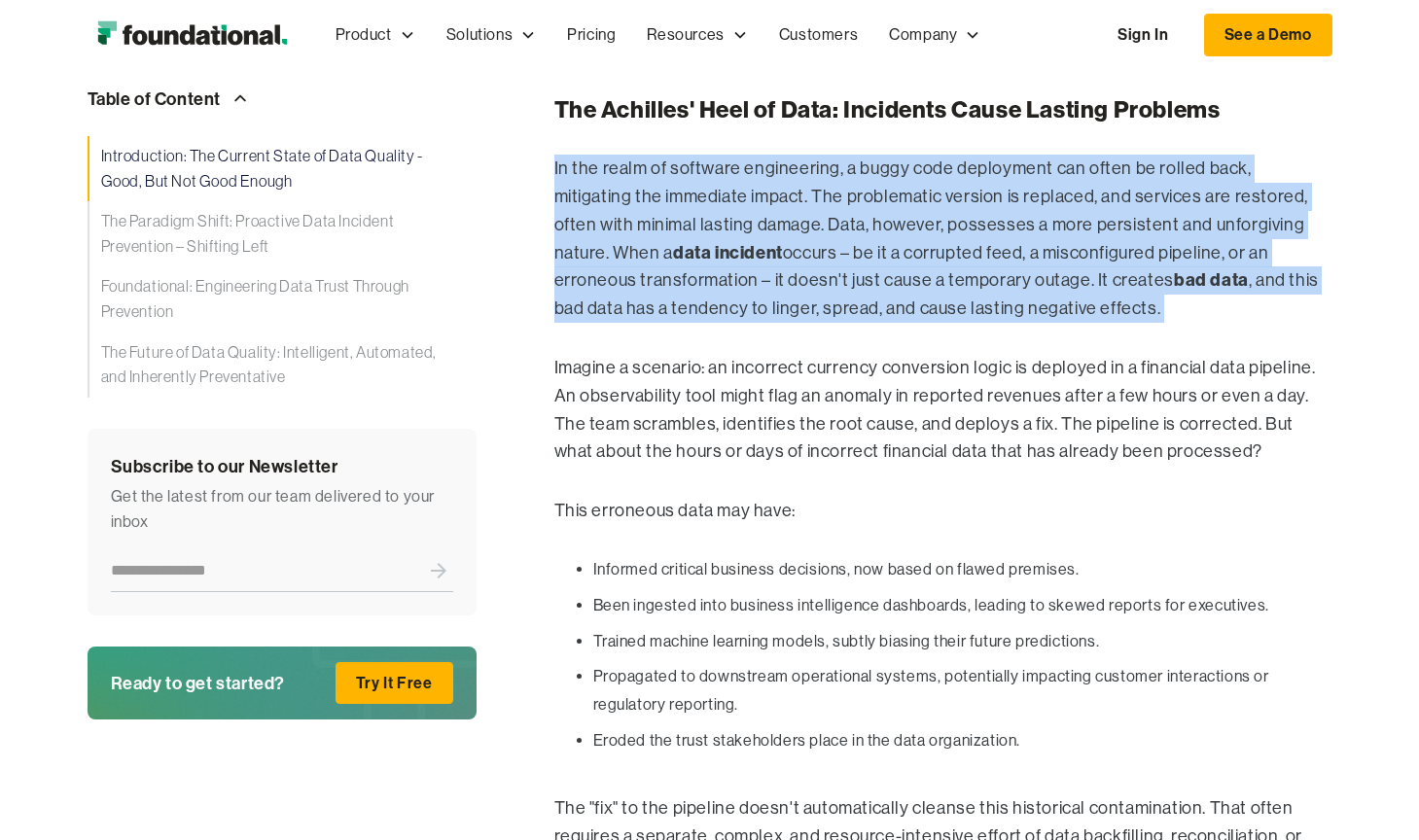 click on "In the realm of software engineering, a buggy code deployment can often be rolled back, mitigating the immediate impact. The problematic version is replaced, and services are restored, often with minimal lasting damage. Data, however, possesses a more persistent and unforgiving nature. When a  data incident  occurs – be it a corrupted feed, a misconfigured pipeline, or an erroneous transformation – it doesn't just cause a temporary outage. It creates  bad data , and this bad data has a tendency to linger, spread, and cause lasting negative effects." at bounding box center (943, 238) 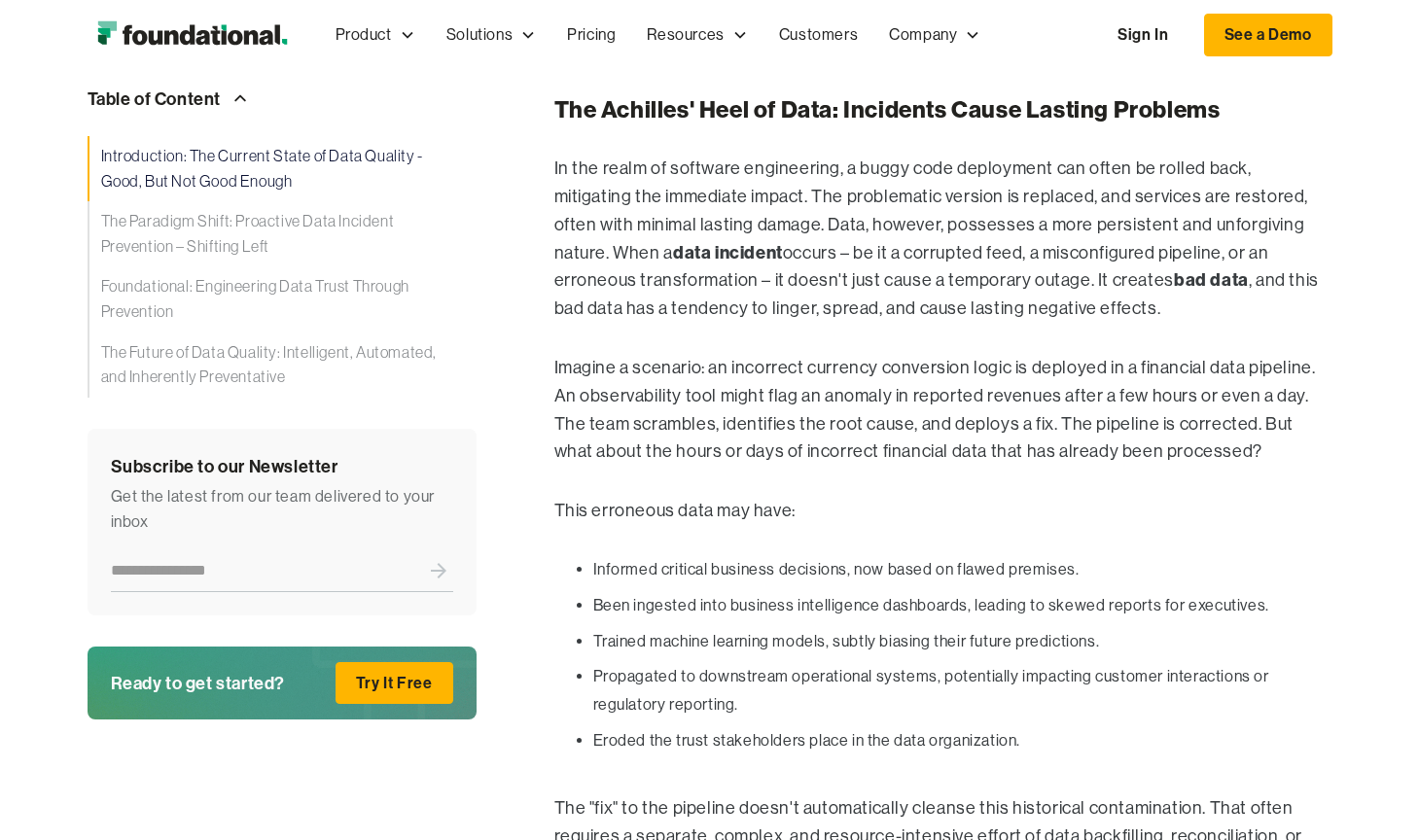 click on "In the realm of software engineering, a buggy code deployment can often be rolled back, mitigating the immediate impact. The problematic version is replaced, and services are restored, often with minimal lasting damage. Data, however, possesses a more persistent and unforgiving nature. When a  data incident  occurs – be it a corrupted feed, a misconfigured pipeline, or an erroneous transformation – it doesn't just cause a temporary outage. It creates  bad data , and this bad data has a tendency to linger, spread, and cause lasting negative effects." at bounding box center (943, 238) 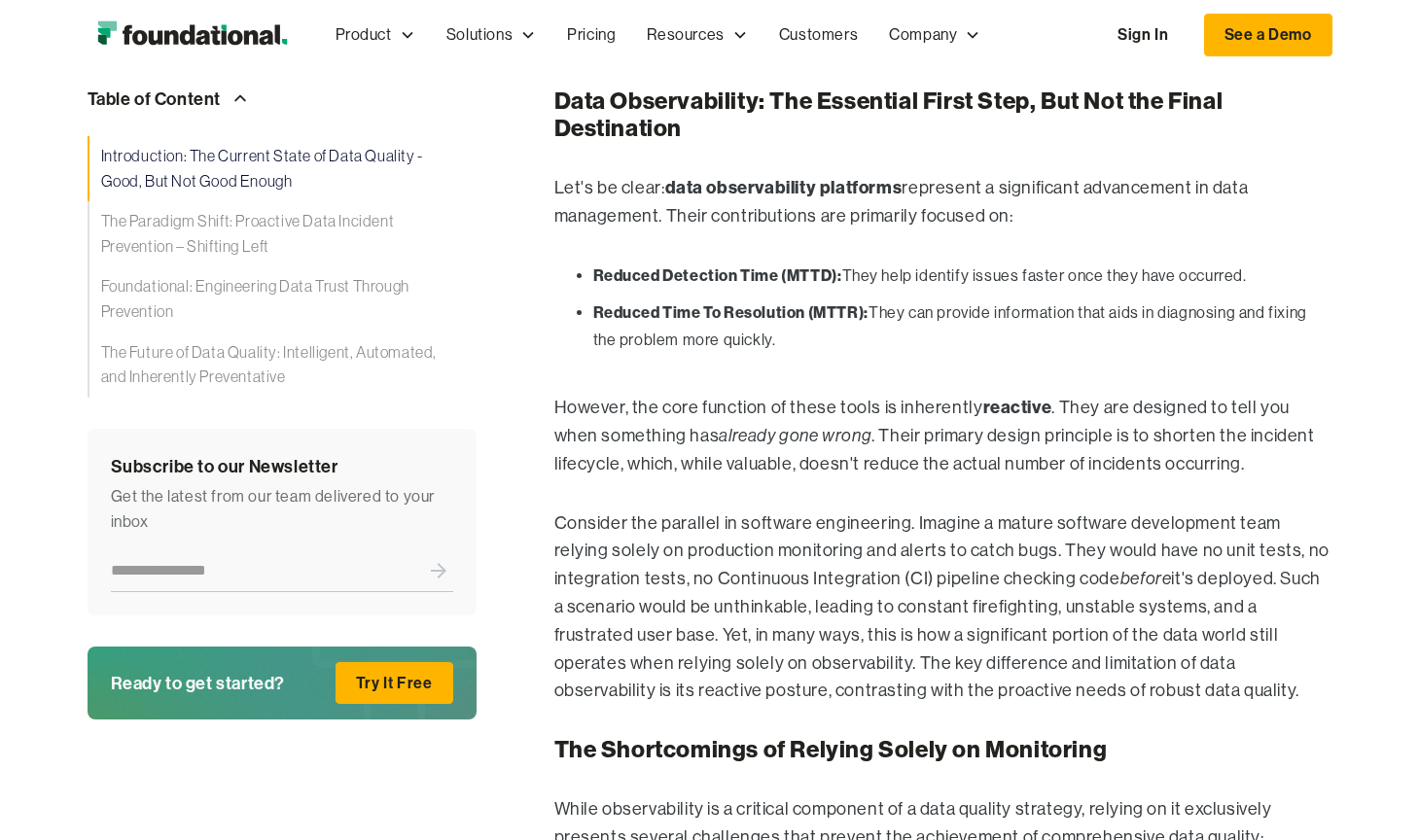 scroll, scrollTop: 2950, scrollLeft: 0, axis: vertical 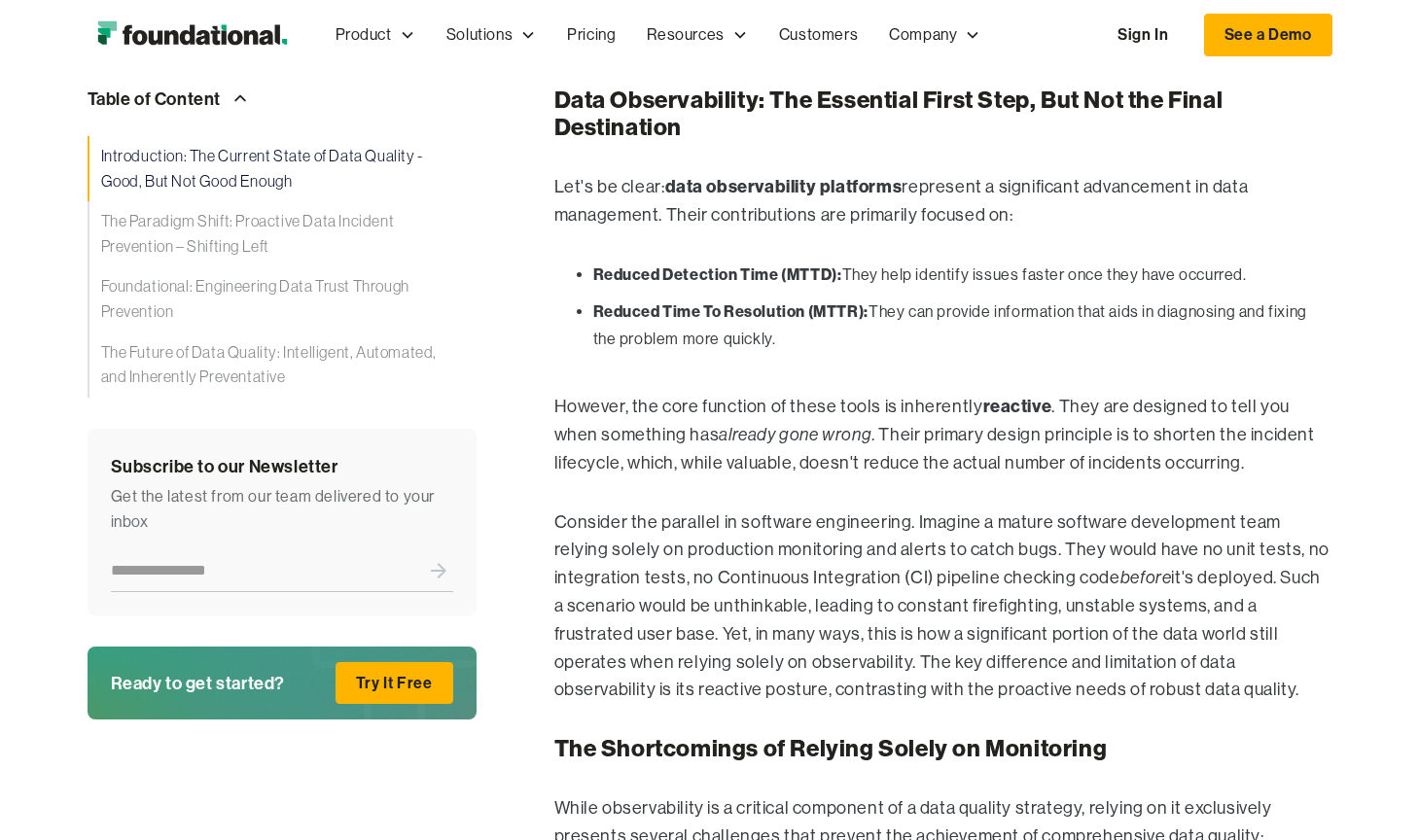 click on "Reduced Detection Time (MTTD):" at bounding box center [718, 274] 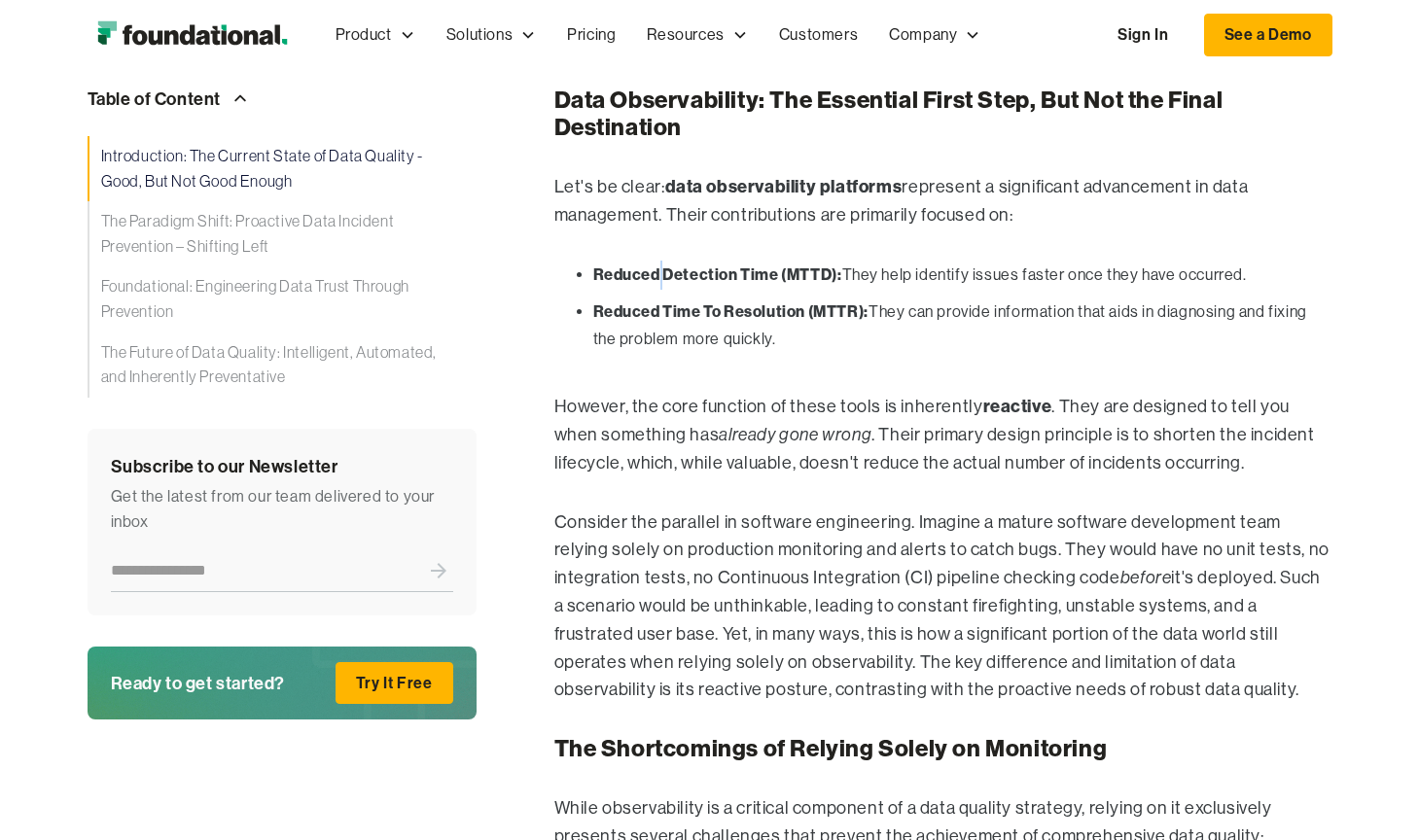 click on "Reduced Detection Time (MTTD):" at bounding box center [718, 274] 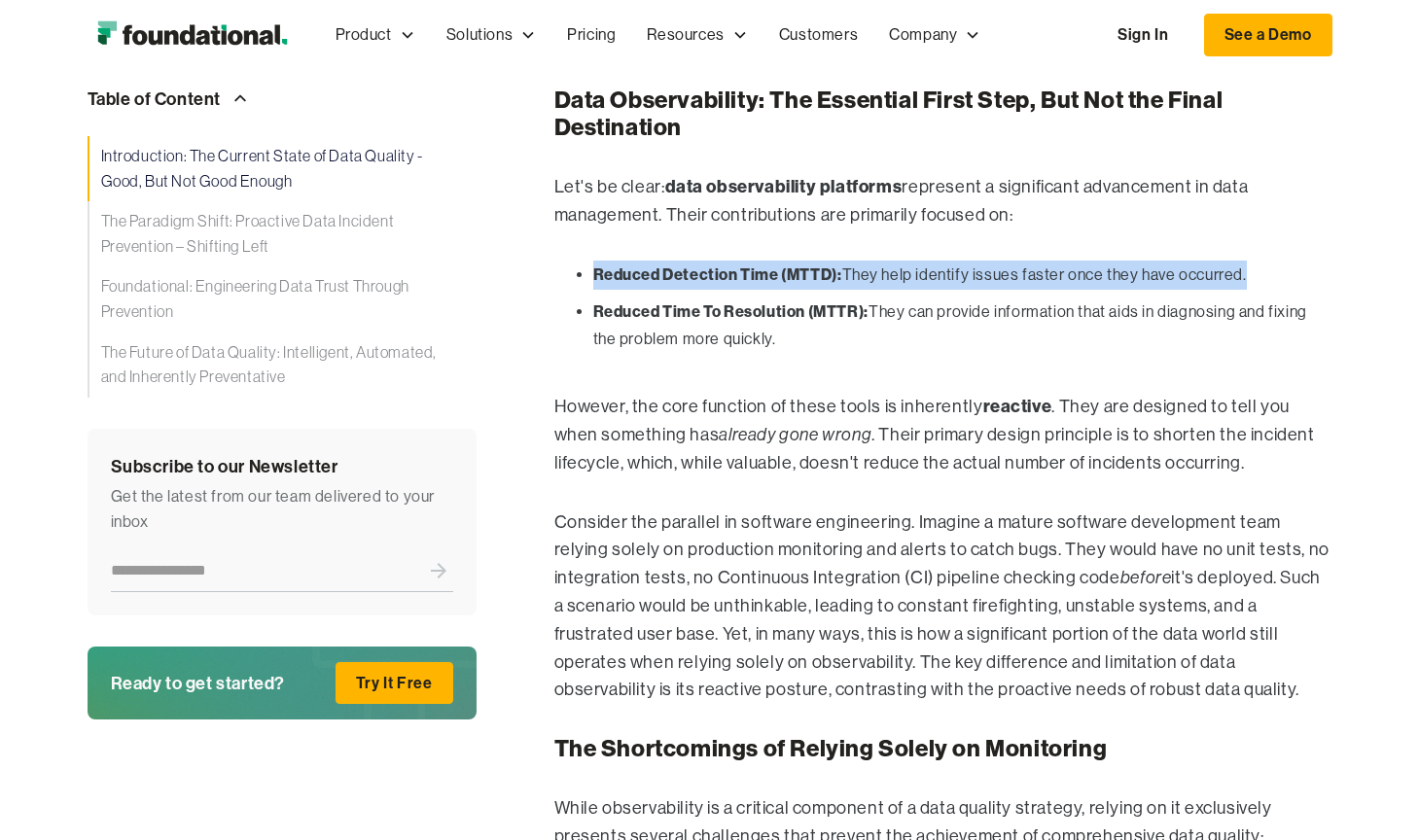 click on "Reduced Time To Resolution (MTTR):" at bounding box center [730, 311] 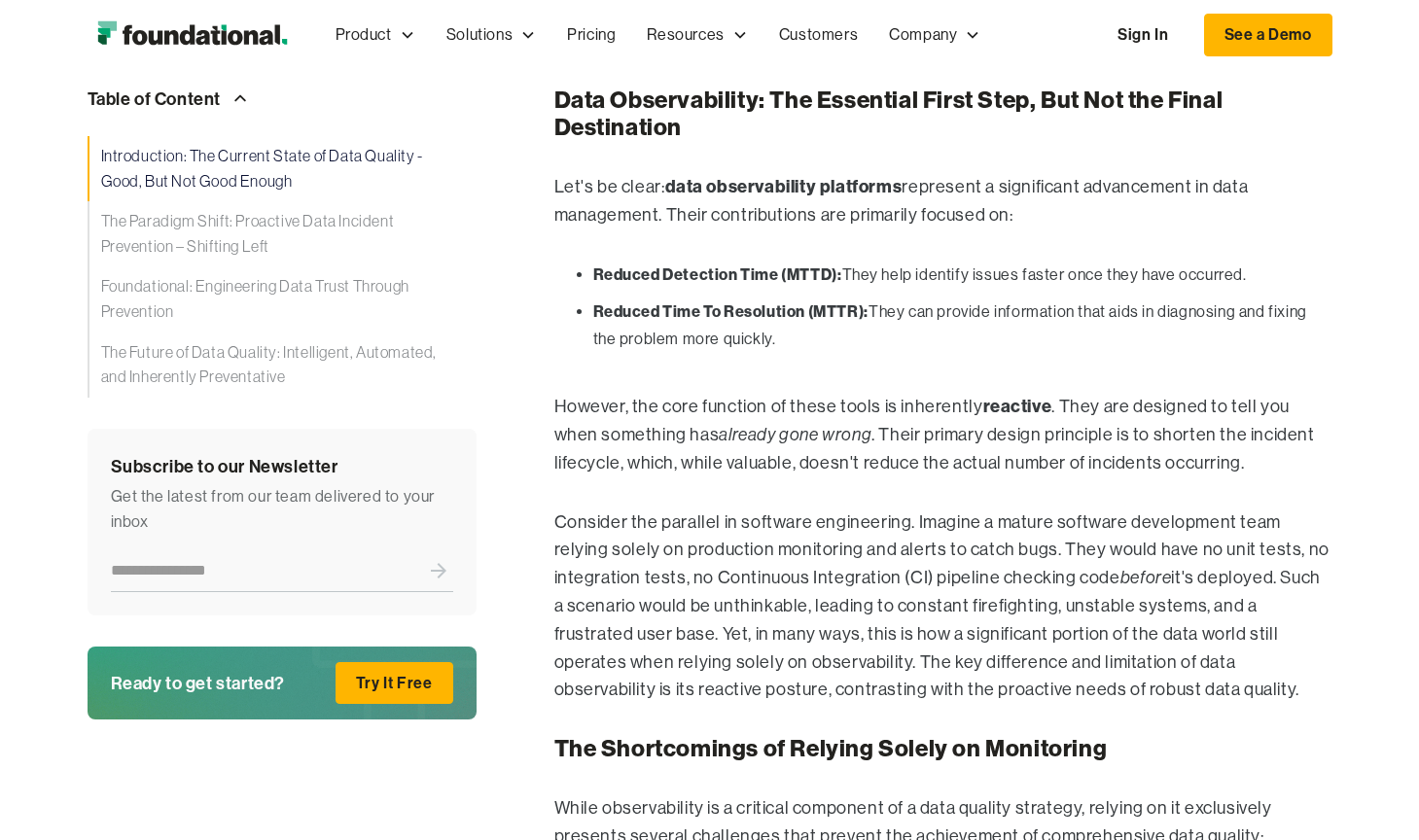 click on "Reduced Time To Resolution (MTTR):" at bounding box center [730, 311] 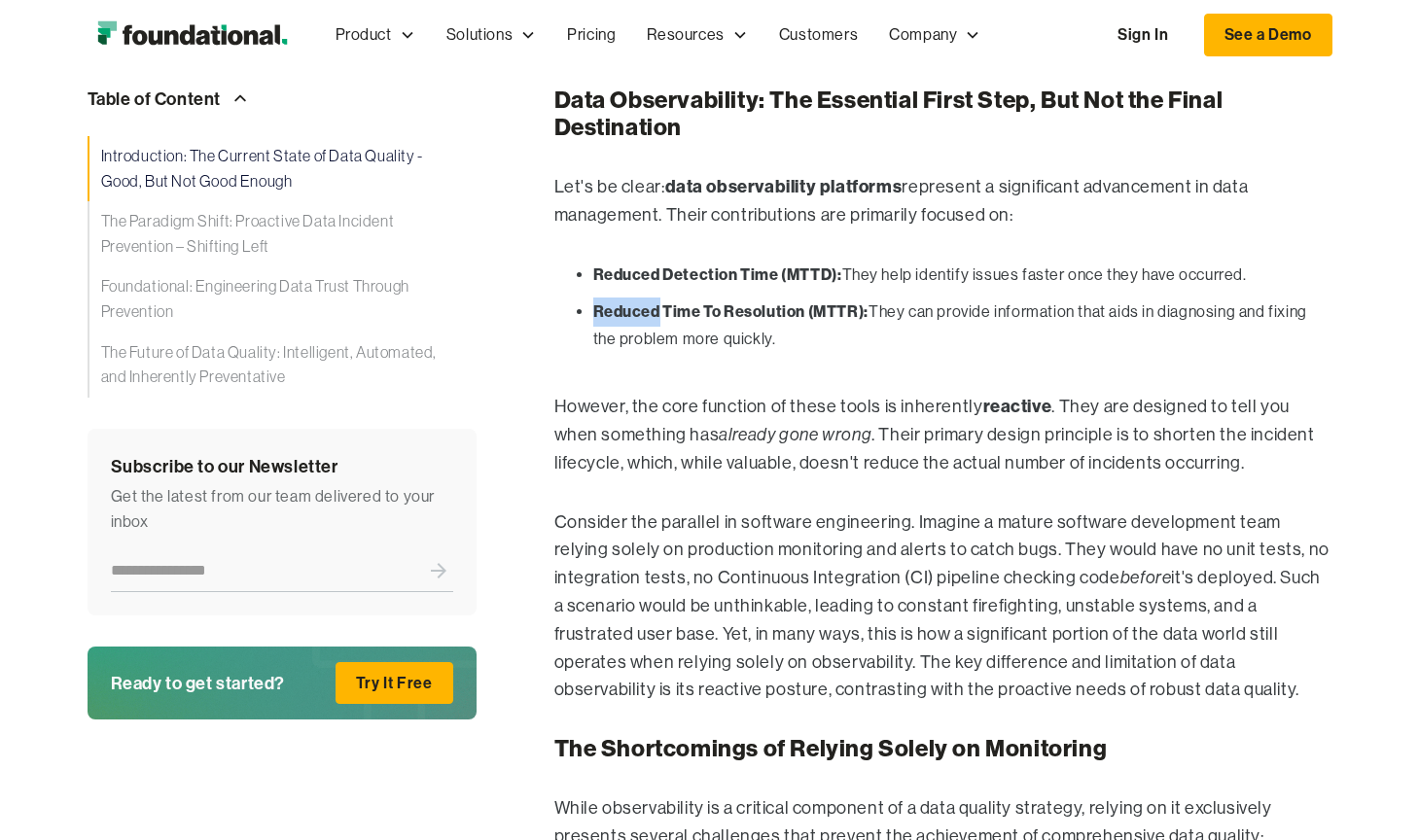 click on "Reduced Time To Resolution (MTTR):" at bounding box center (730, 311) 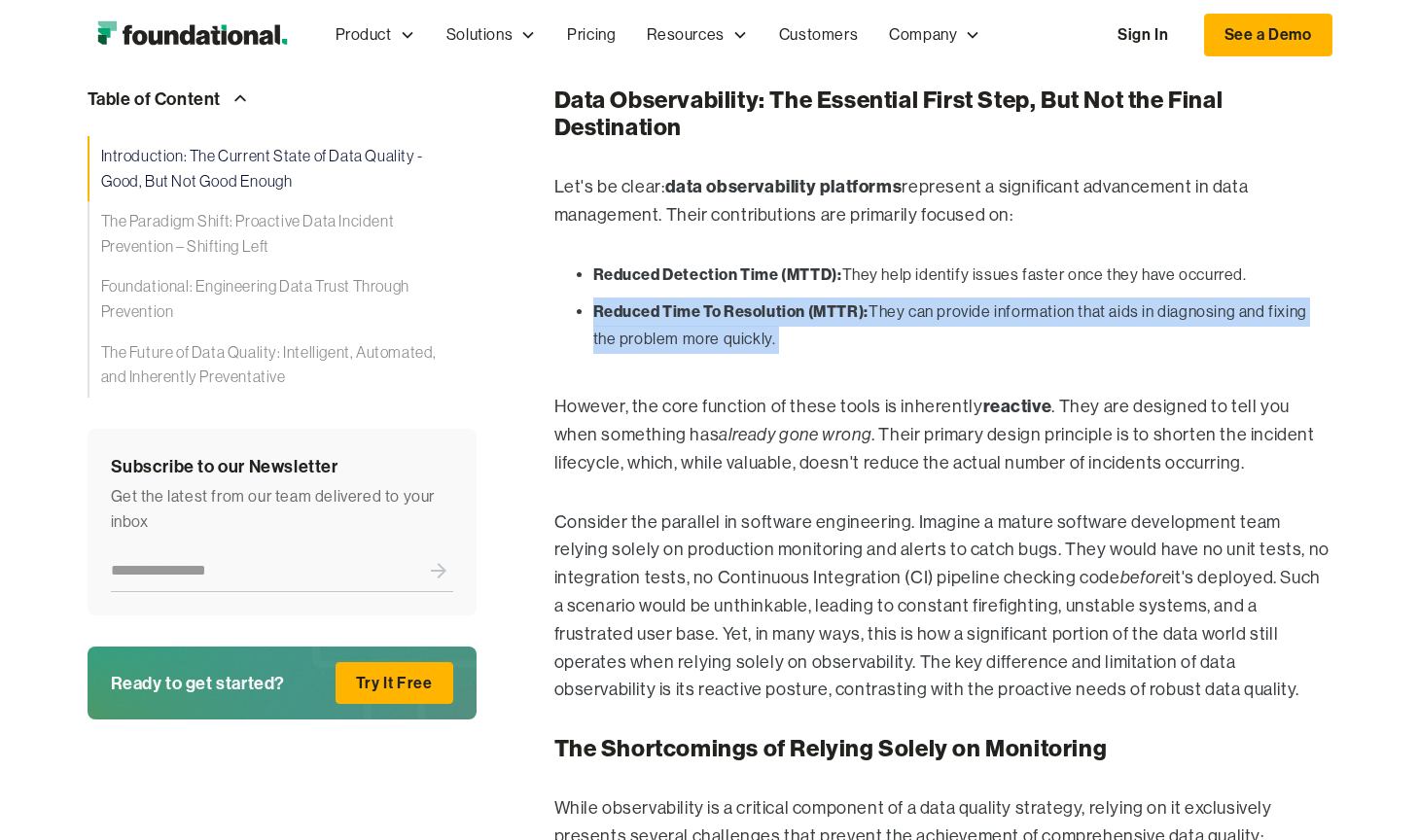 click on "Reduced Time To Resolution (MTTR):" at bounding box center (730, 311) 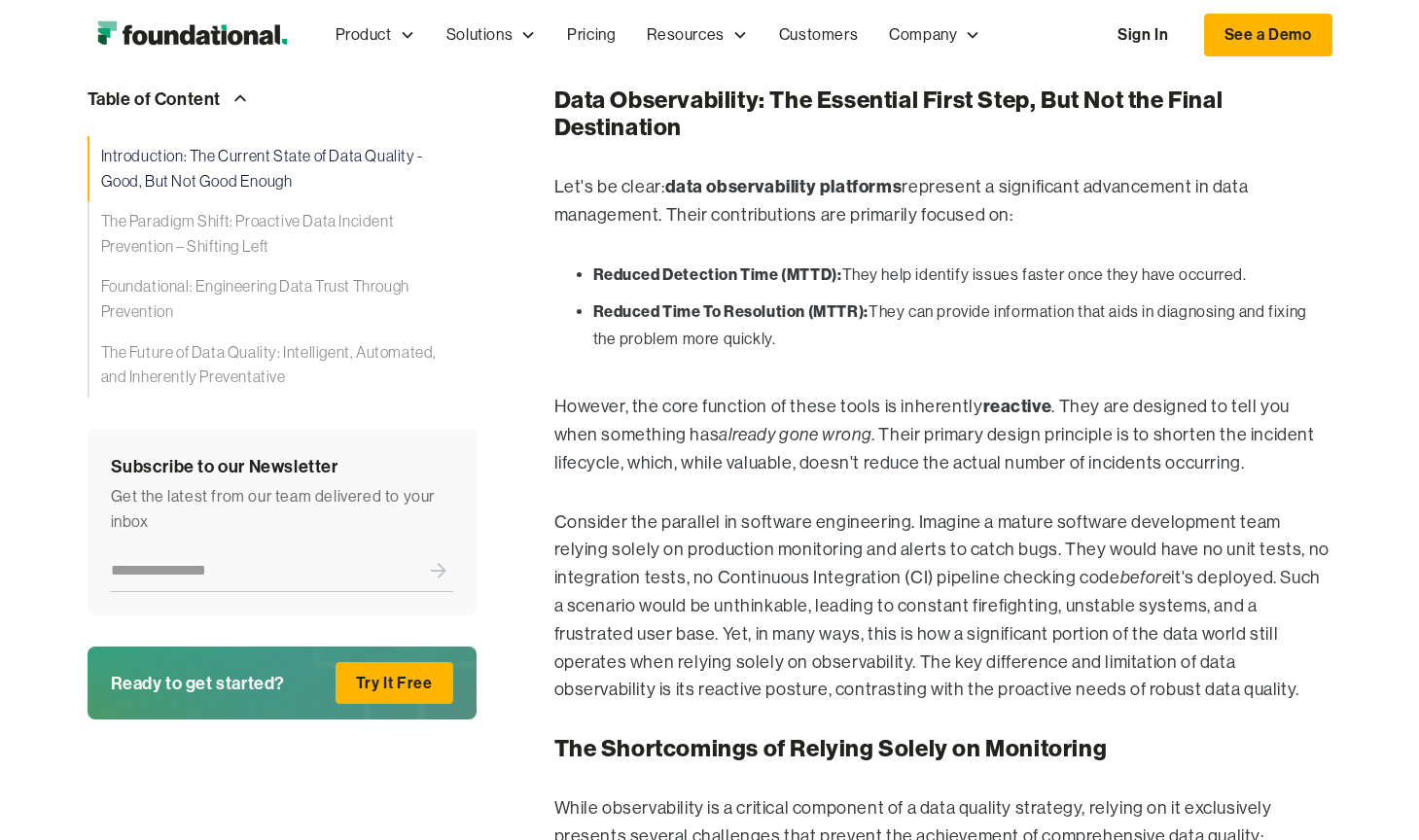 click on "Reduced Time To Resolution (MTTR):  They can provide information that aids in diagnosing and fixing the problem more quickly." at bounding box center [963, 326] 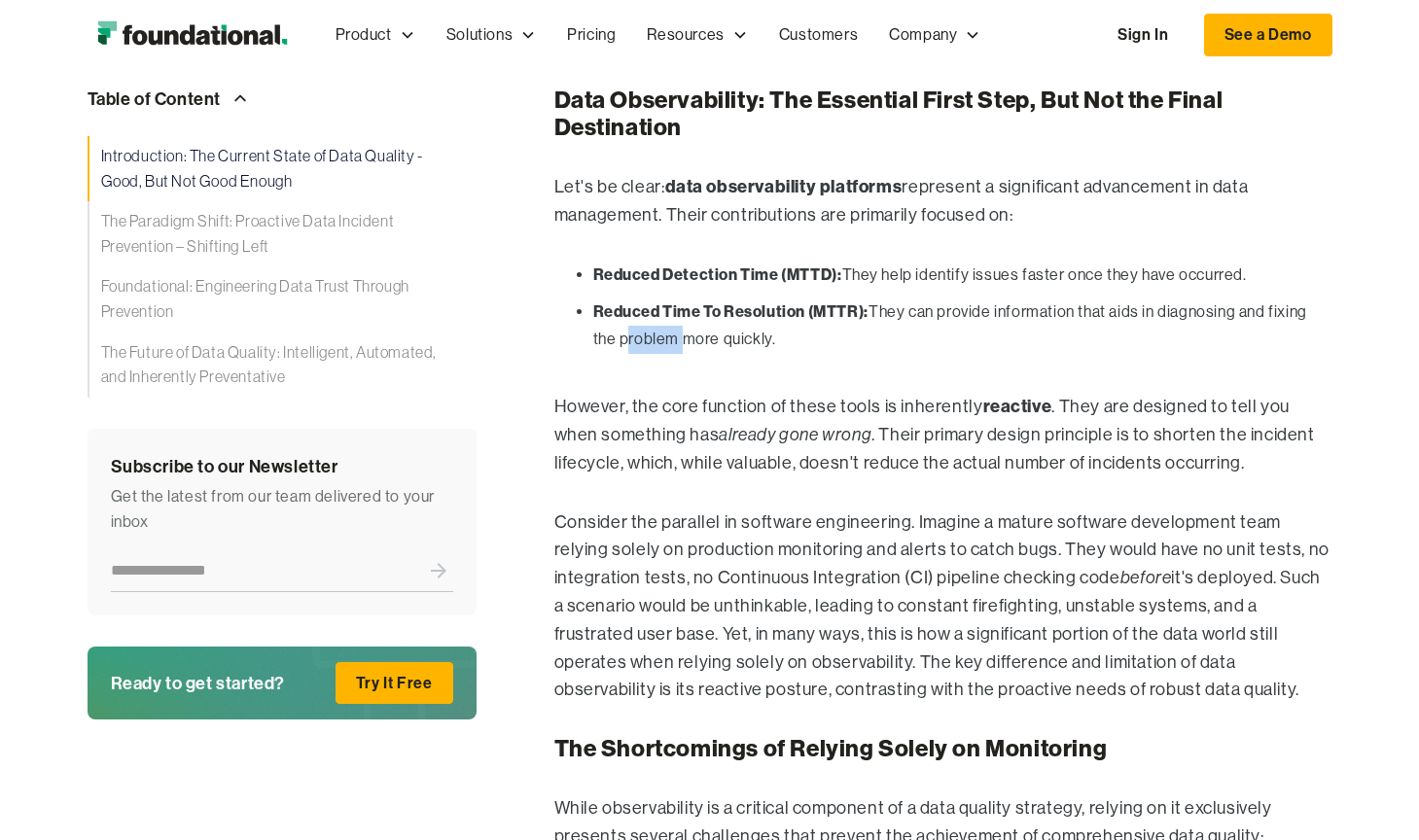 click on "Reduced Time To Resolution (MTTR):  They can provide information that aids in diagnosing and fixing the problem more quickly." at bounding box center (963, 326) 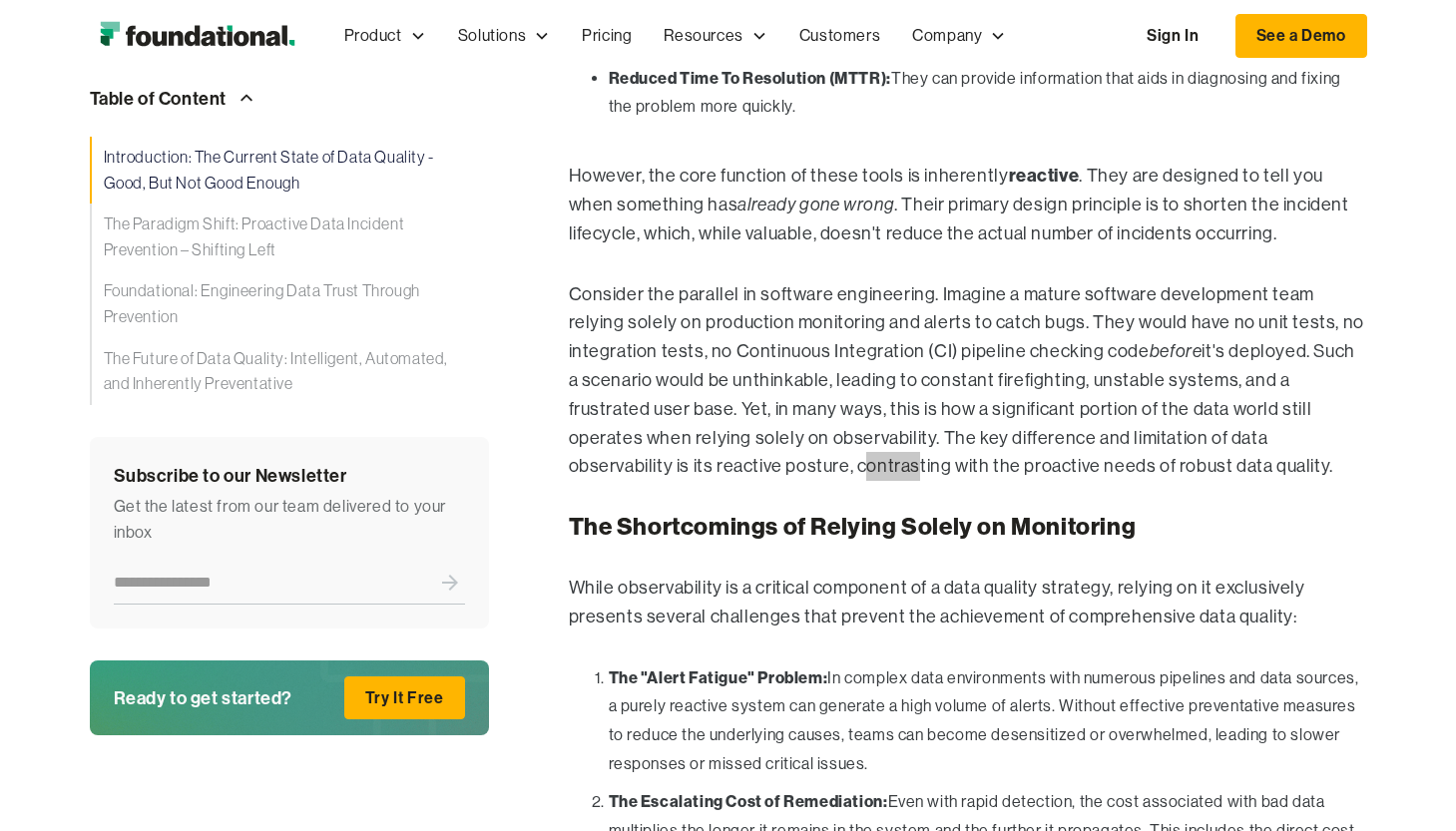 scroll, scrollTop: 7590, scrollLeft: 0, axis: vertical 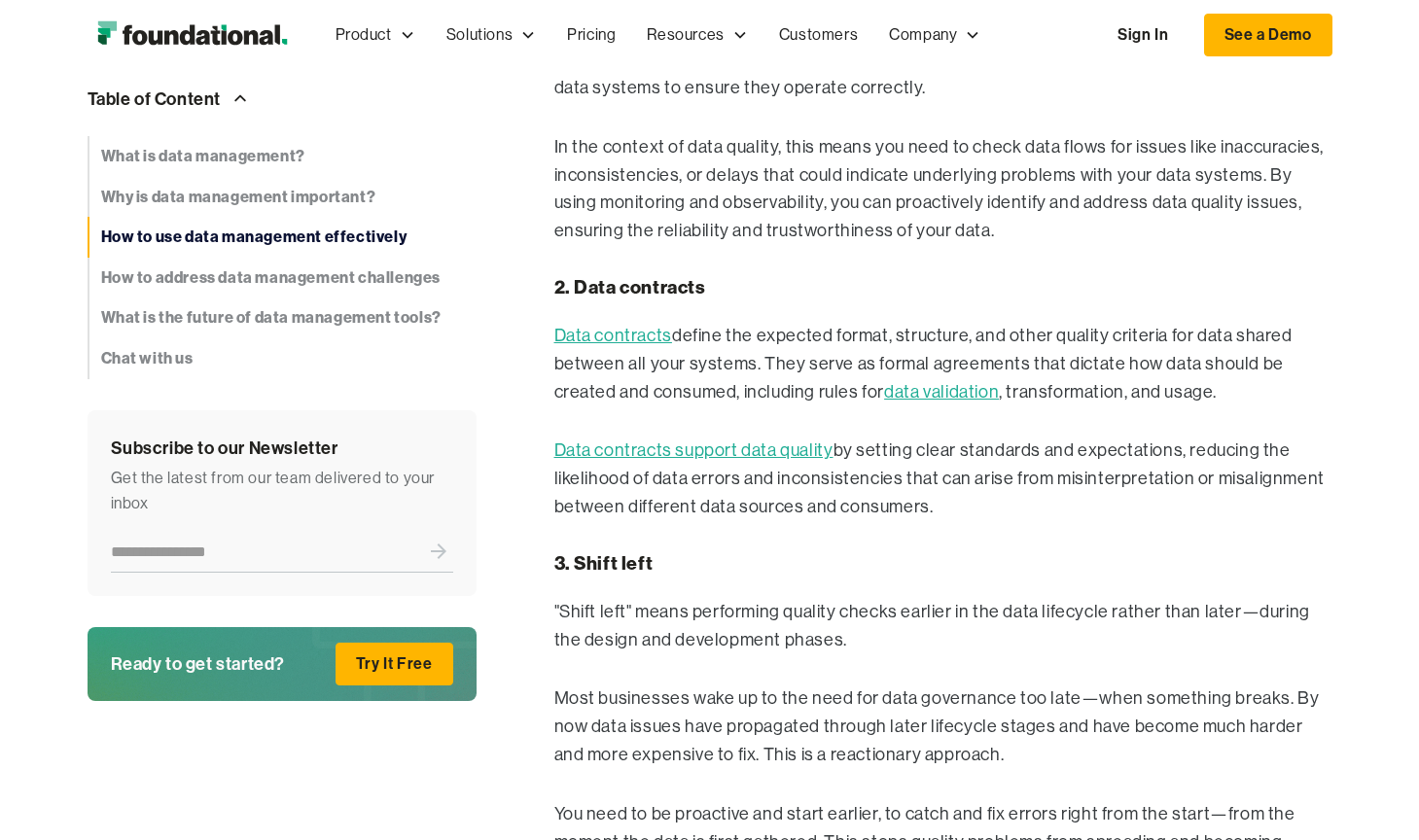 click on "Data contracts  define the expected format, structure, and other quality criteria for data shared between all your systems. They serve as formal agreements that dictate how data should be created and consumed, including rules for  data validation , transformation, and usage." at bounding box center (943, 364) 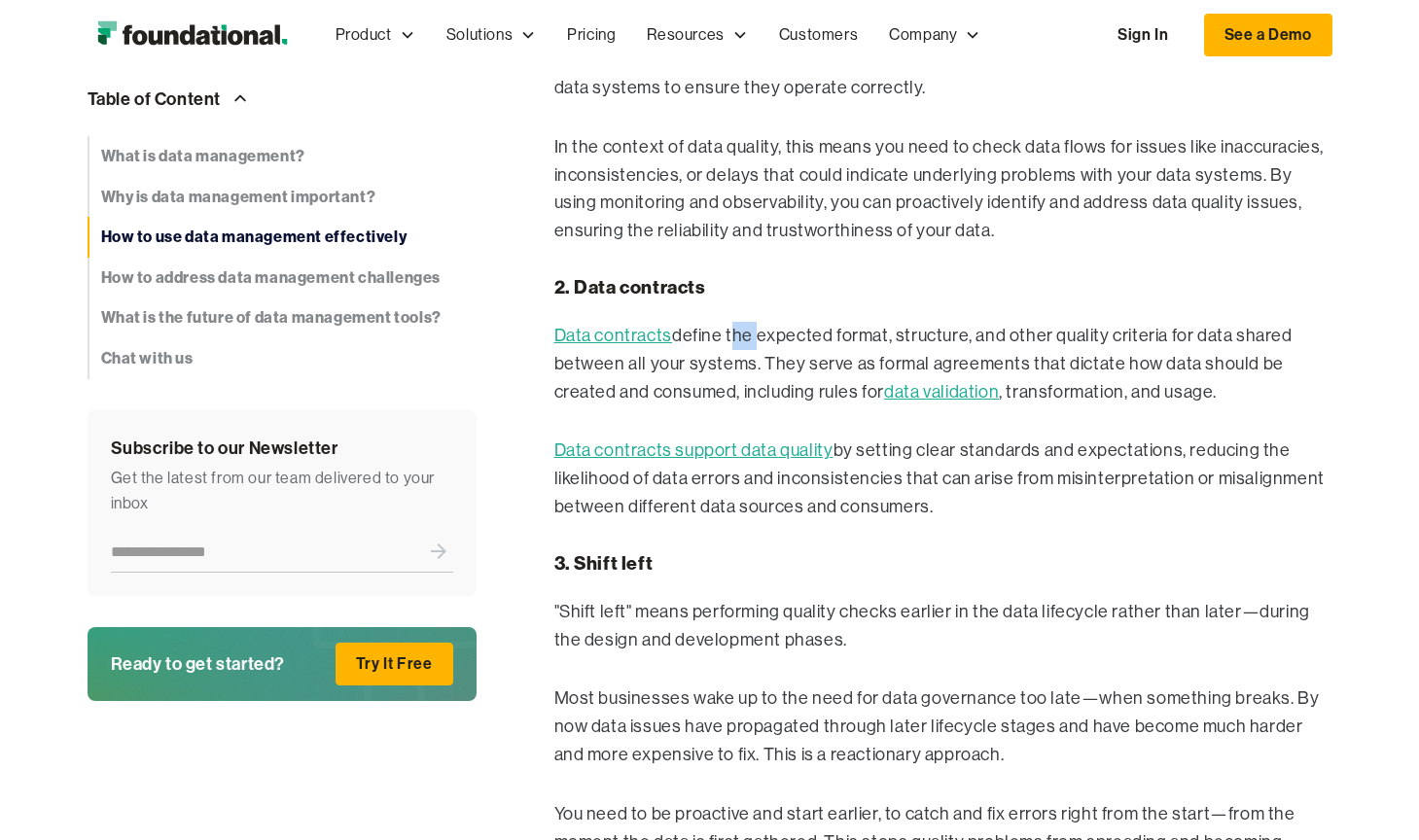 click on "Data contracts  define the expected format, structure, and other quality criteria for data shared between all your systems. They serve as formal agreements that dictate how data should be created and consumed, including rules for  data validation , transformation, and usage." at bounding box center (943, 364) 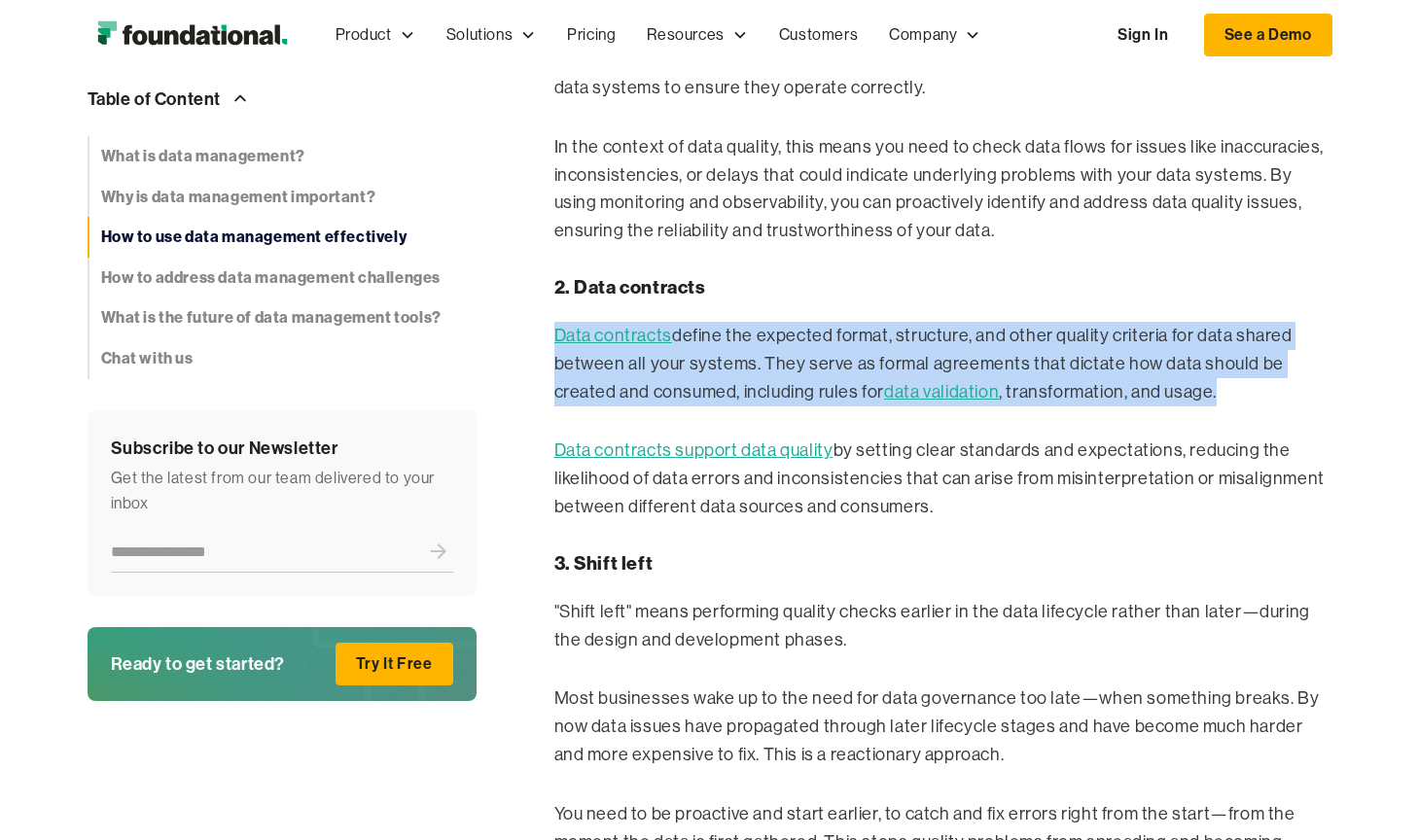click on "Data contracts  define the expected format, structure, and other quality criteria for data shared between all your systems. They serve as formal agreements that dictate how data should be created and consumed, including rules for  data validation , transformation, and usage." at bounding box center [943, 364] 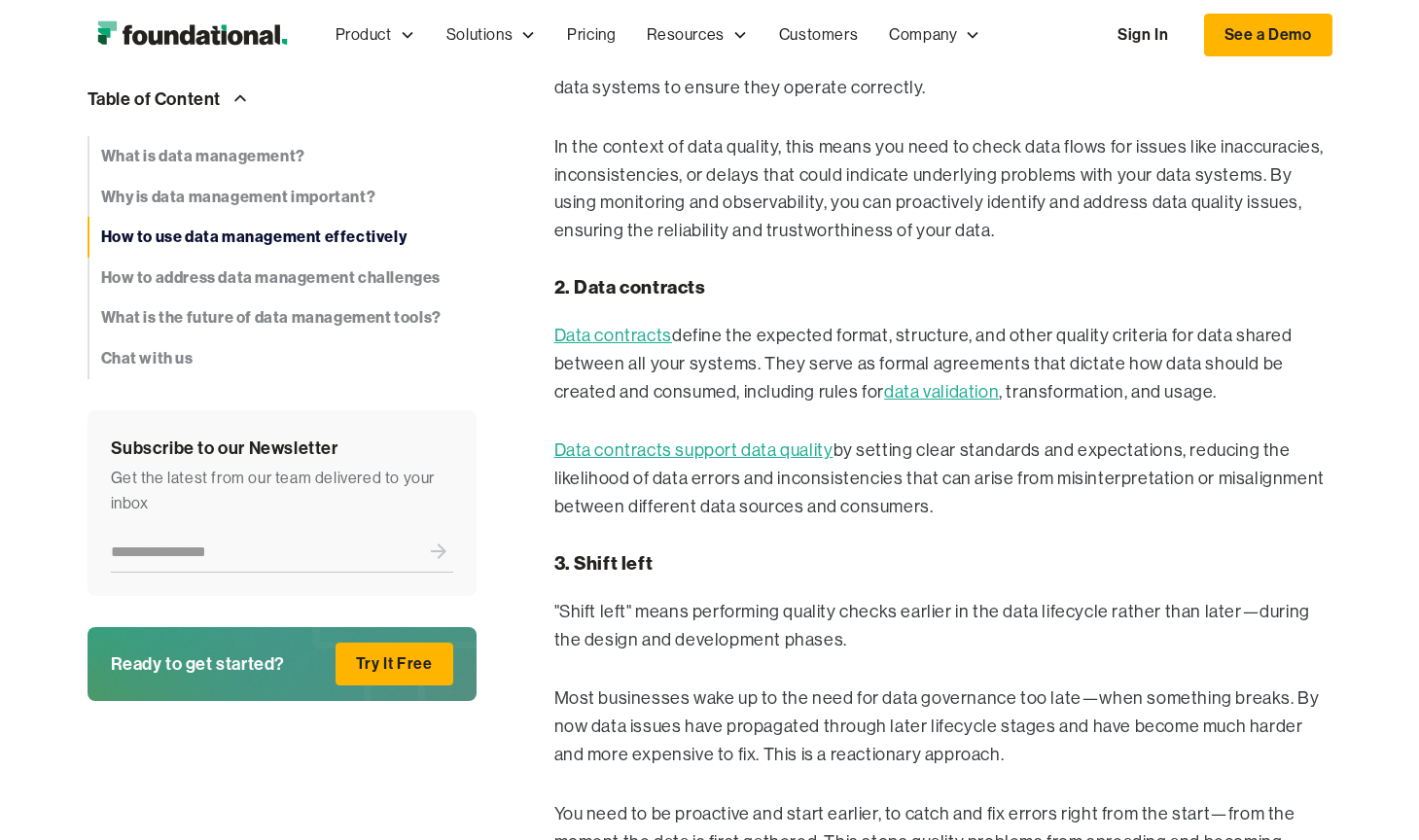 click on "Data contracts  define the expected format, structure, and other quality criteria for data shared between all your systems. They serve as formal agreements that dictate how data should be created and consumed, including rules for  data validation , transformation, and usage." at bounding box center (943, 364) 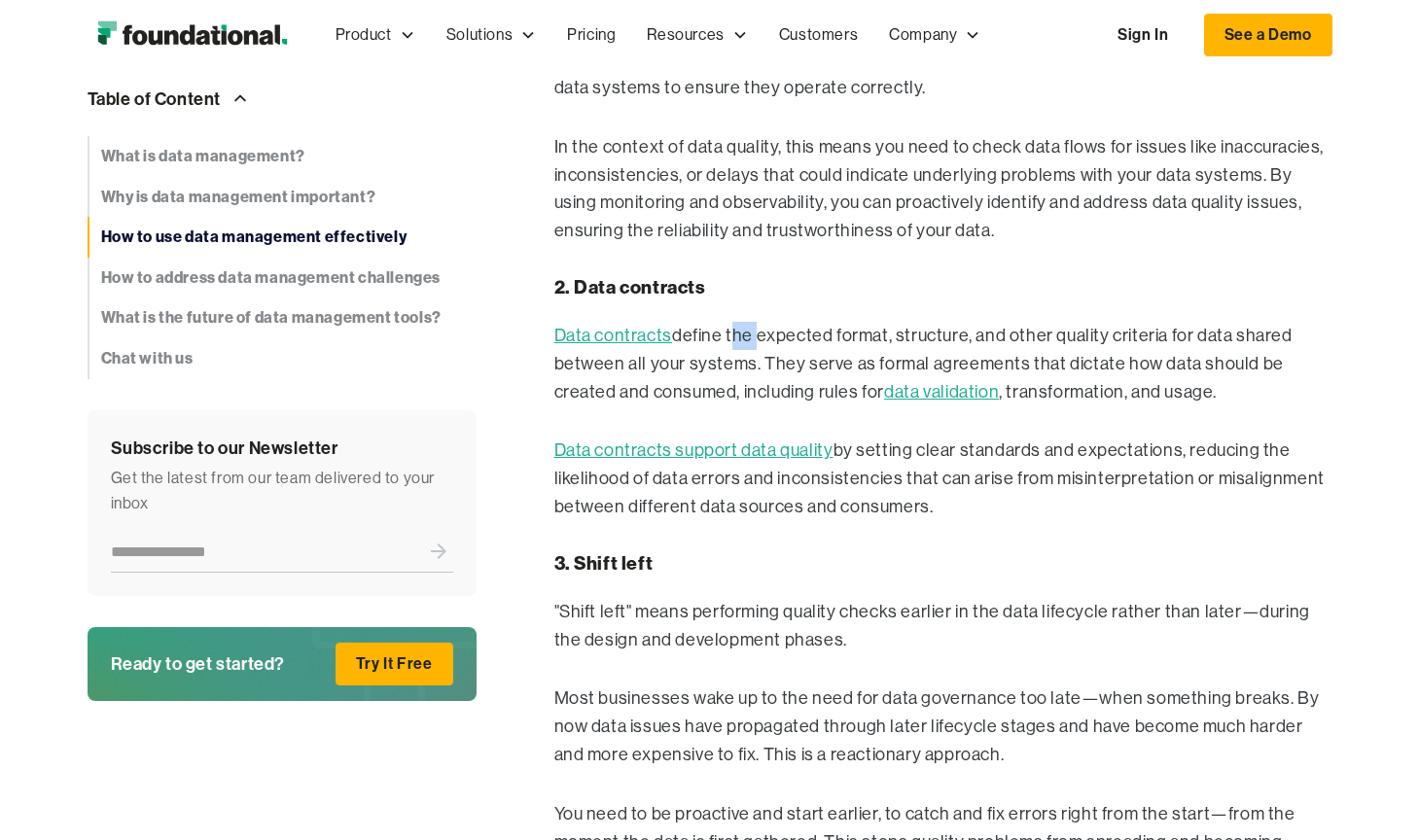 click on "Data contracts  define the expected format, structure, and other quality criteria for data shared between all your systems. They serve as formal agreements that dictate how data should be created and consumed, including rules for  data validation , transformation, and usage." at bounding box center (943, 364) 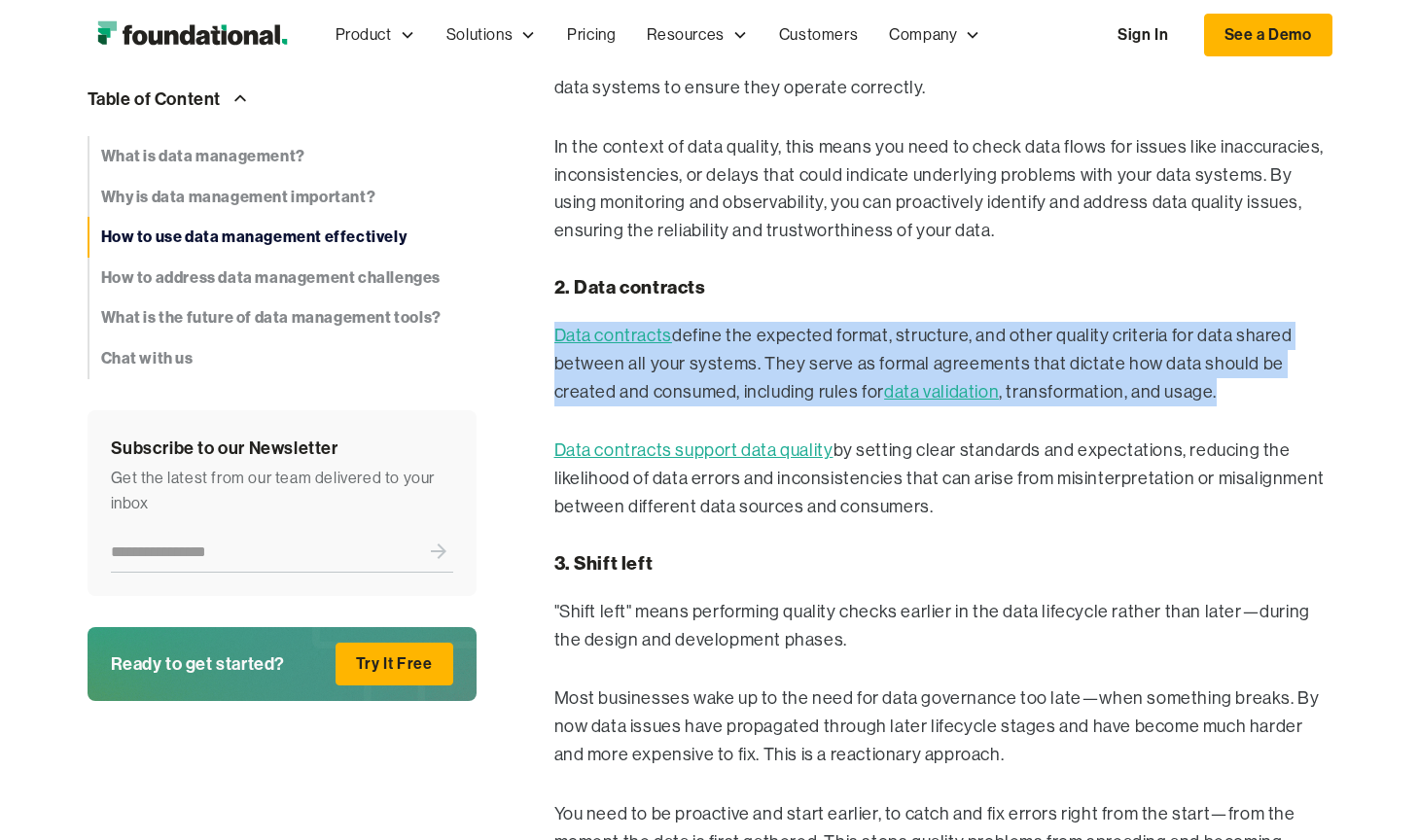 click on "Data contracts  define the expected format, structure, and other quality criteria for data shared between all your systems. They serve as formal agreements that dictate how data should be created and consumed, including rules for  data validation , transformation, and usage." at bounding box center (943, 364) 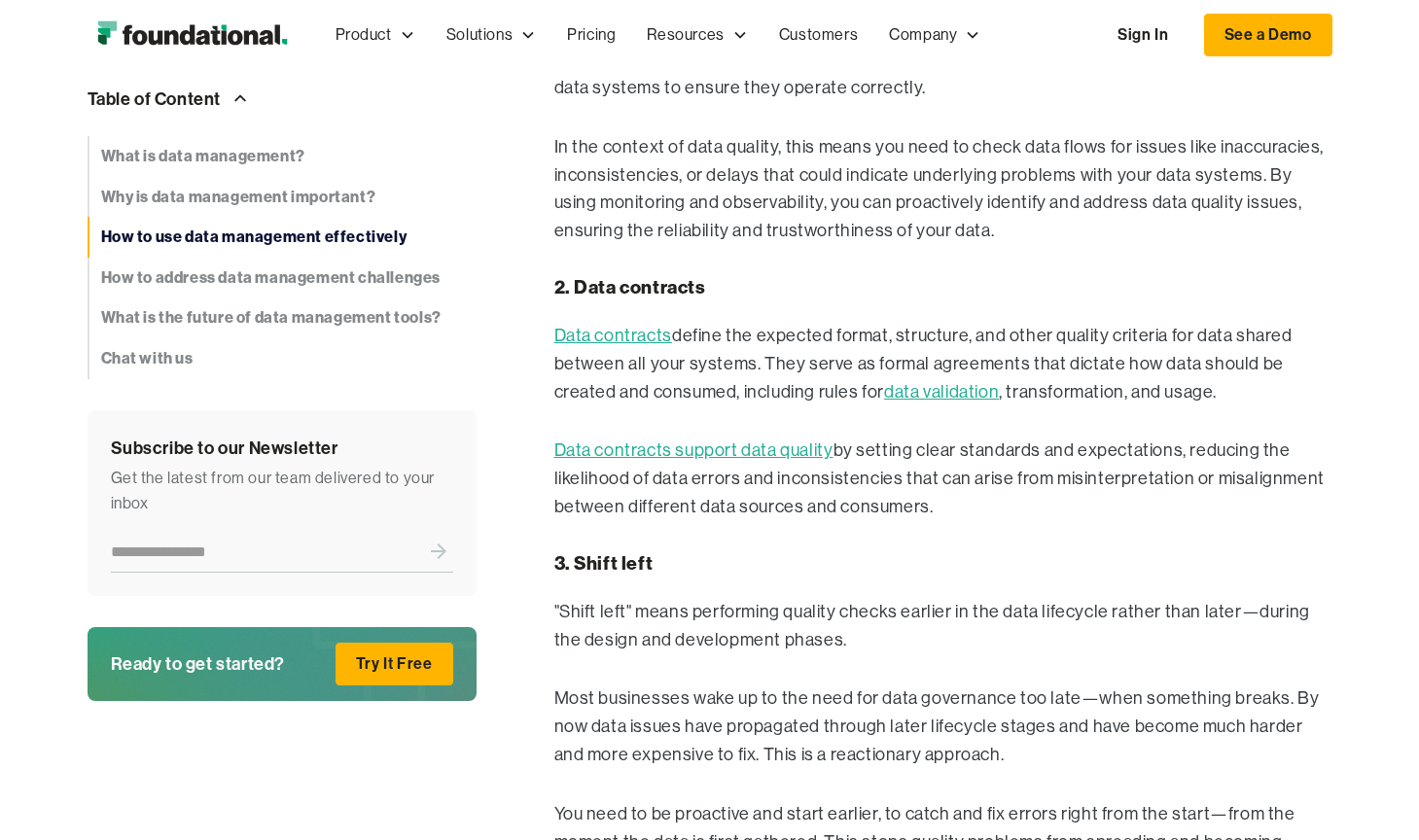 click on "Data contracts  define the expected format, structure, and other quality criteria for data shared between all your systems. They serve as formal agreements that dictate how data should be created and consumed, including rules for  data validation , transformation, and usage." at bounding box center (943, 364) 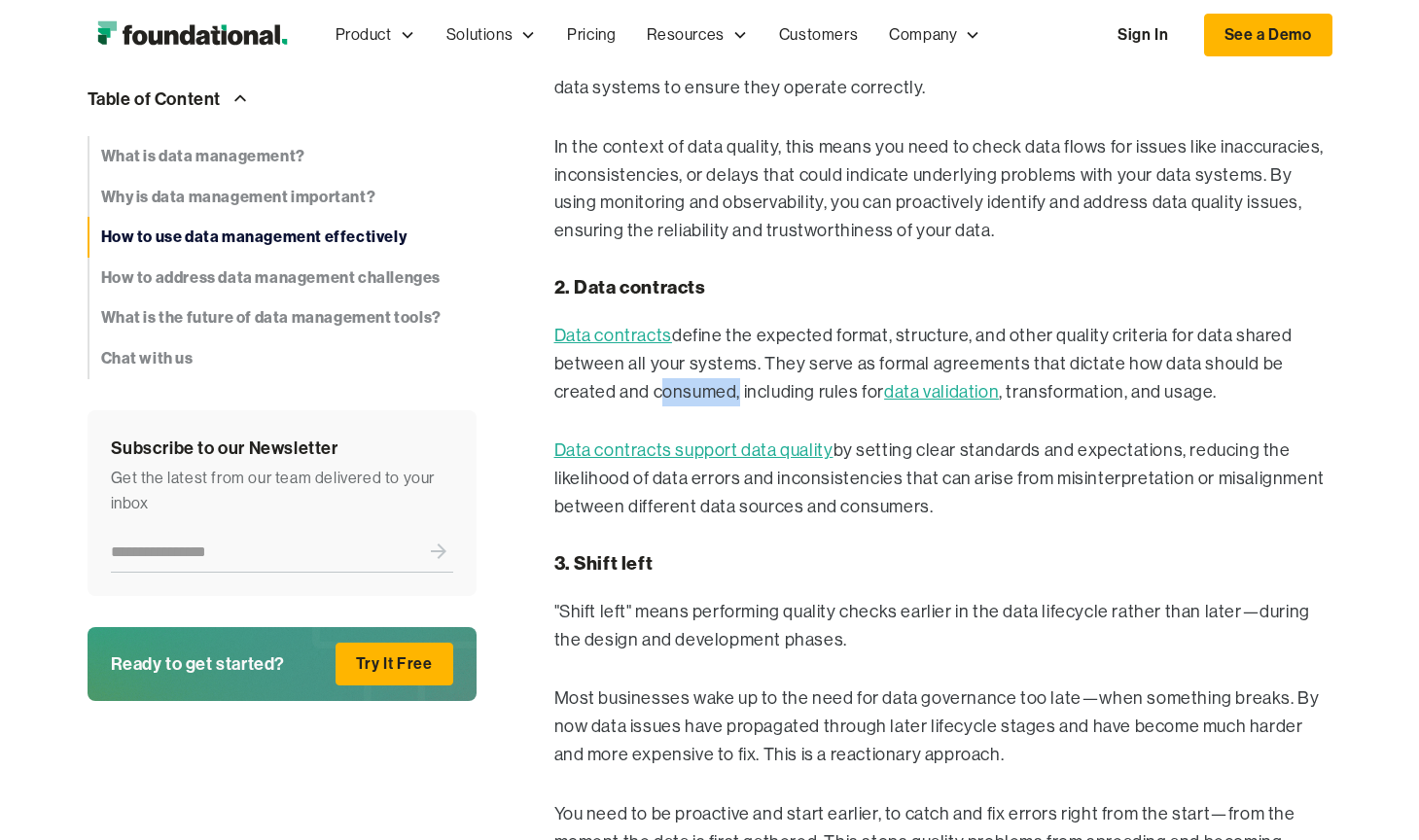 click on "Data contracts  define the expected format, structure, and other quality criteria for data shared between all your systems. They serve as formal agreements that dictate how data should be created and consumed, including rules for  data validation , transformation, and usage." at bounding box center [943, 364] 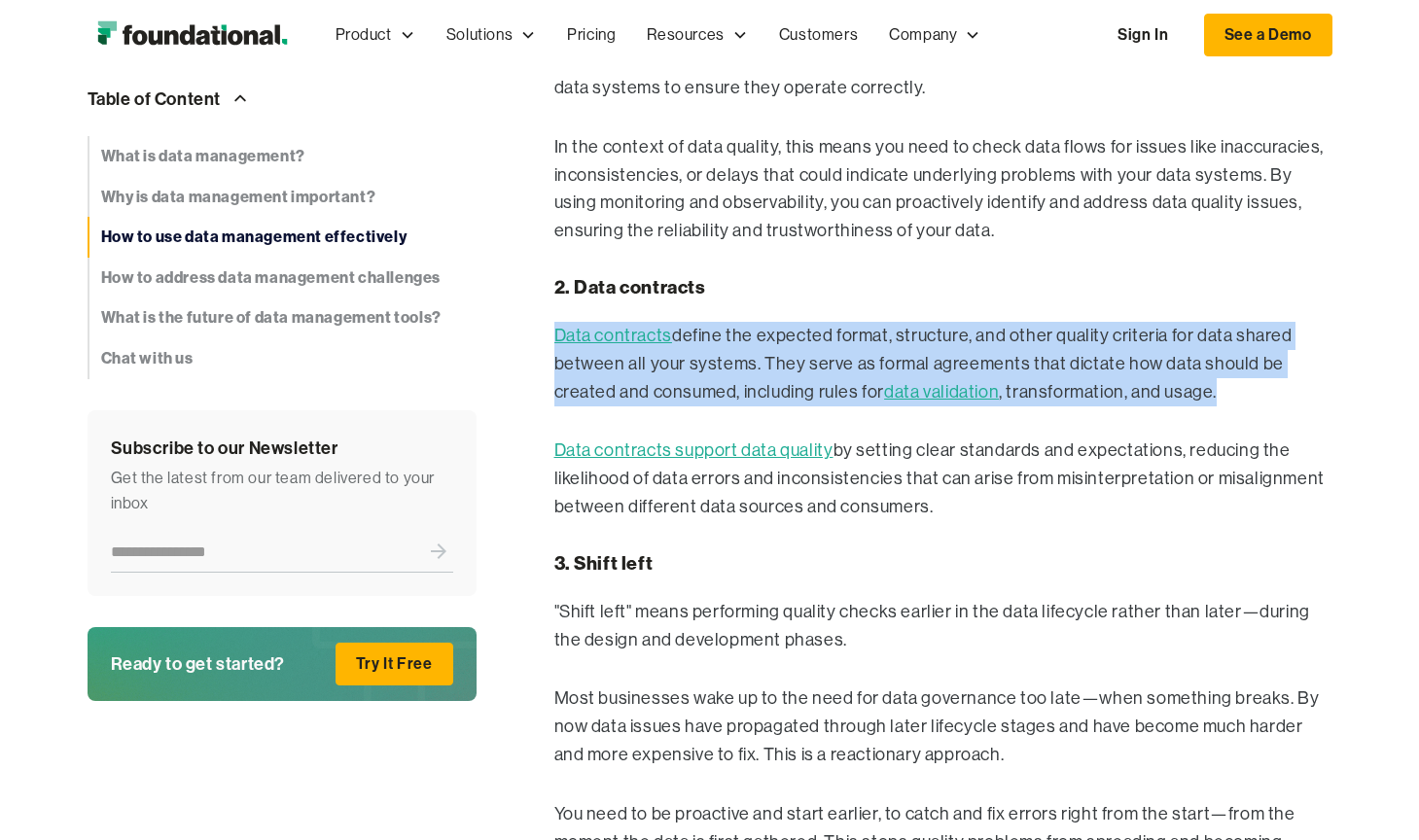 click on "Data contracts  define the expected format, structure, and other quality criteria for data shared between all your systems. They serve as formal agreements that dictate how data should be created and consumed, including rules for  data validation , transformation, and usage." at bounding box center (943, 364) 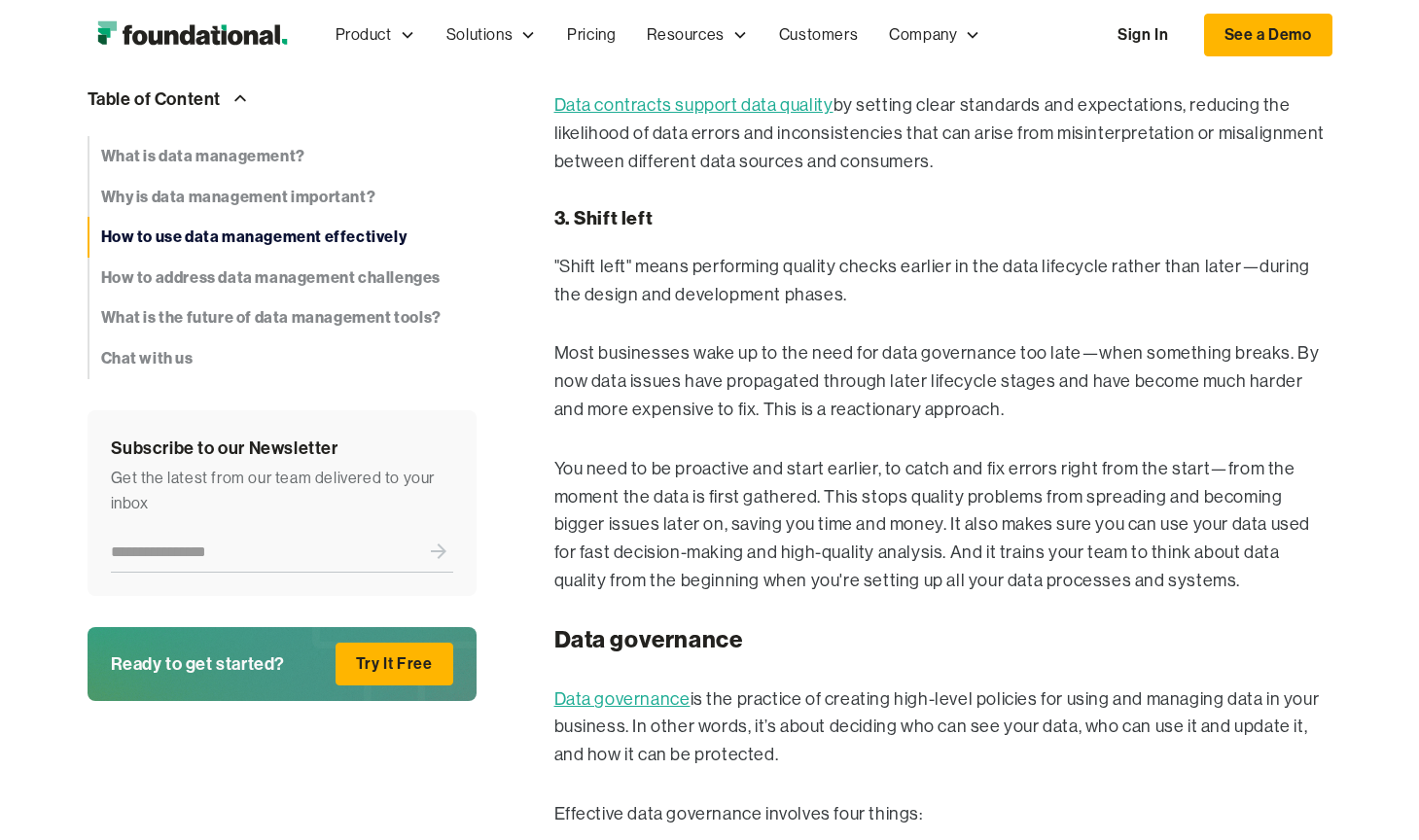 scroll, scrollTop: 3800, scrollLeft: 0, axis: vertical 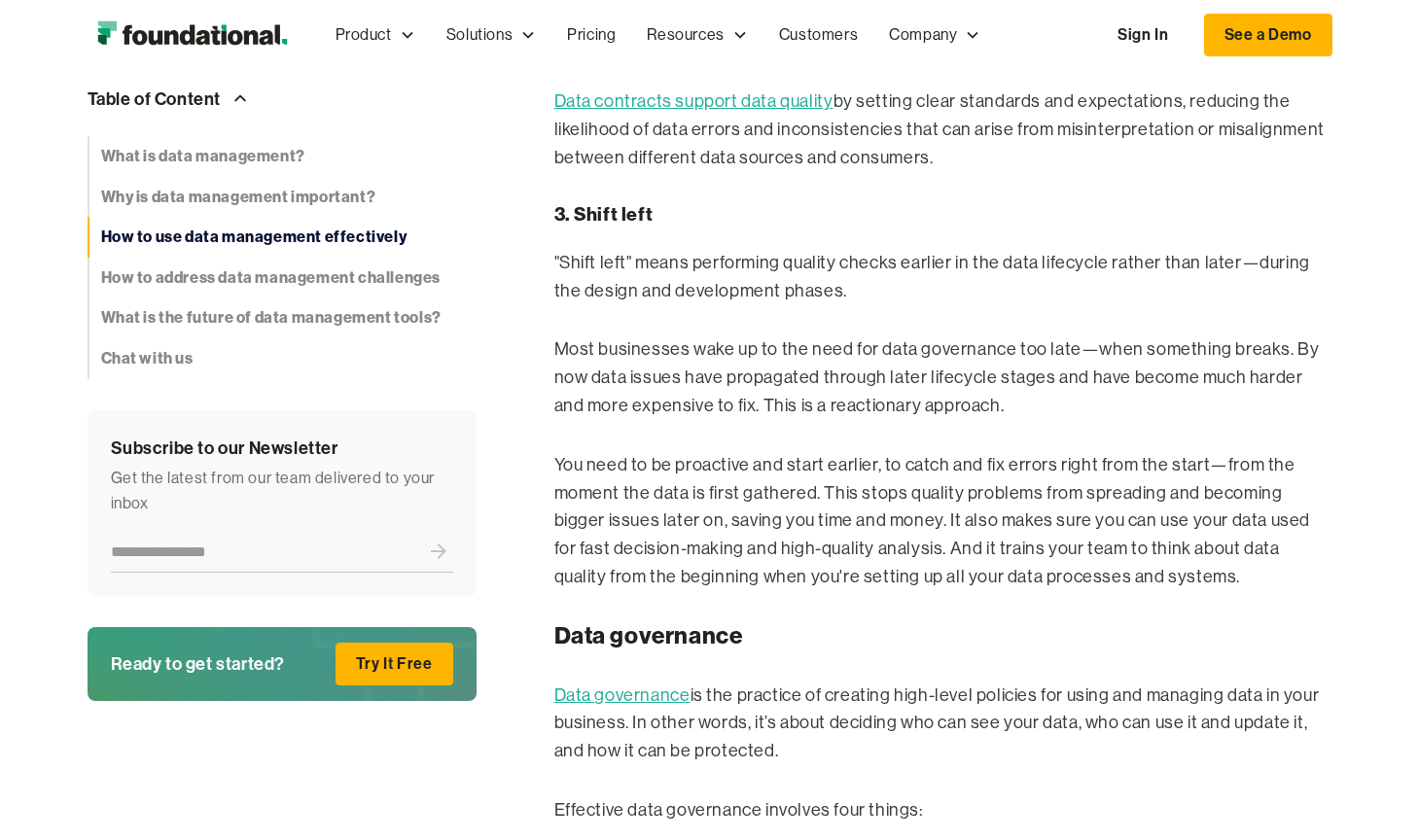 click on ""Shift left" means performing quality checks earlier in the data lifecycle rather than later—during the design and development phases." at bounding box center (943, 277) 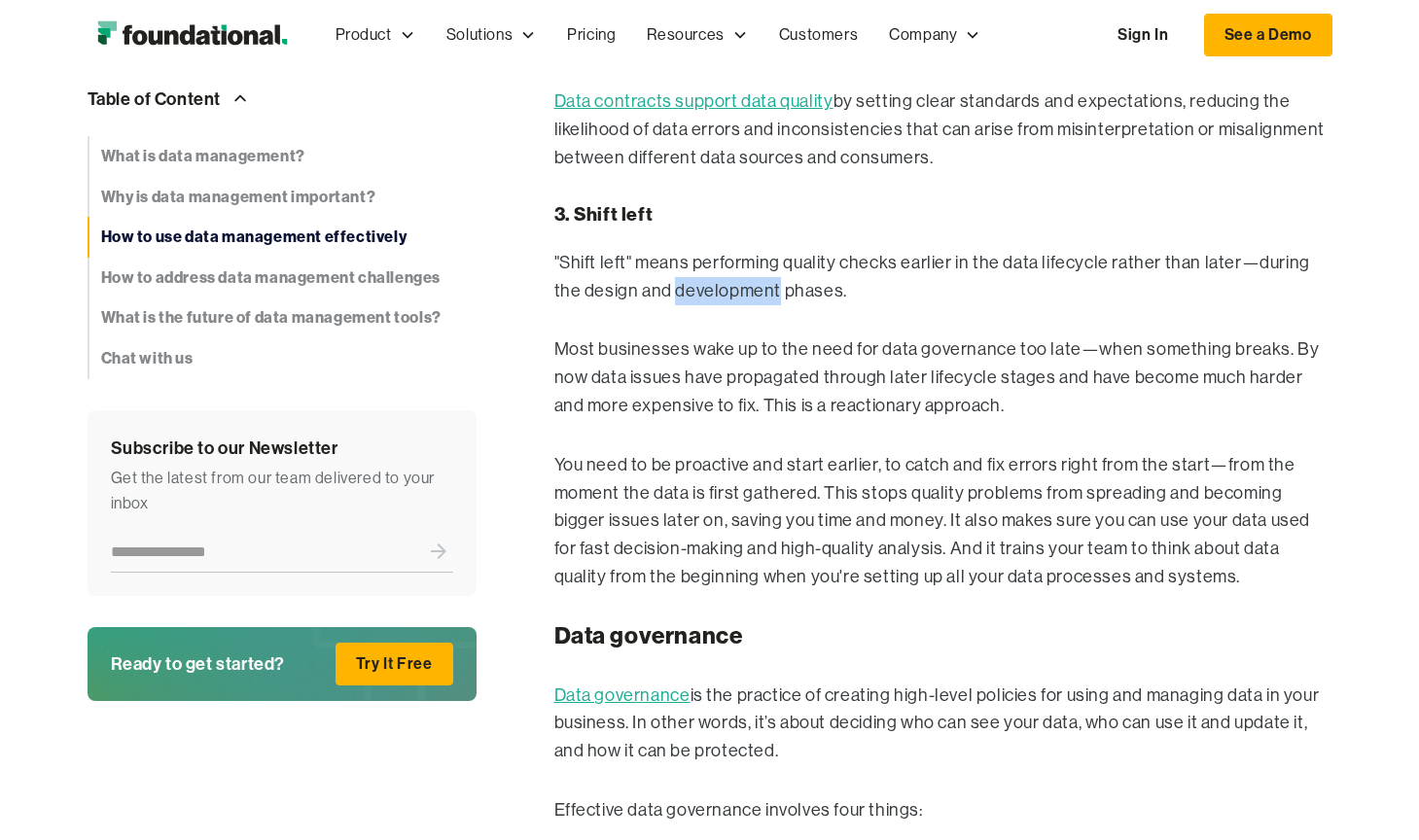 click on ""Shift left" means performing quality checks earlier in the data lifecycle rather than later—during the design and development phases." at bounding box center [943, 277] 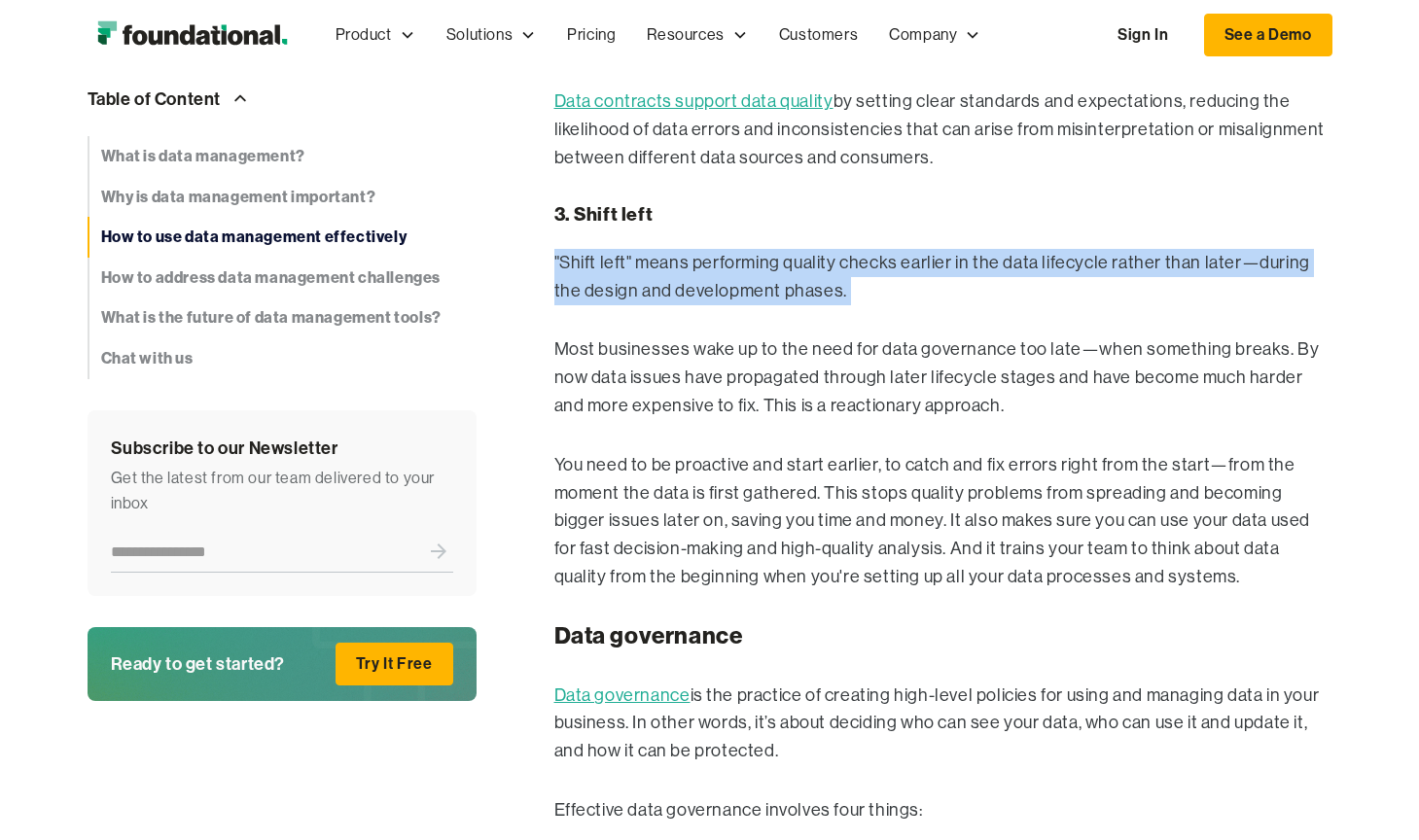 click on "Most businesses wake up to the need for data governance too late—when something breaks. By now data issues have propagated through later lifecycle stages and have become much harder and more expensive to fix. This is a reactionary approach." at bounding box center (943, 377) 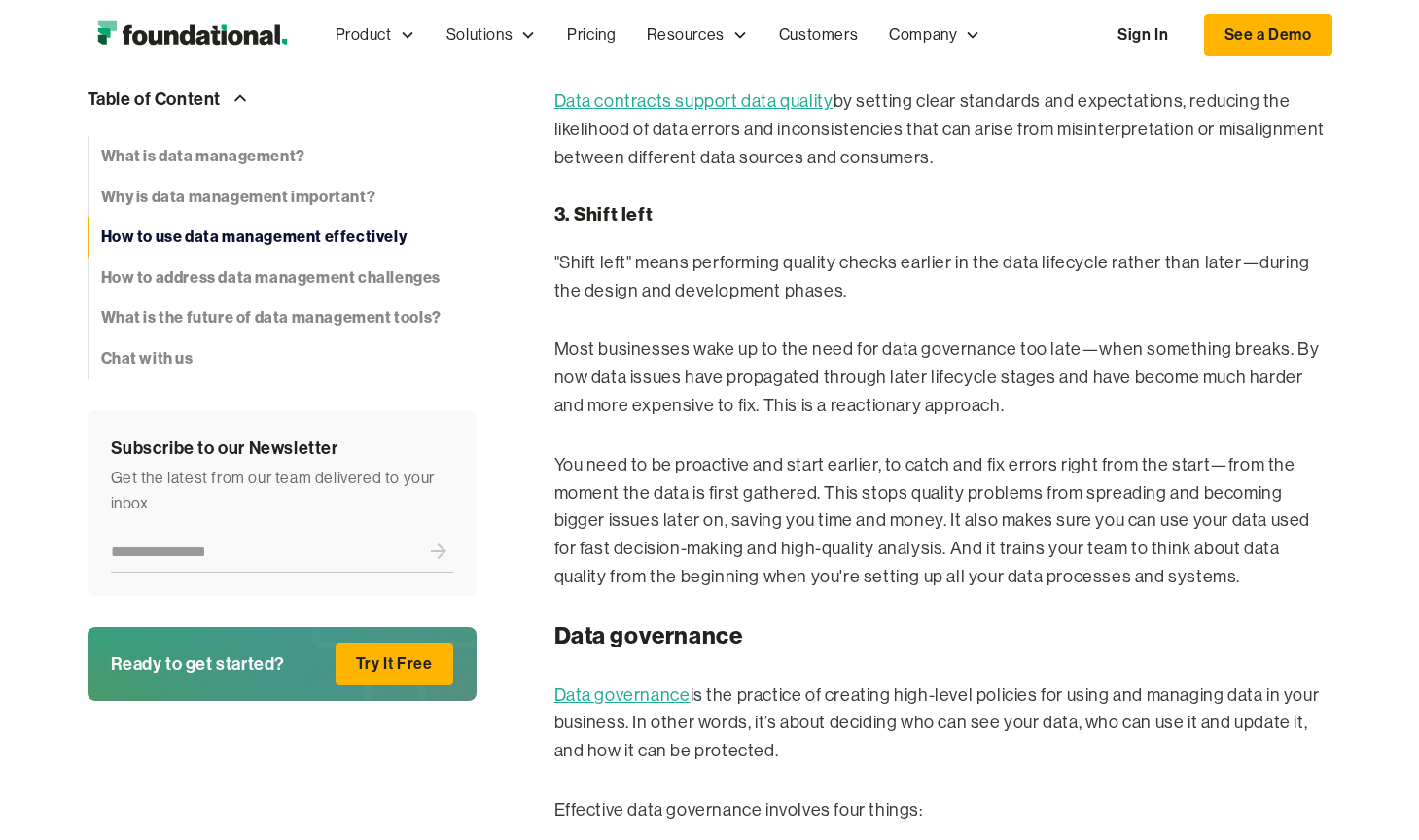 click on "Most businesses wake up to the need for data governance too late—when something breaks. By now data issues have propagated through later lifecycle stages and have become much harder and more expensive to fix. This is a reactionary approach." at bounding box center (943, 377) 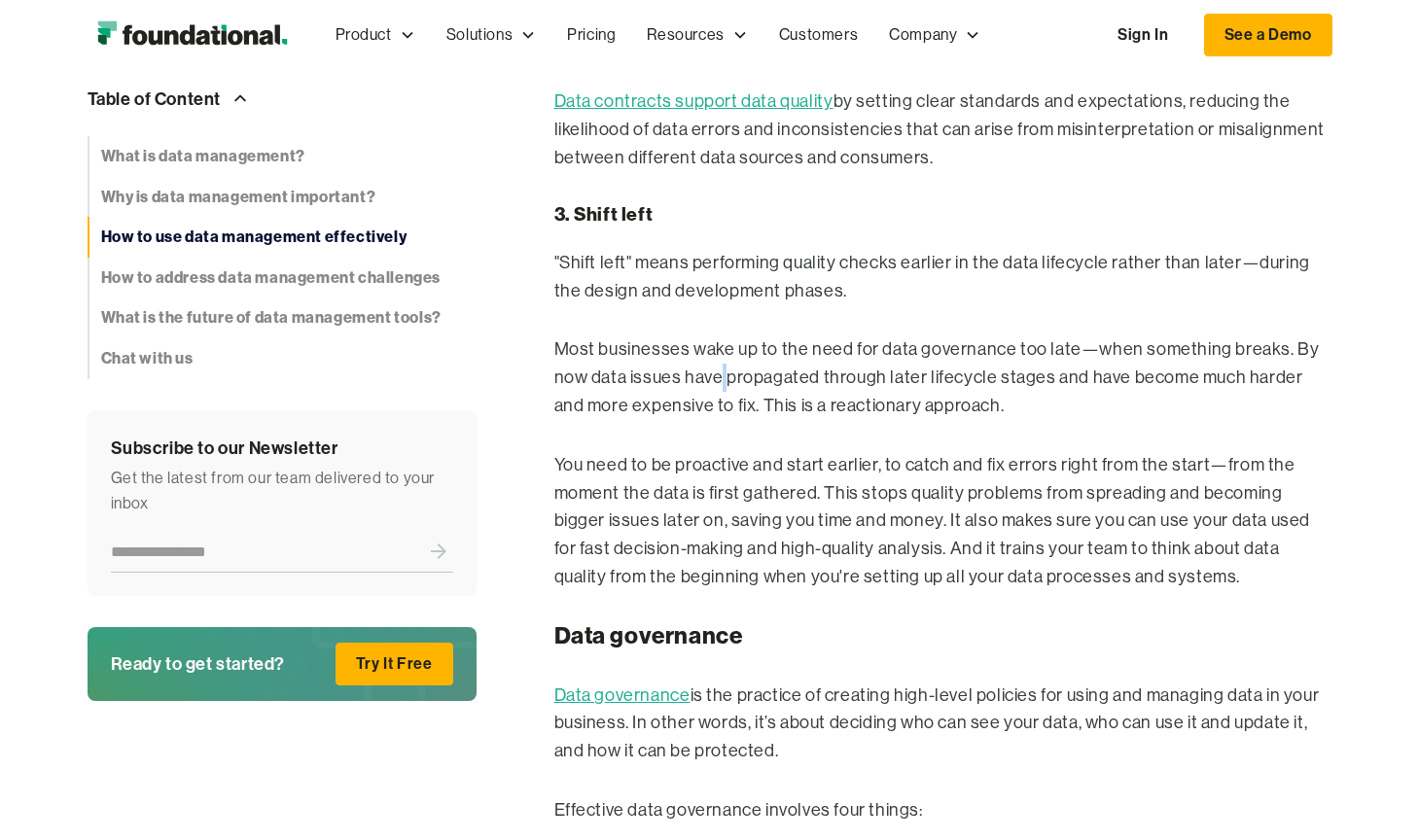 click on "Most businesses wake up to the need for data governance too late—when something breaks. By now data issues have propagated through later lifecycle stages and have become much harder and more expensive to fix. This is a reactionary approach." at bounding box center [943, 377] 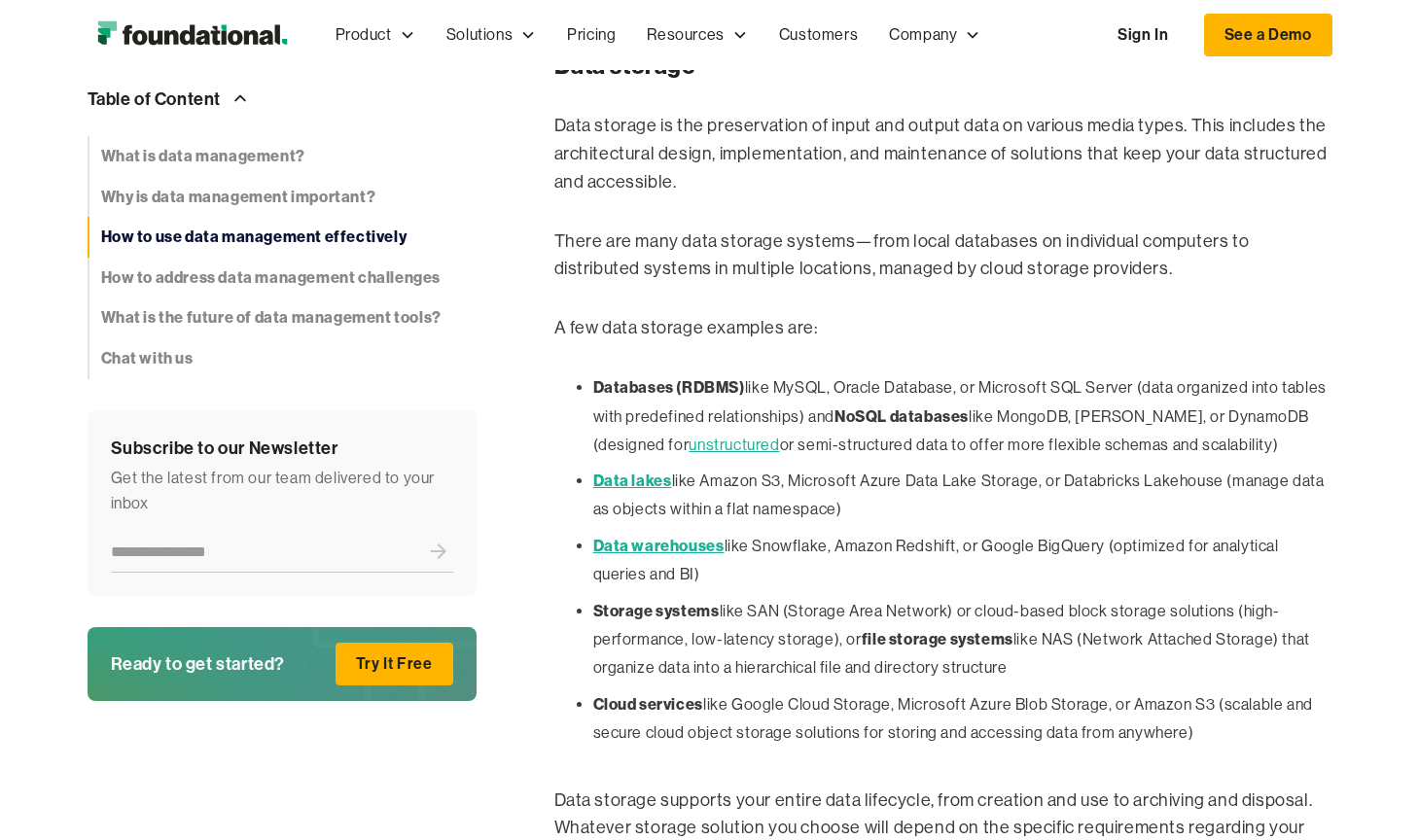 scroll, scrollTop: 8134, scrollLeft: 0, axis: vertical 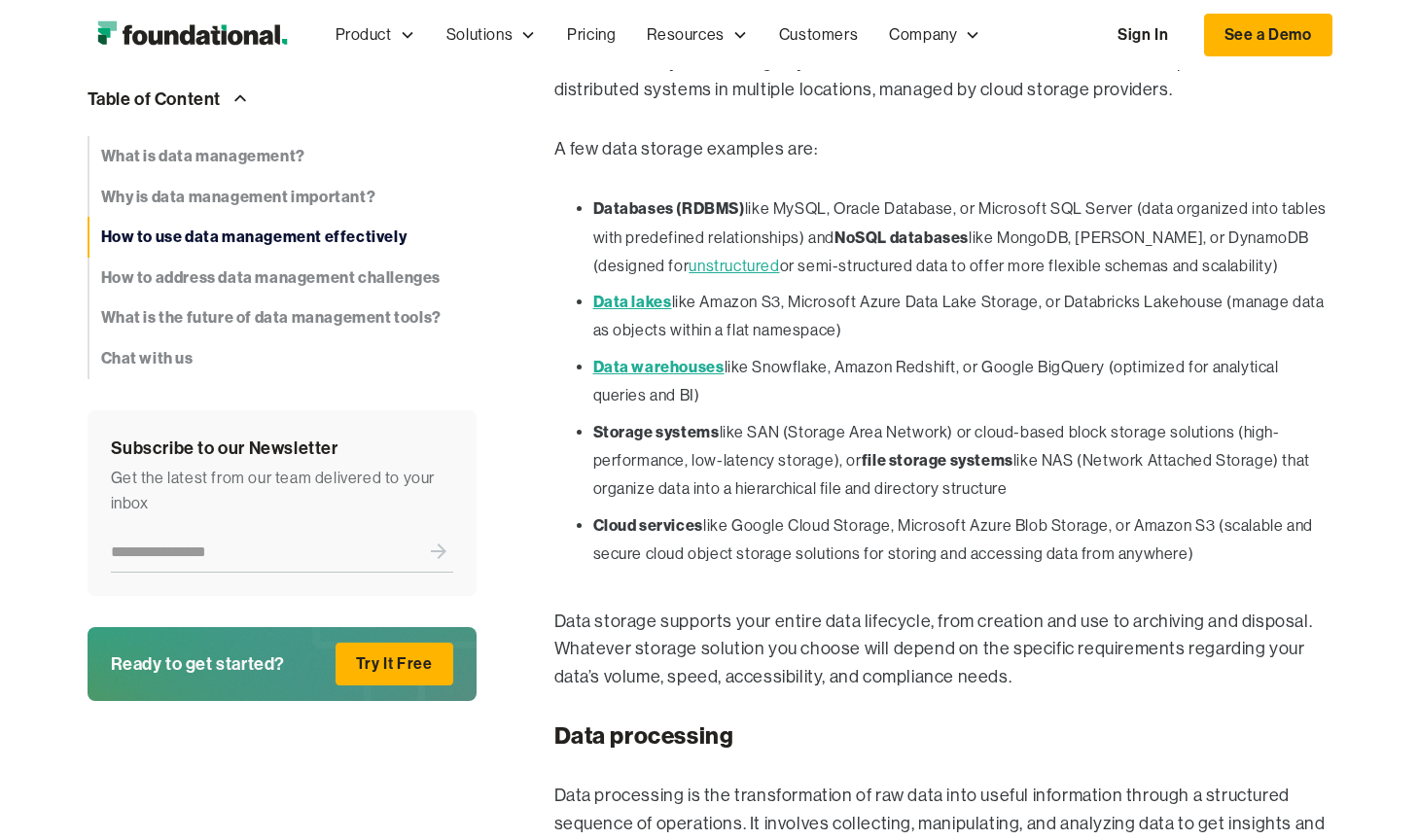 click on "Data warehouses  like Snowflake, Amazon Redshift, or Google BigQuery (optimized for analytical queries and BI)" at bounding box center (963, 381) 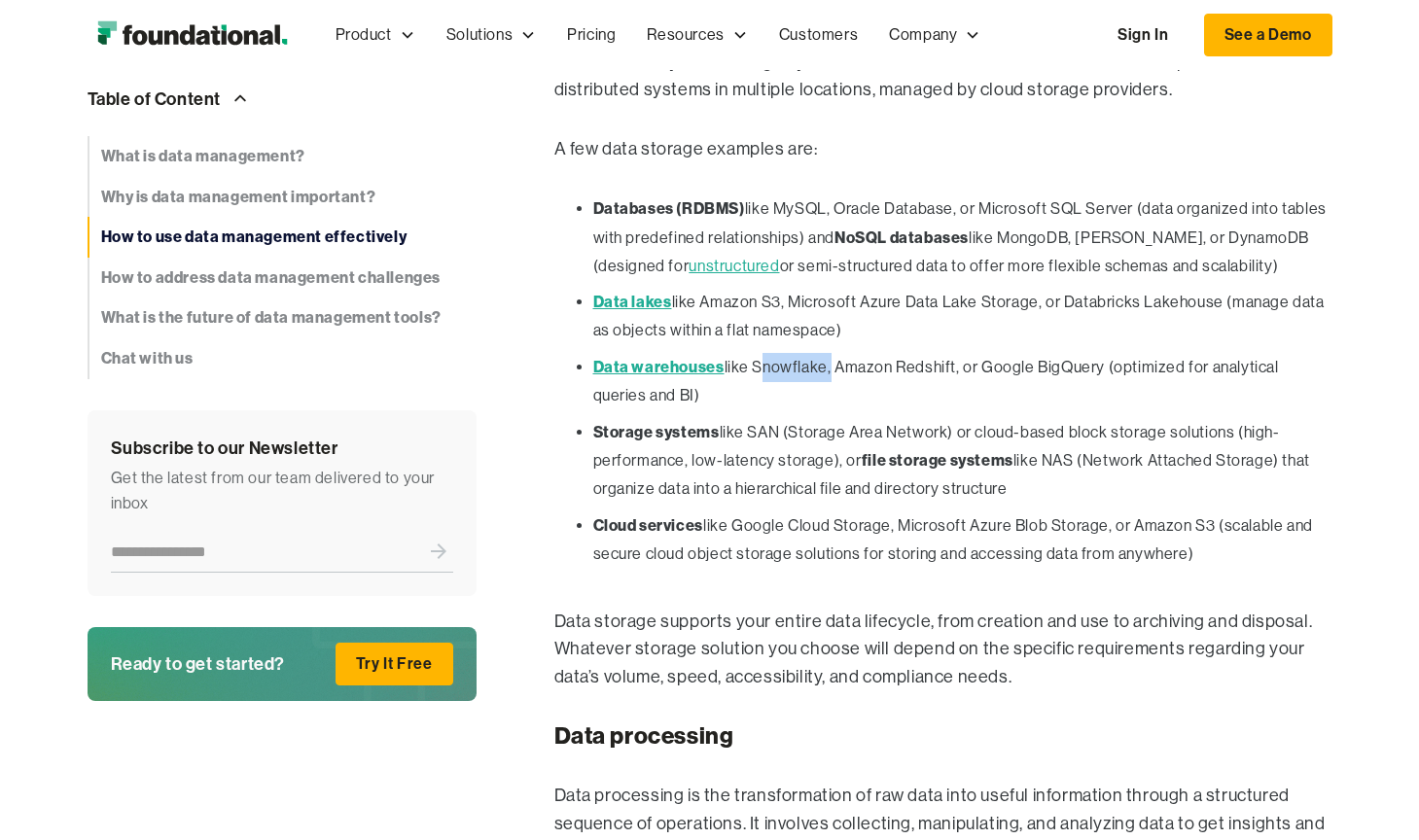 click on "Data warehouses  like Snowflake, Amazon Redshift, or Google BigQuery (optimized for analytical queries and BI)" at bounding box center [963, 381] 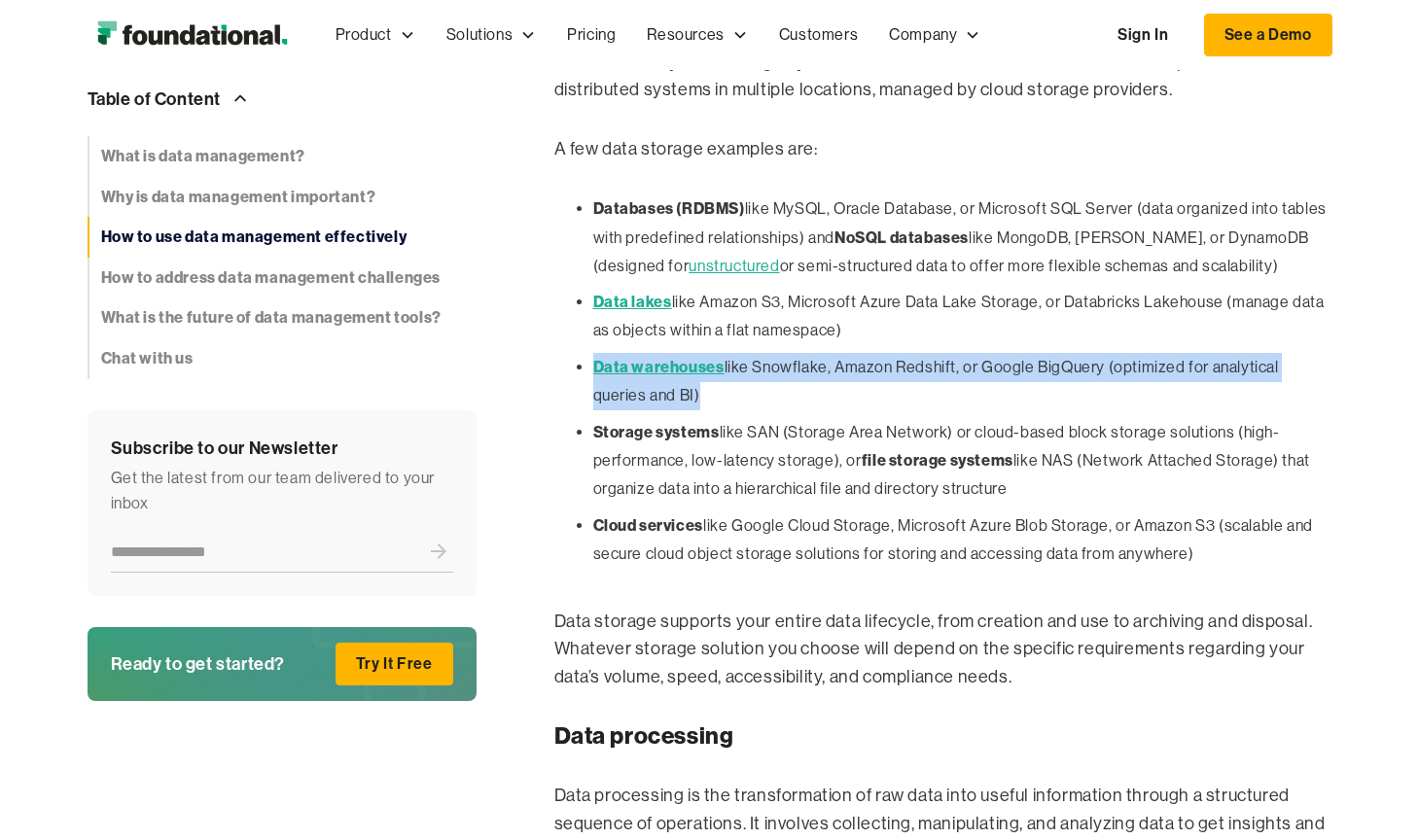 click on "Data warehouses  like Snowflake, Amazon Redshift, or Google BigQuery (optimized for analytical queries and BI)" at bounding box center (963, 381) 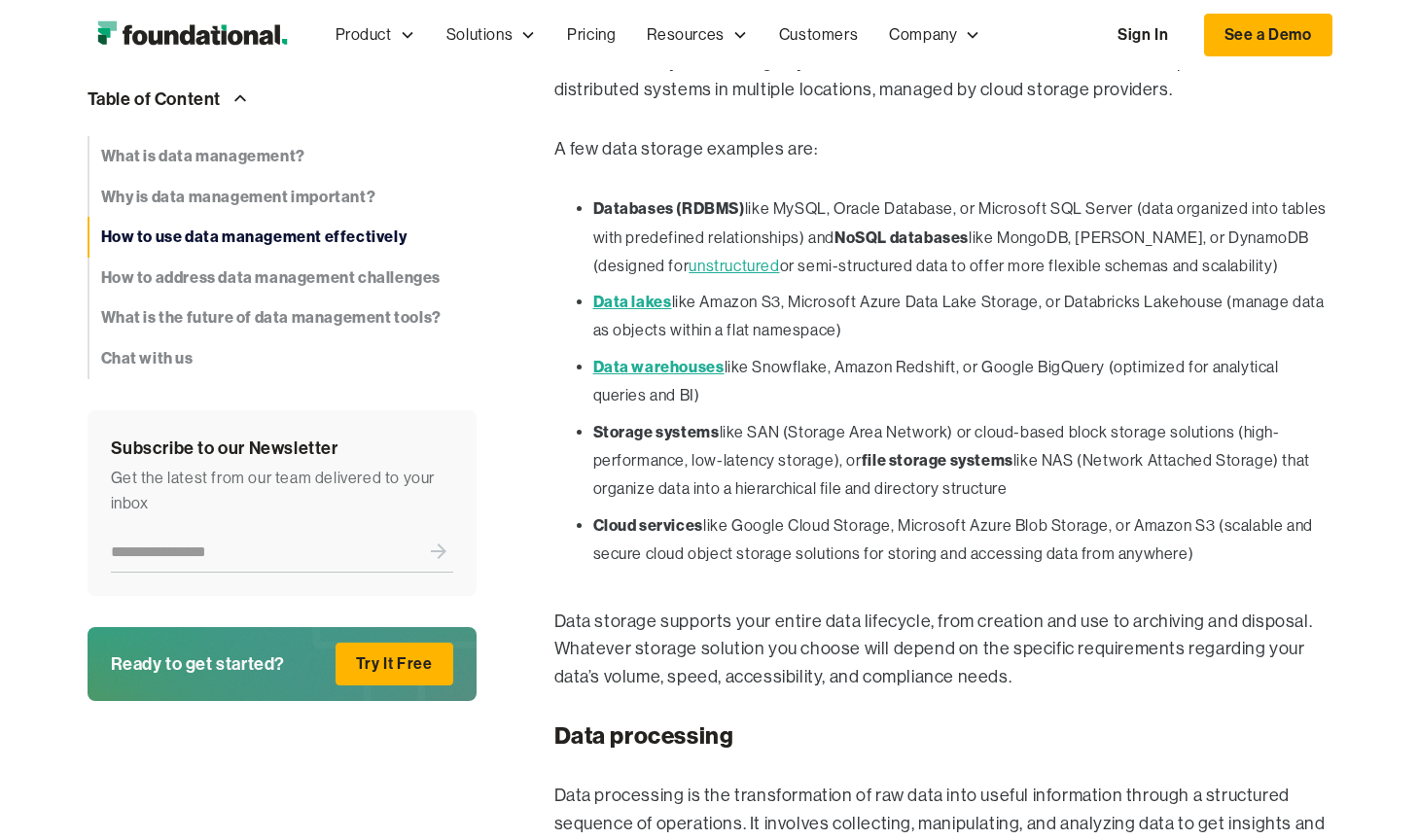 click on "Data warehouses  like Snowflake, Amazon Redshift, or Google BigQuery (optimized for analytical queries and BI)" at bounding box center (963, 381) 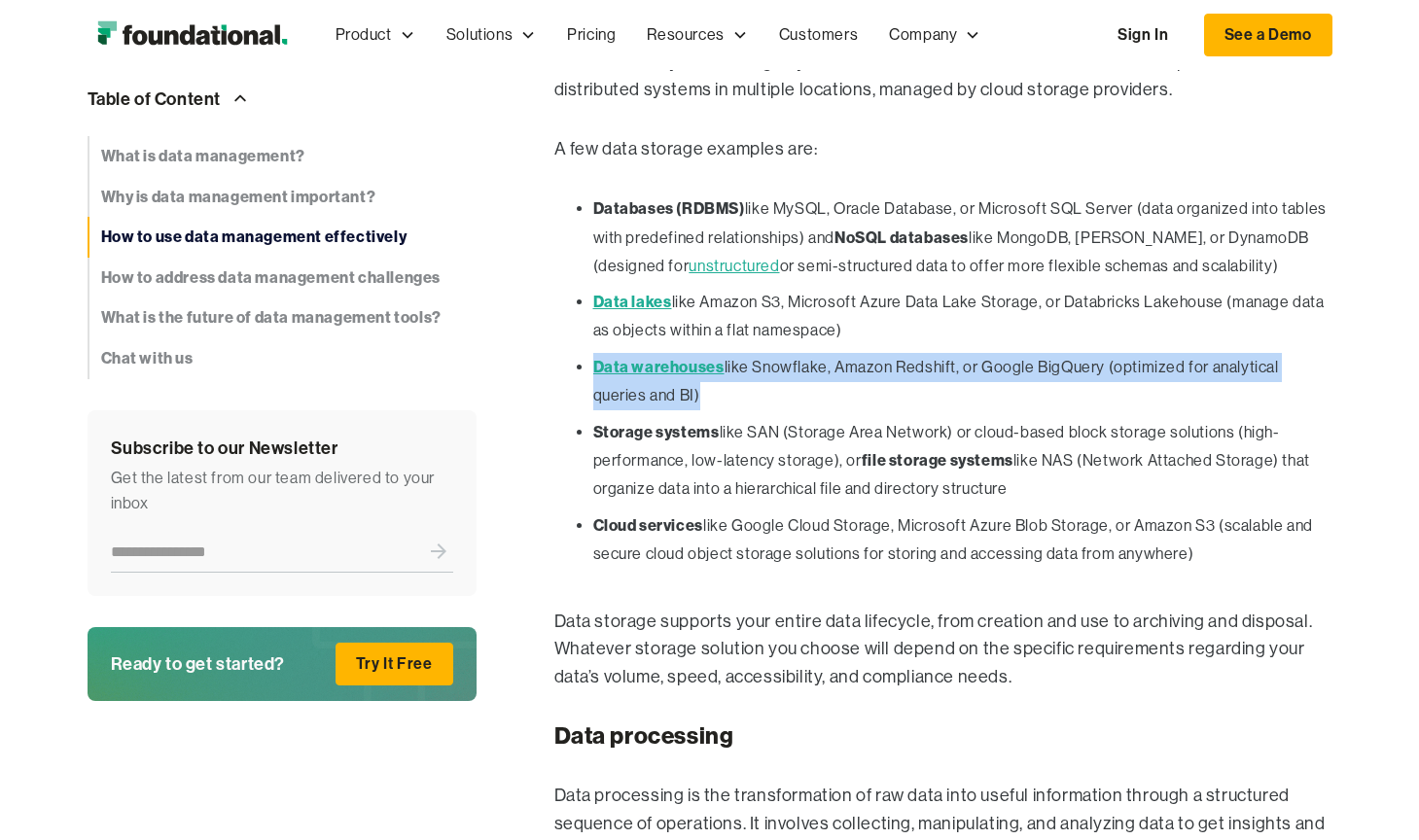 click on "Data warehouses  like Snowflake, Amazon Redshift, or Google BigQuery (optimized for analytical queries and BI)" at bounding box center [963, 381] 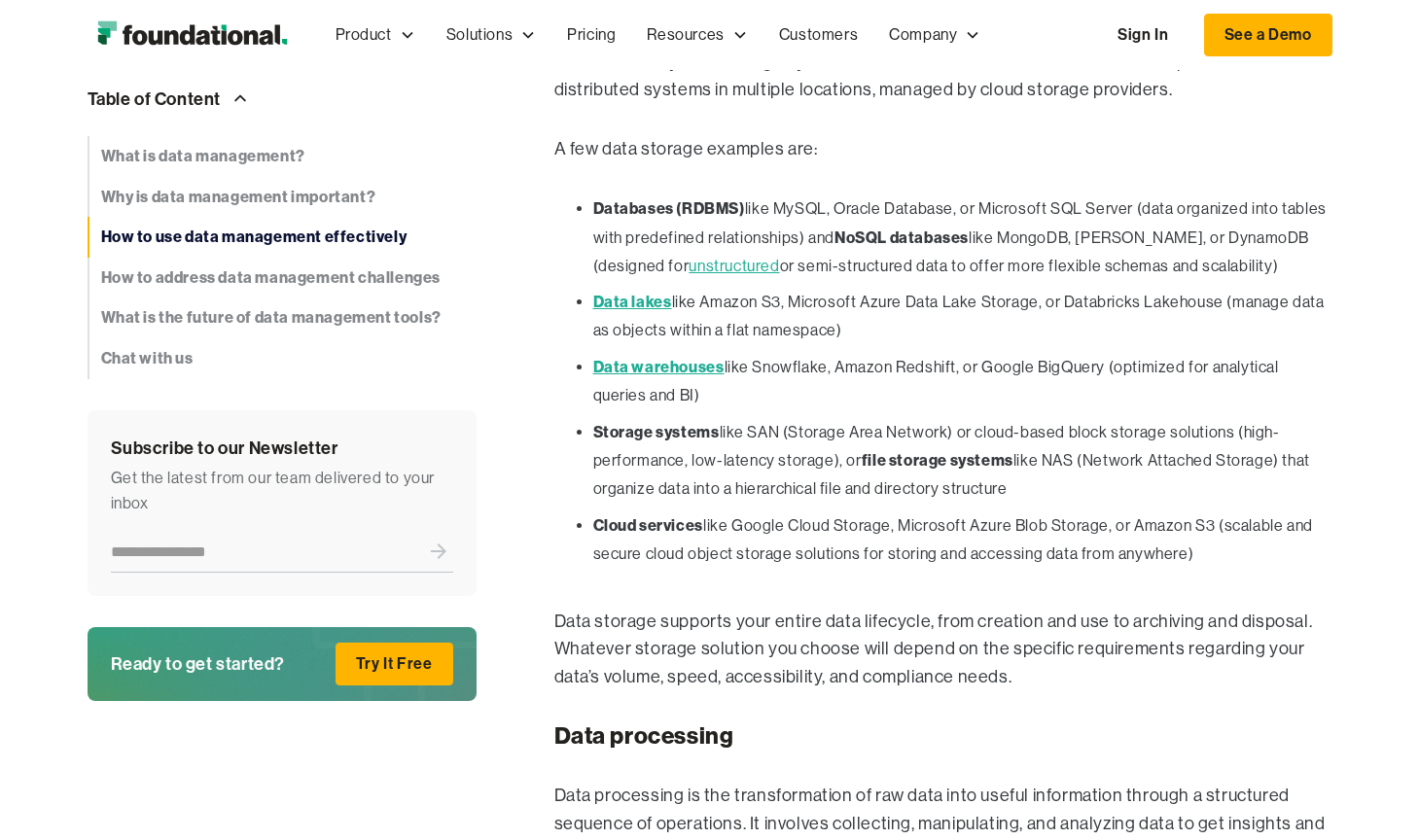 click on "Data warehouses  like Snowflake, Amazon Redshift, or Google BigQuery (optimized for analytical queries and BI)" at bounding box center [963, 381] 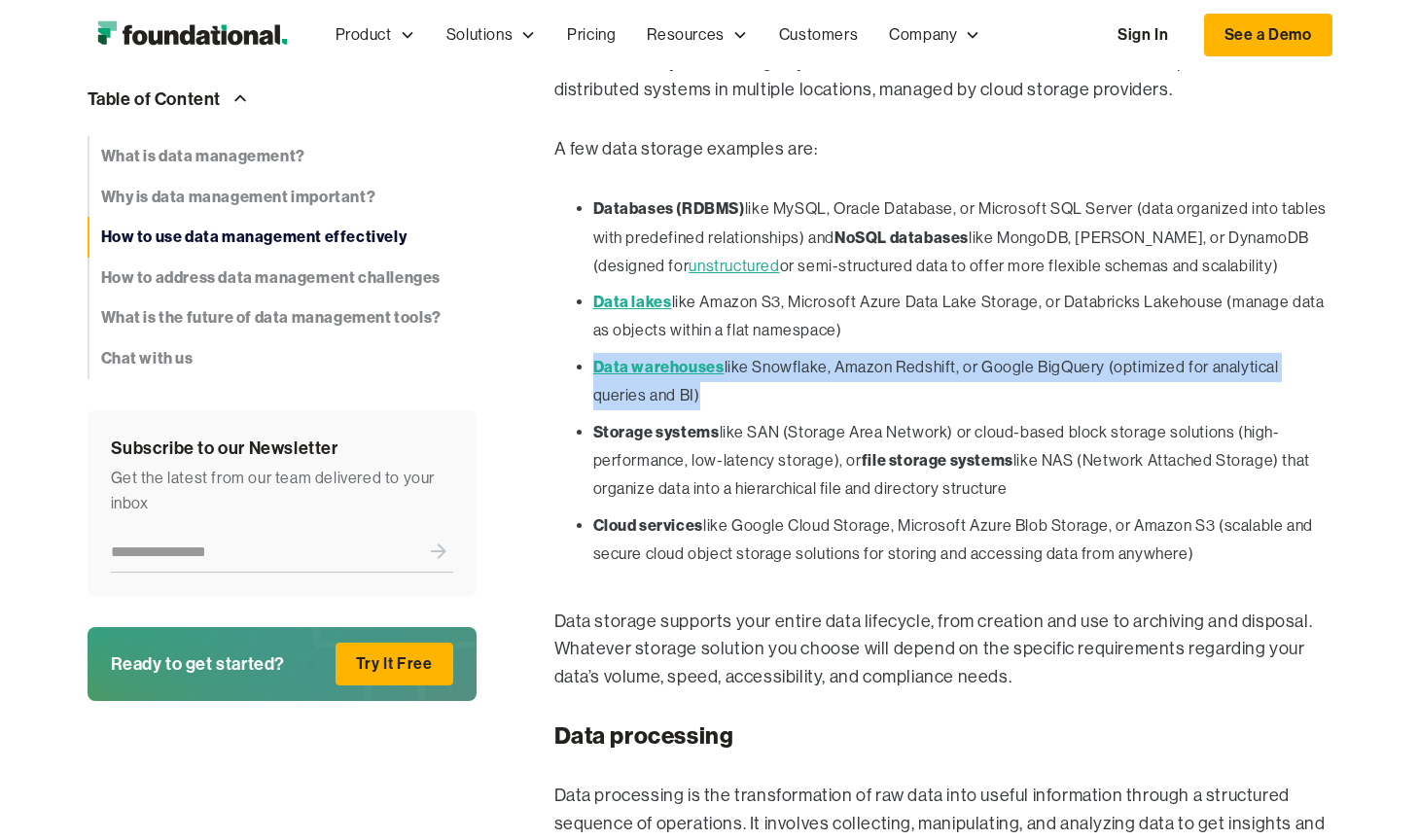 click on "Storage systems  like SAN (Storage Area Network) or cloud-based block storage solutions (high-performance, low-latency storage), or  file storage systems  like NAS (Network Attached Storage) that organize data into a hierarchical file and directory structure" at bounding box center [963, 461] 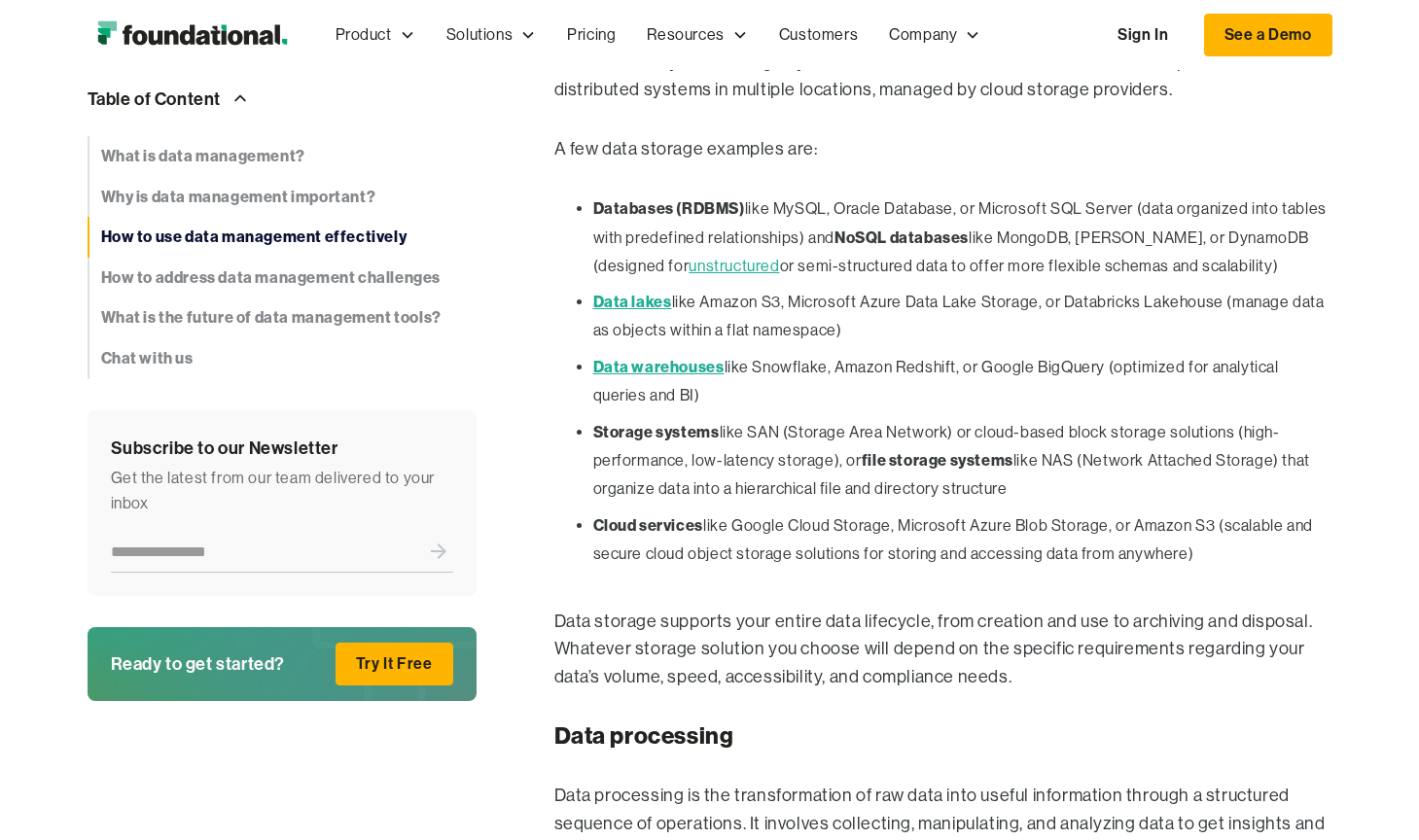 click on "Storage systems  like SAN (Storage Area Network) or cloud-based block storage solutions (high-performance, low-latency storage), or  file storage systems  like NAS (Network Attached Storage) that organize data into a hierarchical file and directory structure" at bounding box center [963, 461] 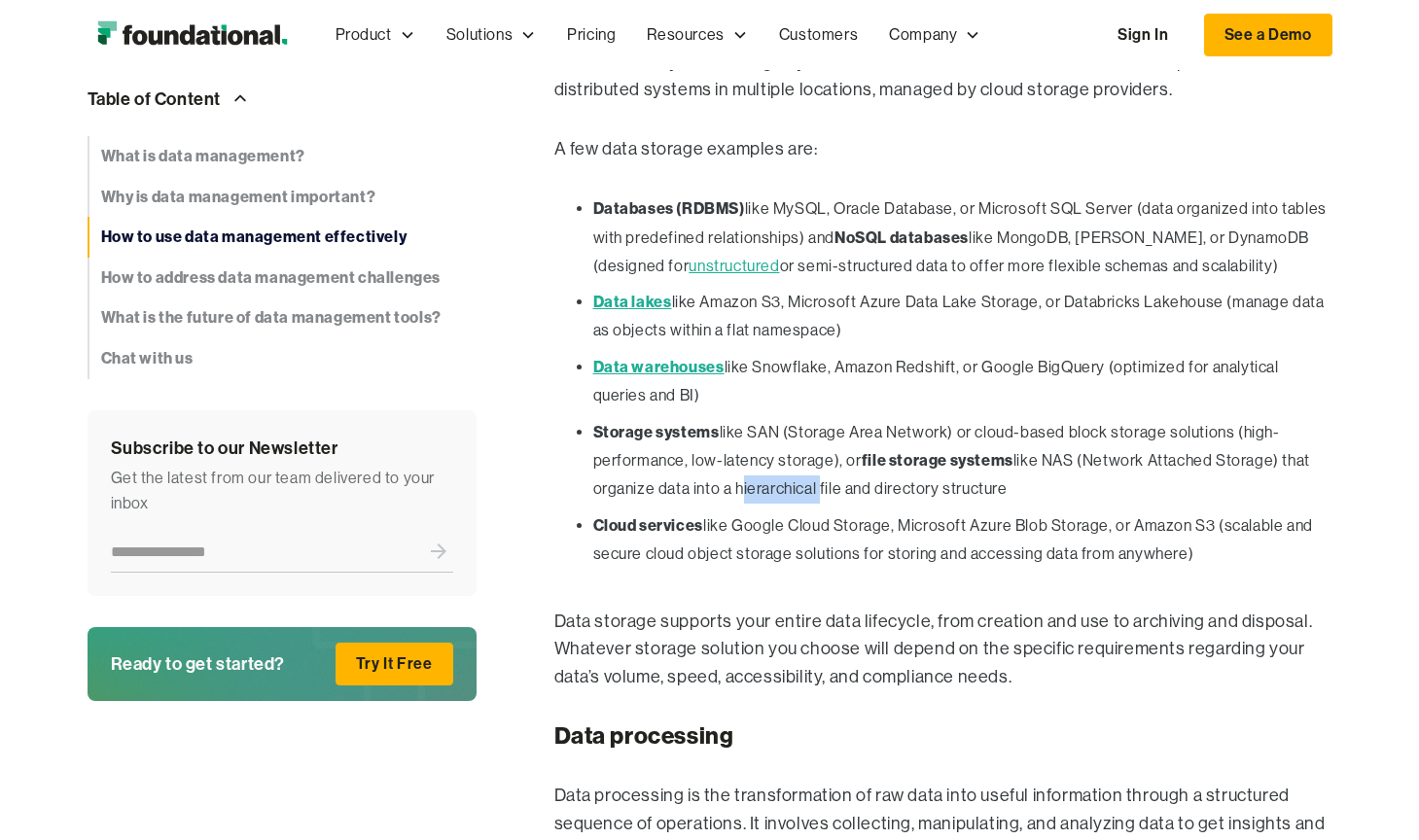 click on "Storage systems  like SAN (Storage Area Network) or cloud-based block storage solutions (high-performance, low-latency storage), or  file storage systems  like NAS (Network Attached Storage) that organize data into a hierarchical file and directory structure" at bounding box center (963, 461) 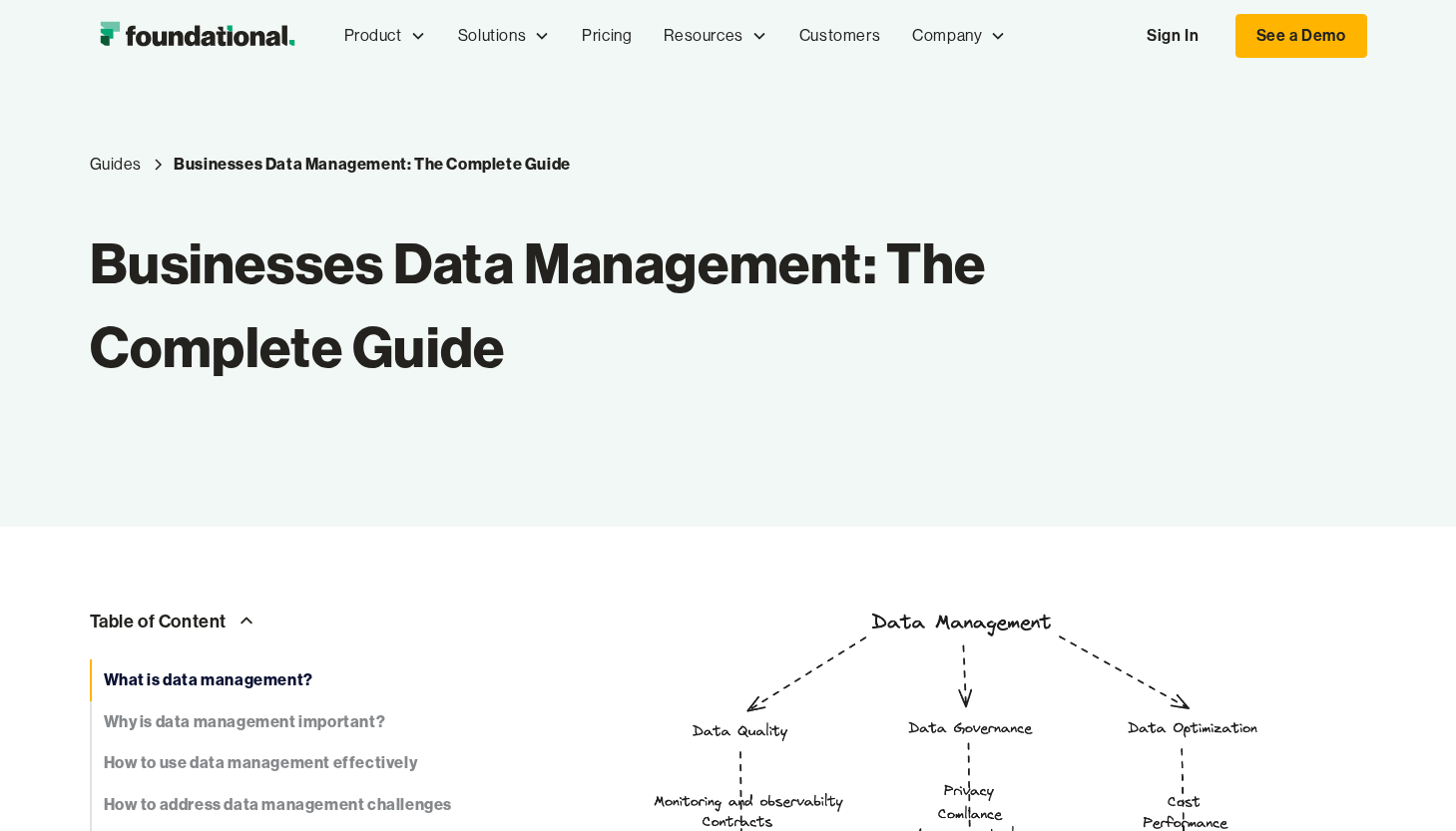 scroll, scrollTop: -1, scrollLeft: 0, axis: vertical 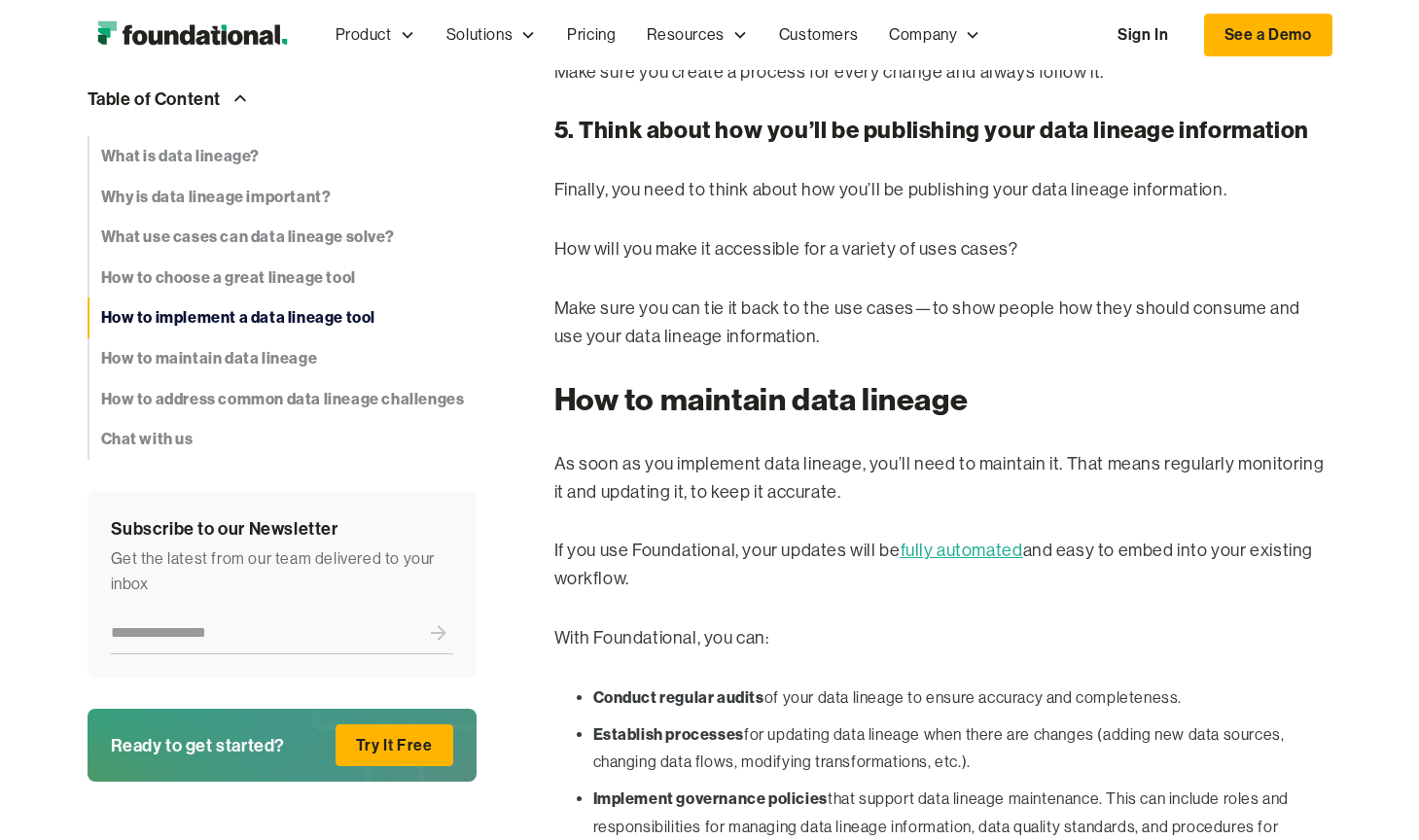 click on "With Foundational, you can:" at bounding box center (943, 638) 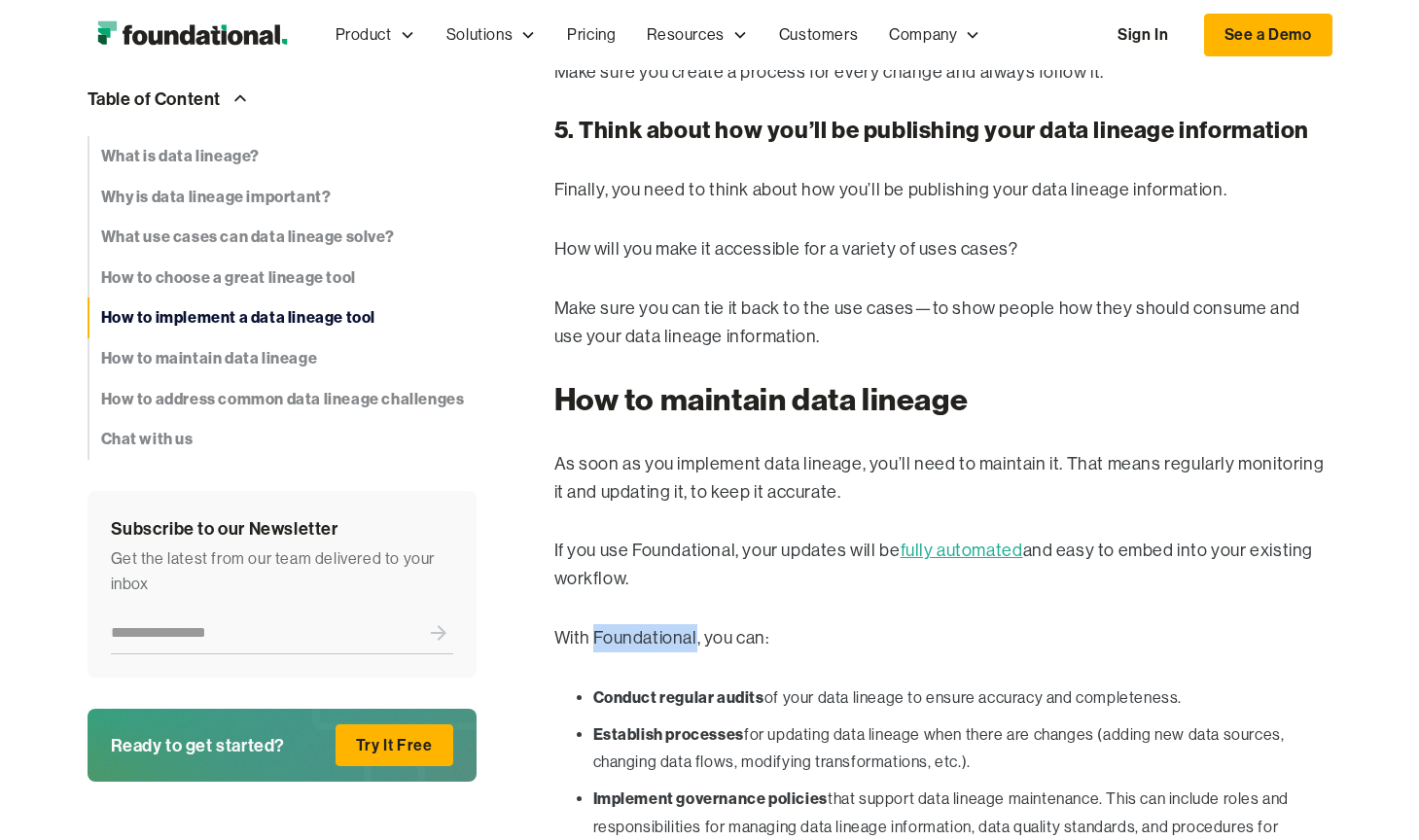 click on "With Foundational, you can:" at bounding box center (943, 638) 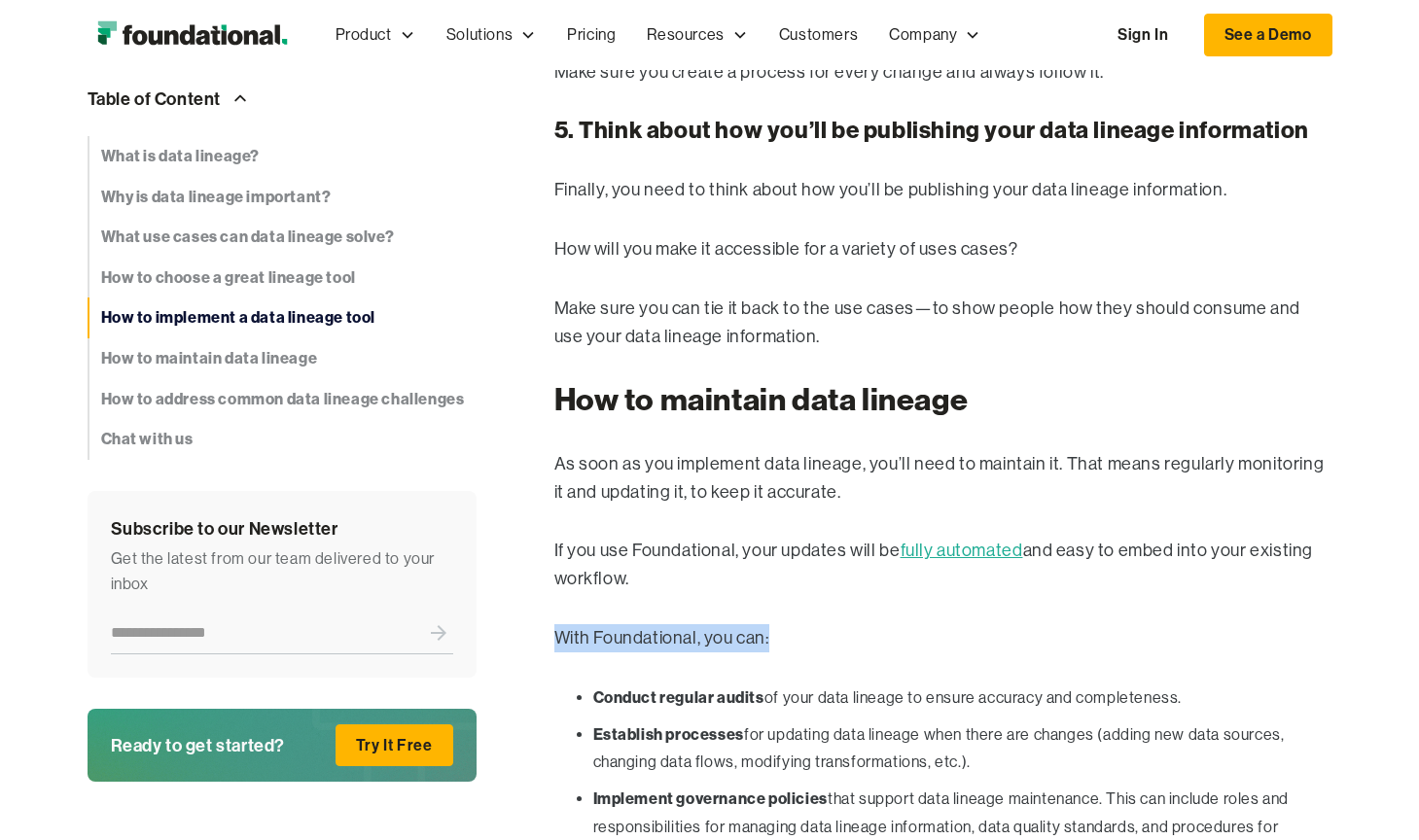 click on "With Foundational, you can:" at bounding box center [943, 638] 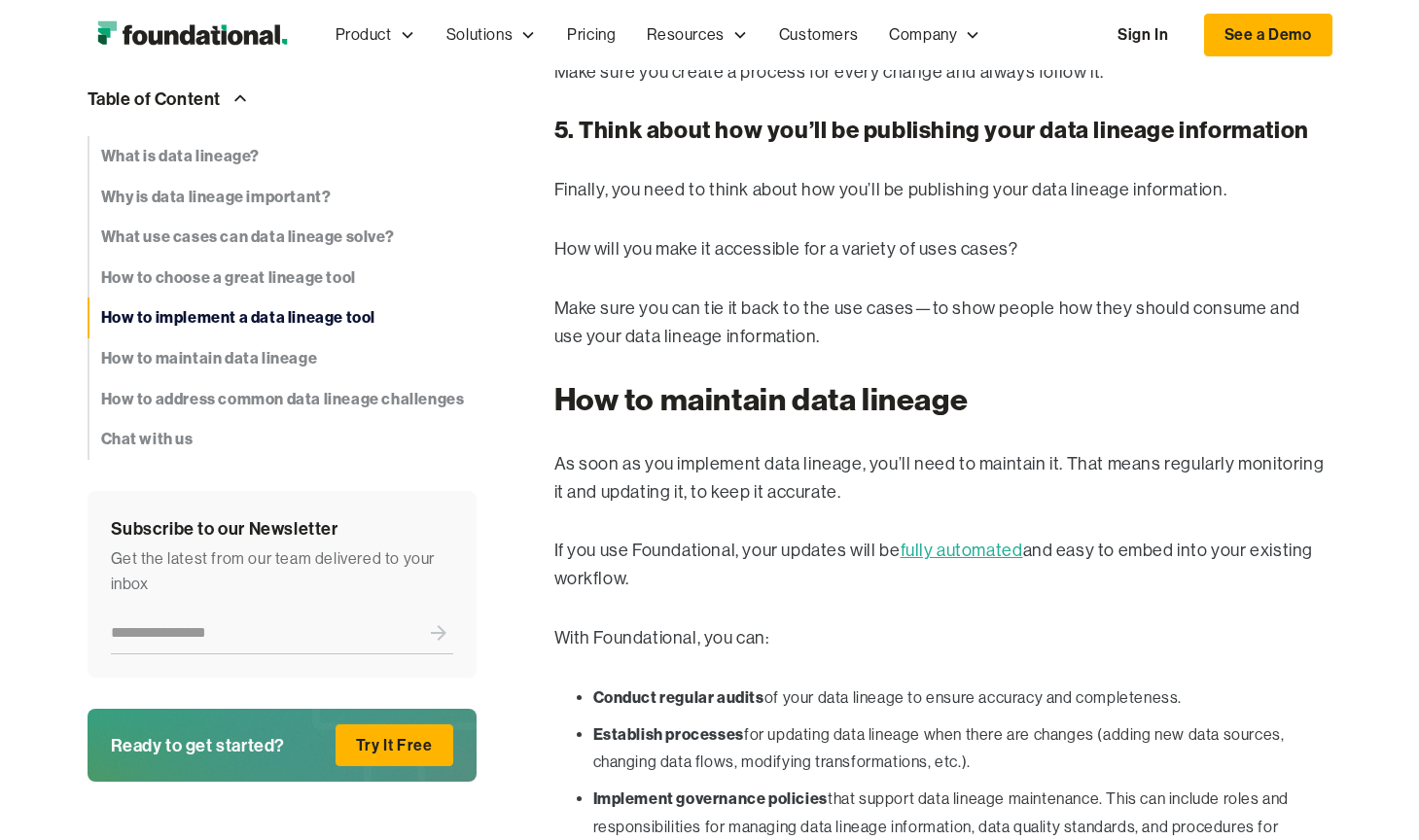 click on "With Foundational, you can:" at bounding box center (943, 638) 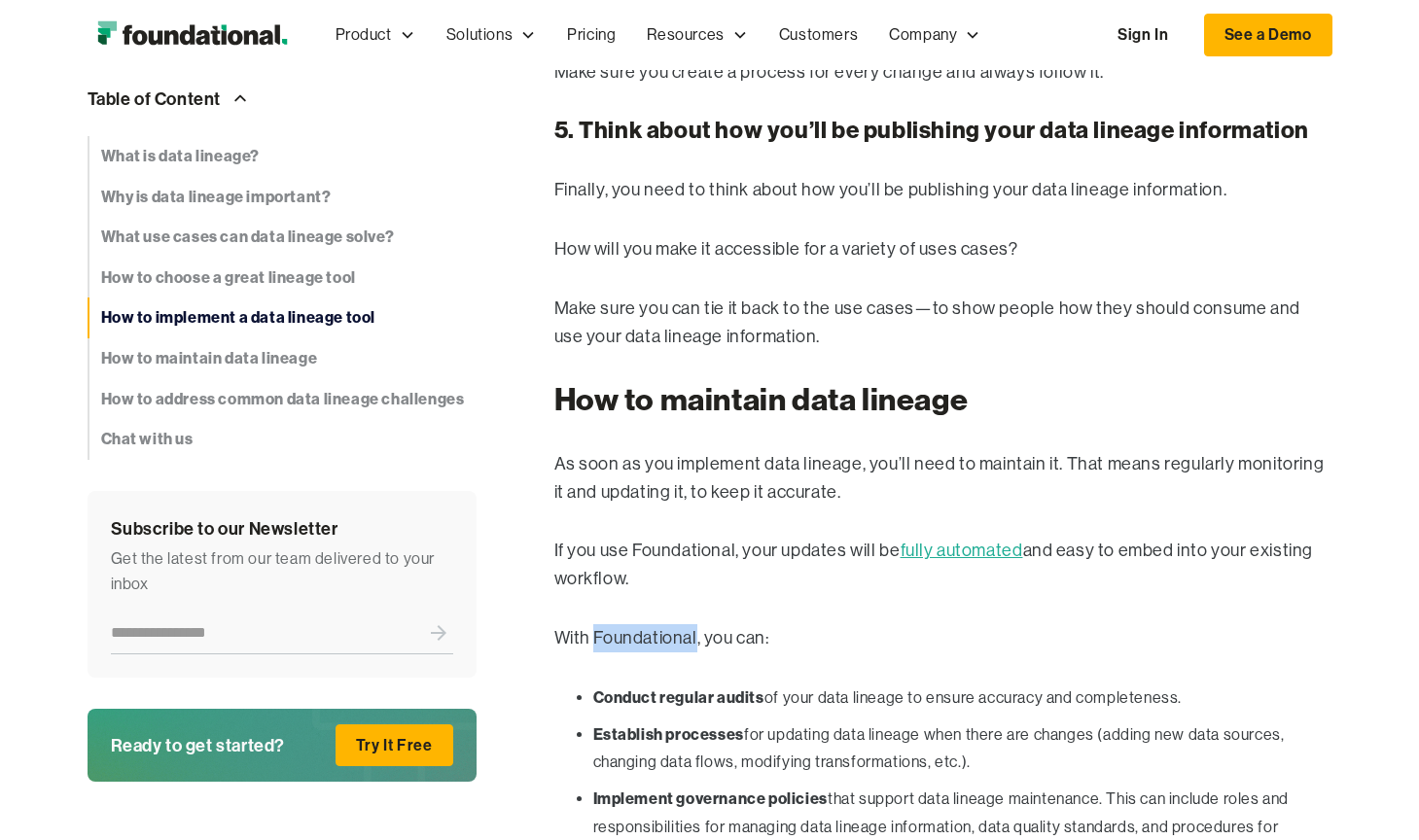 click on "With Foundational, you can:" at bounding box center [943, 638] 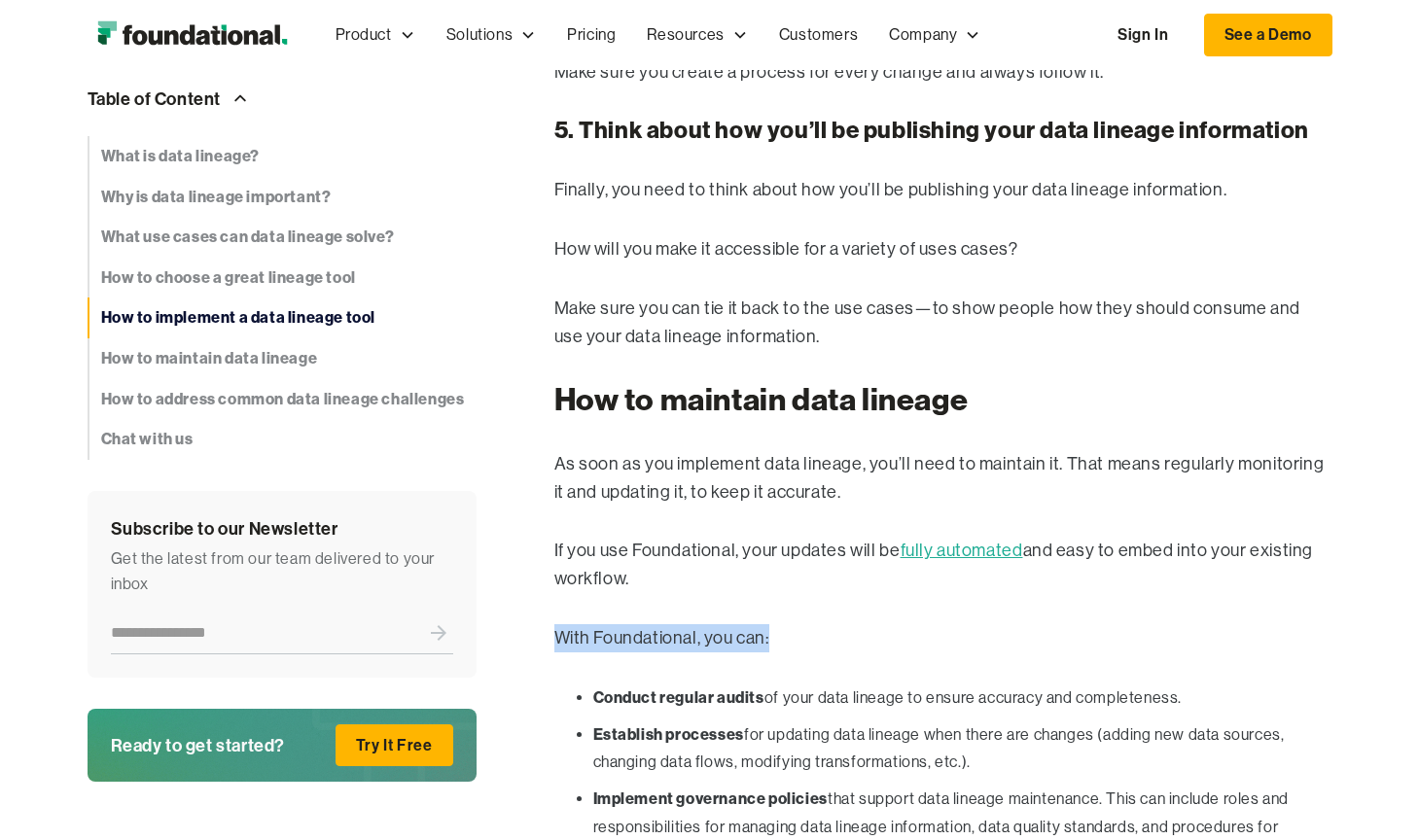 click on "With Foundational, you can:" at bounding box center (943, 638) 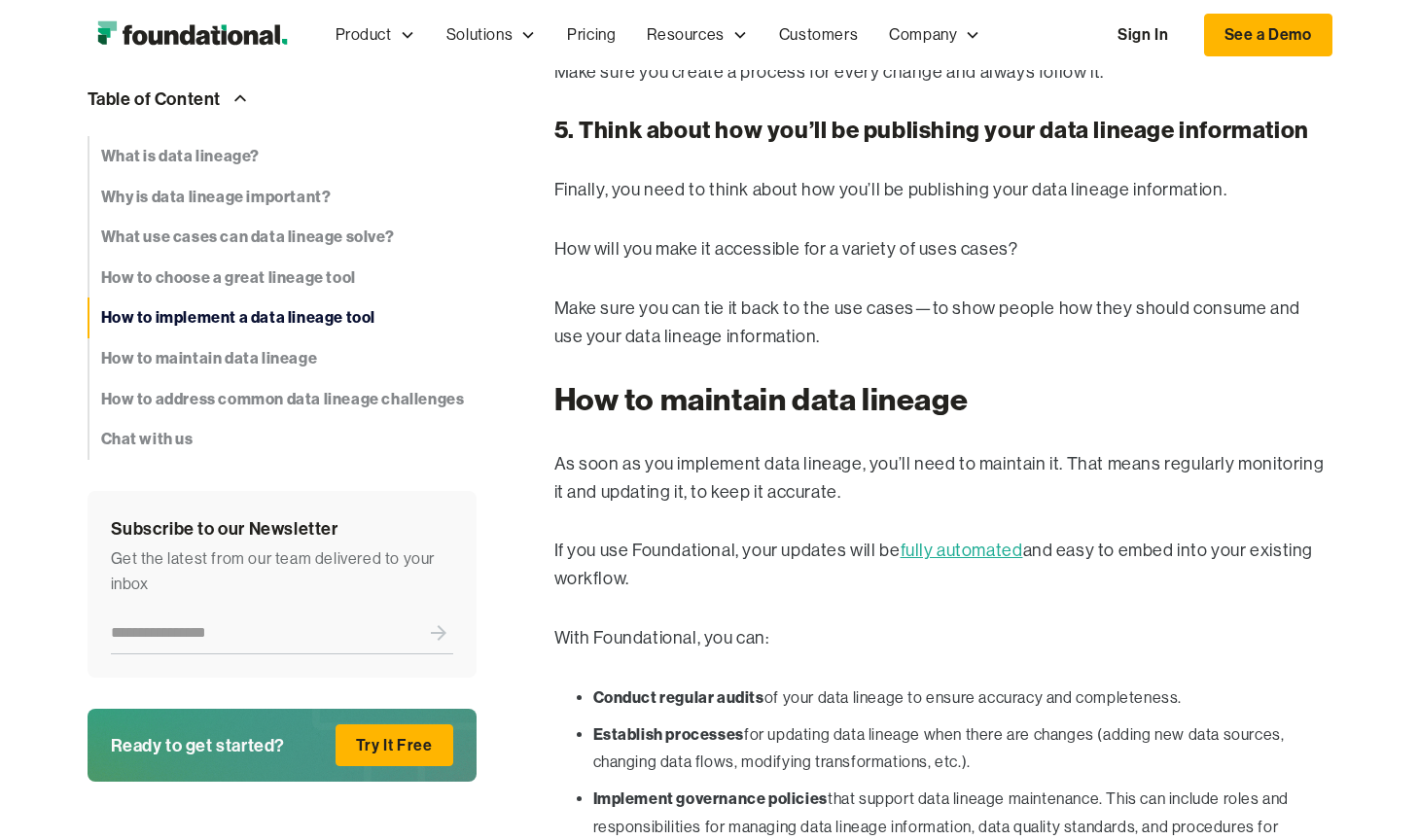 click on "With Foundational, you can:" at bounding box center (943, 638) 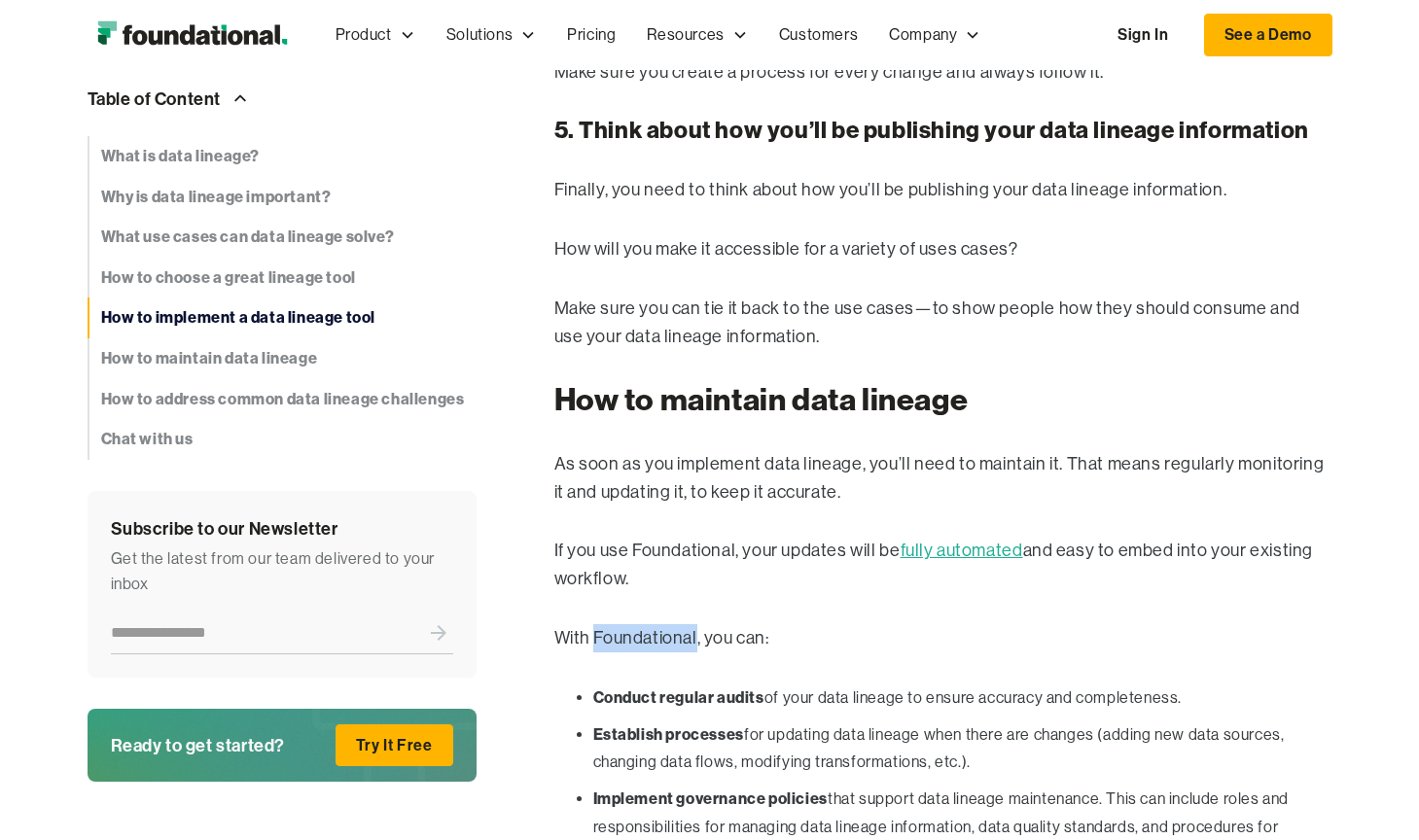 click on "With Foundational, you can:" at bounding box center [943, 638] 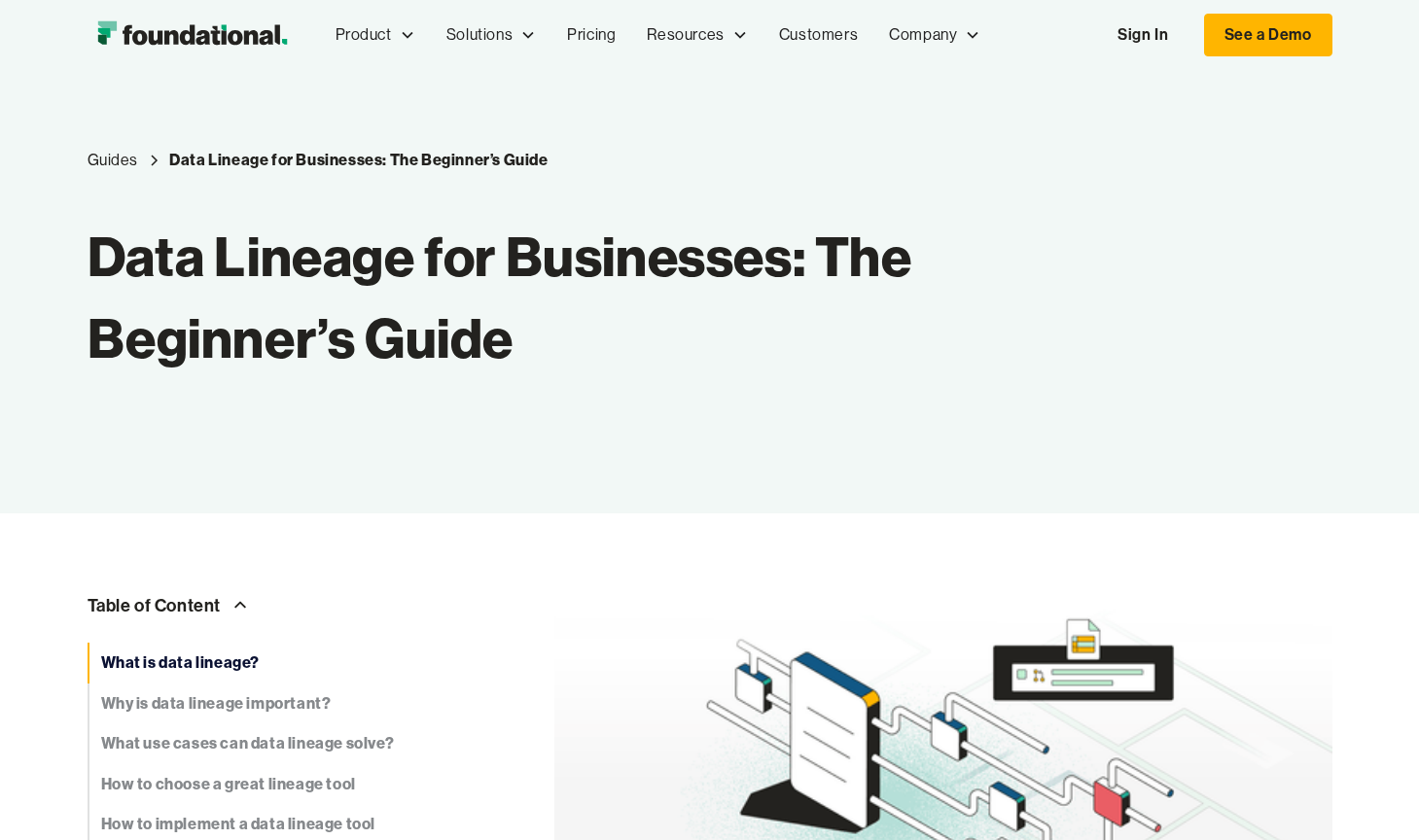 scroll, scrollTop: 0, scrollLeft: 0, axis: both 